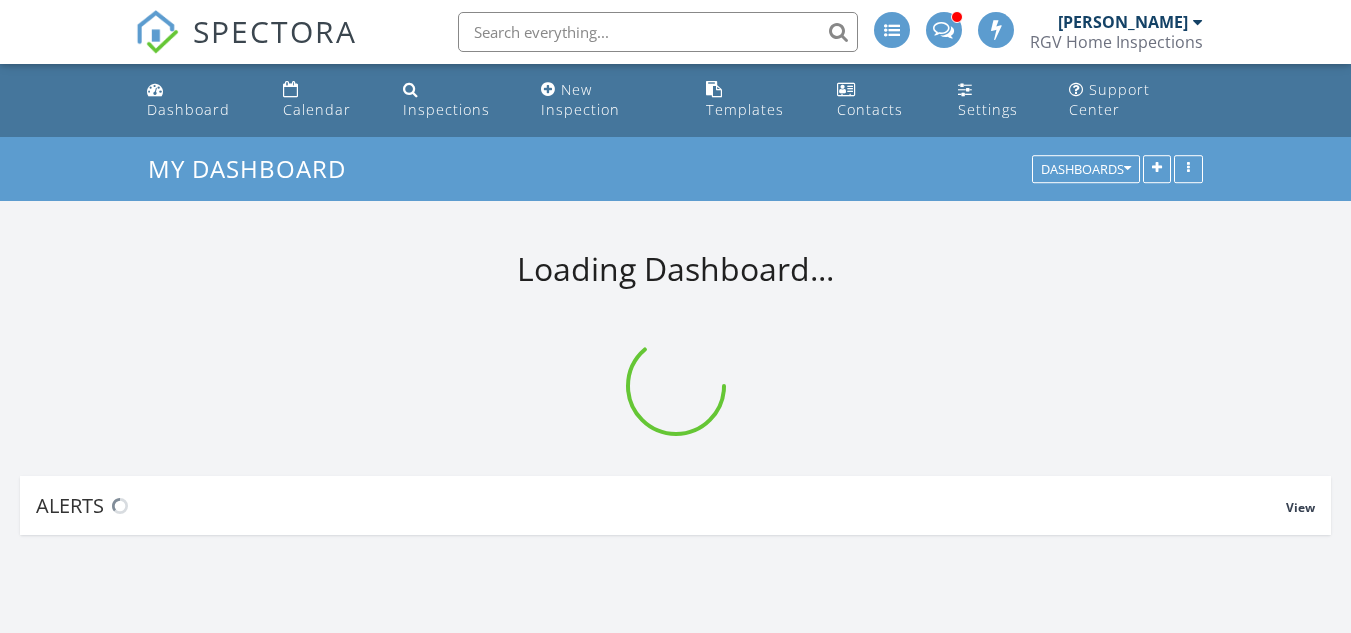 scroll, scrollTop: 0, scrollLeft: 0, axis: both 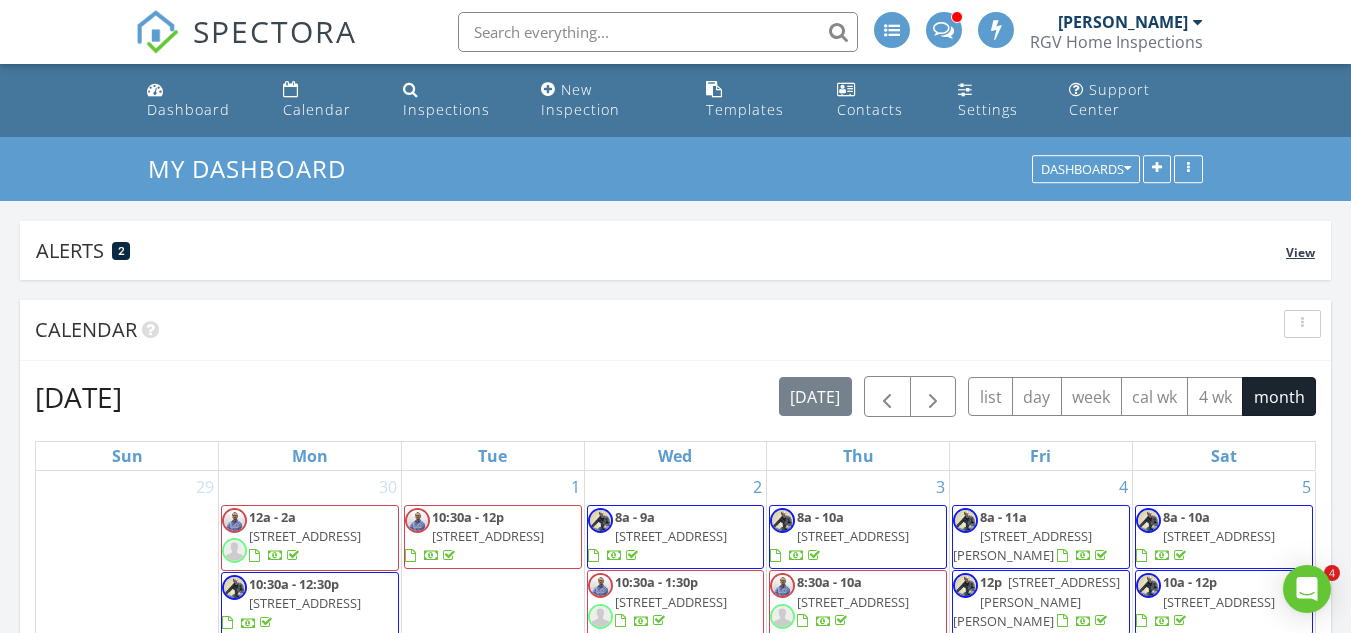 click on "Alerts
2" at bounding box center (661, 250) 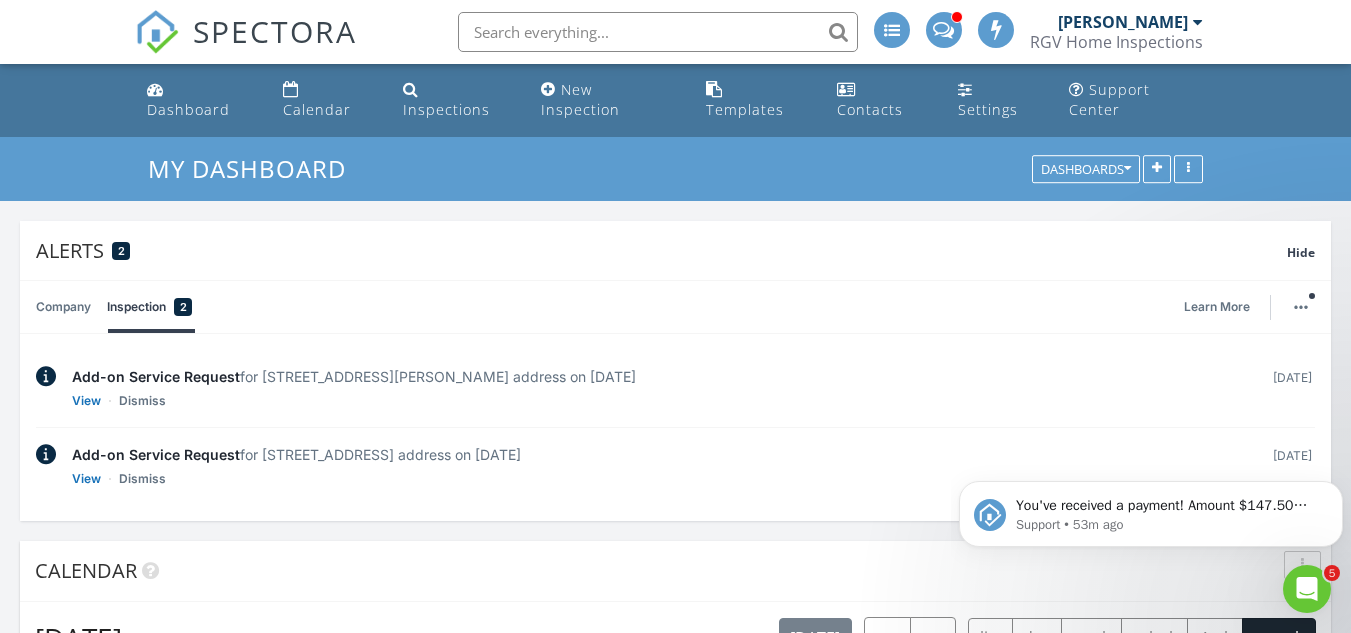 scroll, scrollTop: 0, scrollLeft: 0, axis: both 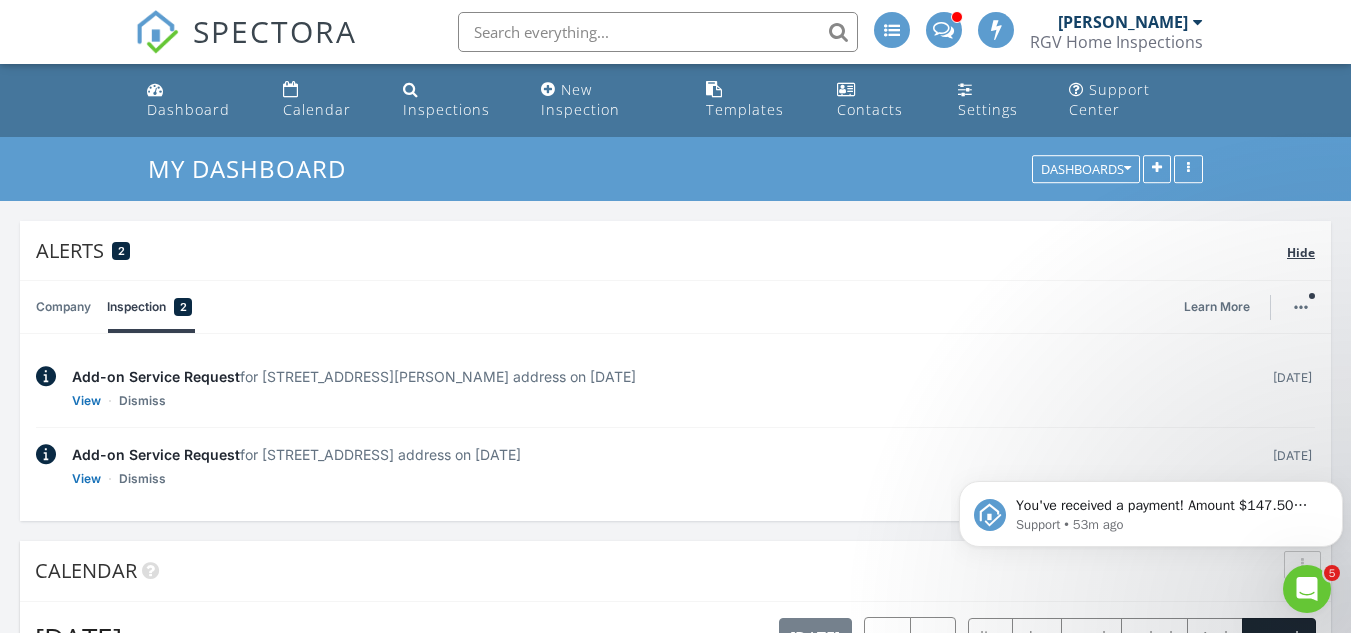 click on "Hide" at bounding box center [1301, 252] 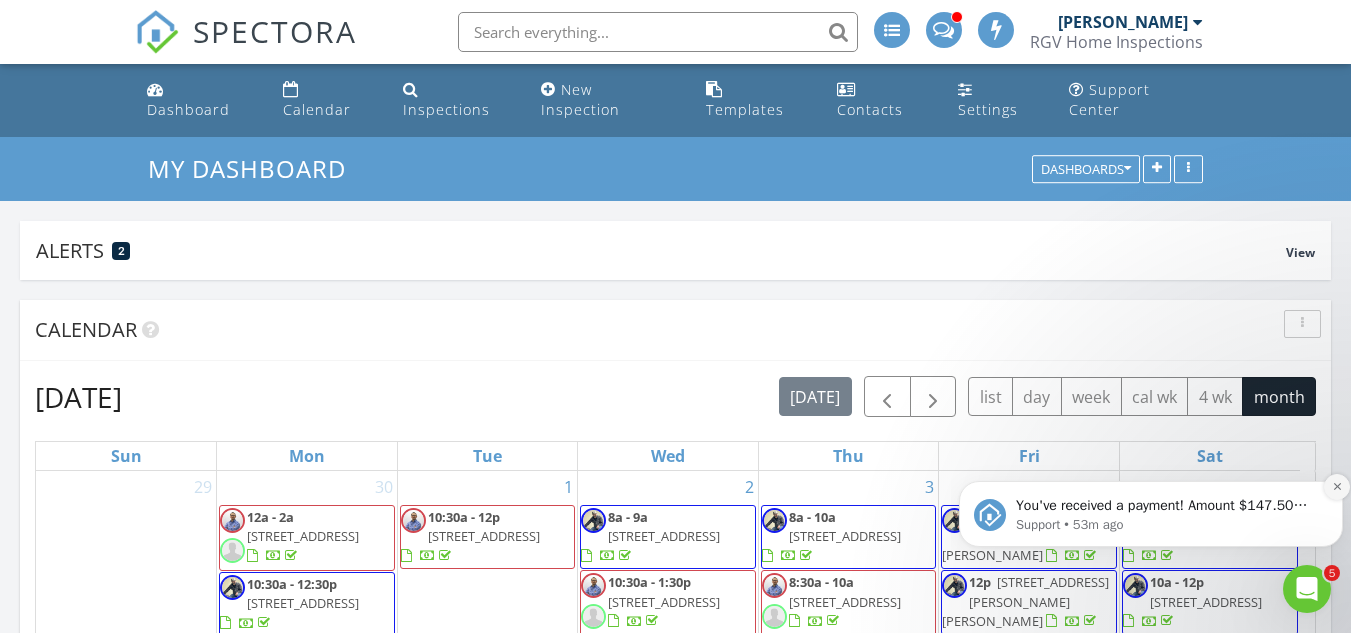 click 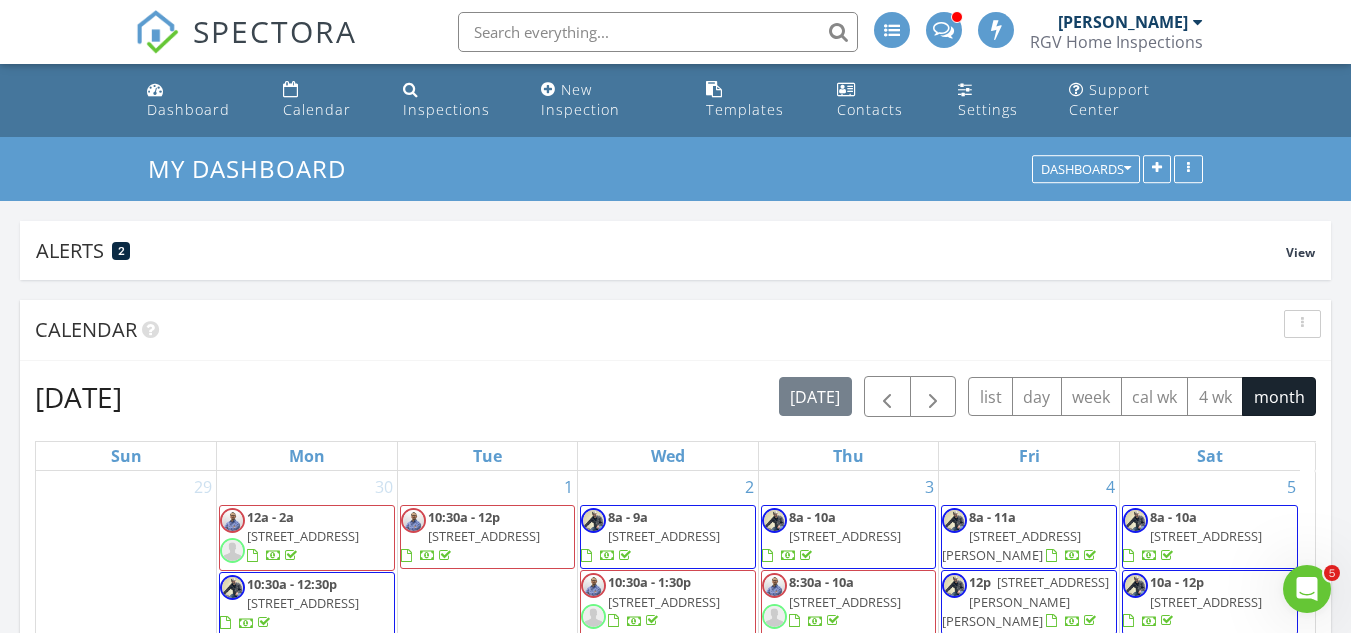 scroll, scrollTop: 72, scrollLeft: 0, axis: vertical 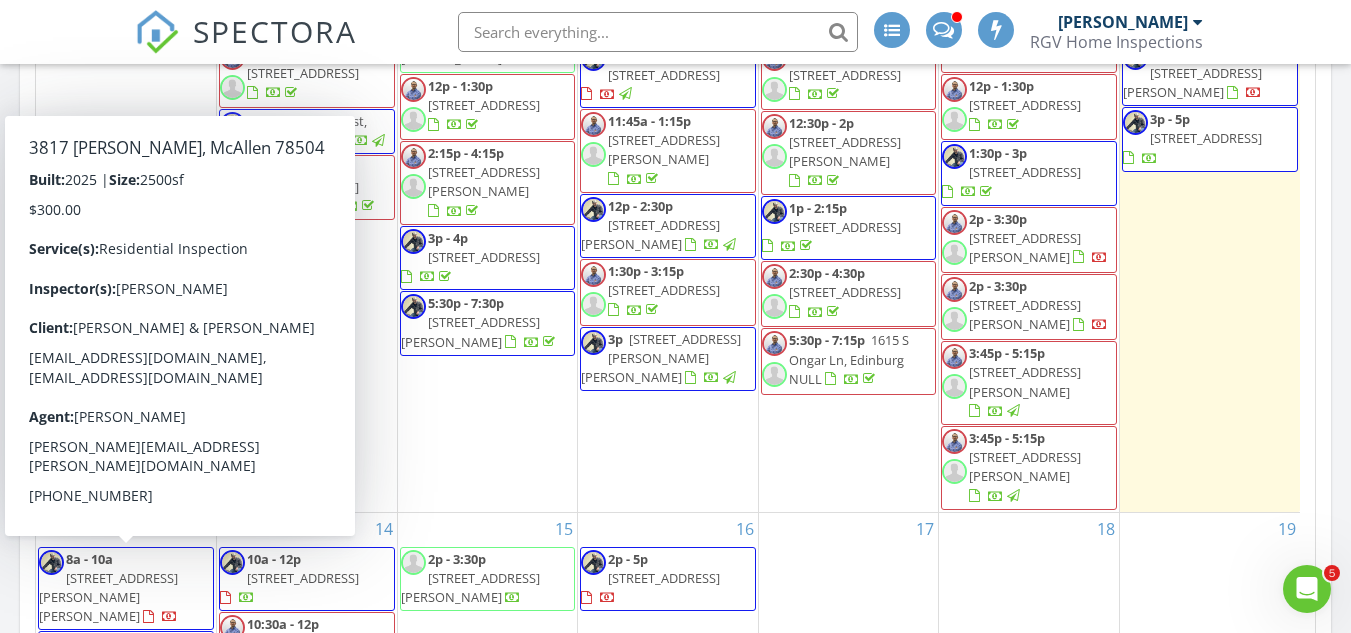 click on "11a - 1p
3817 Zimmeriu, McAllen 78504" at bounding box center (126, 663) 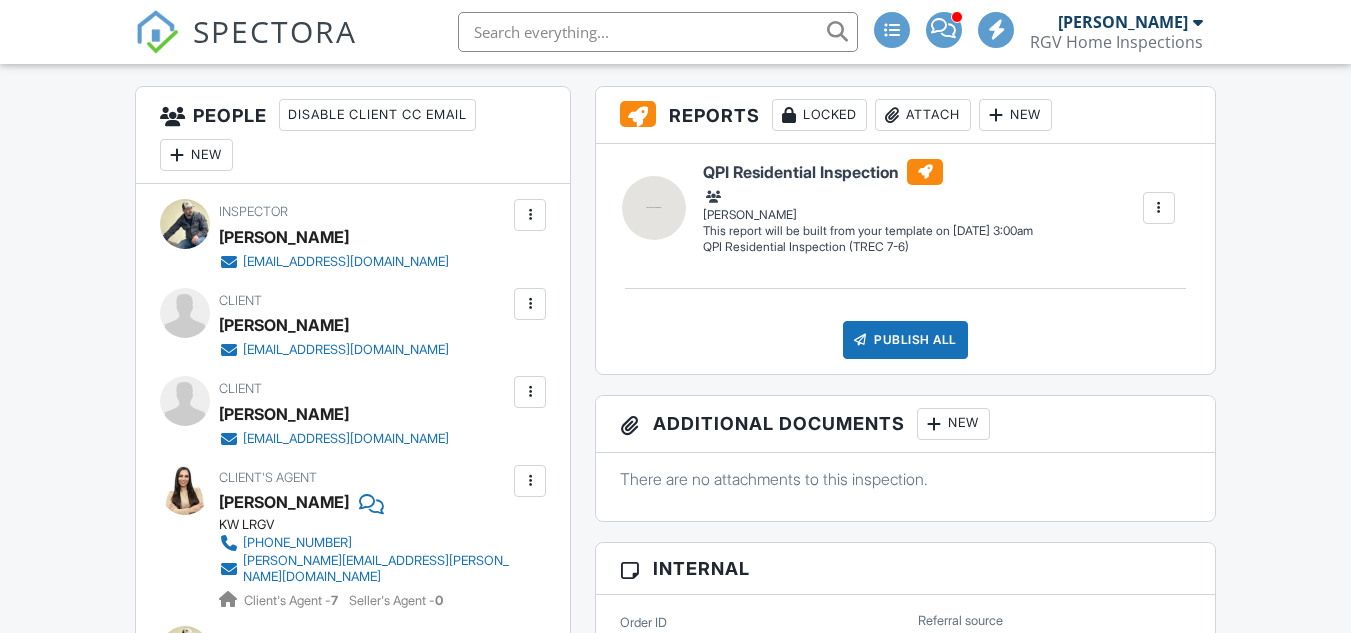 scroll, scrollTop: 500, scrollLeft: 0, axis: vertical 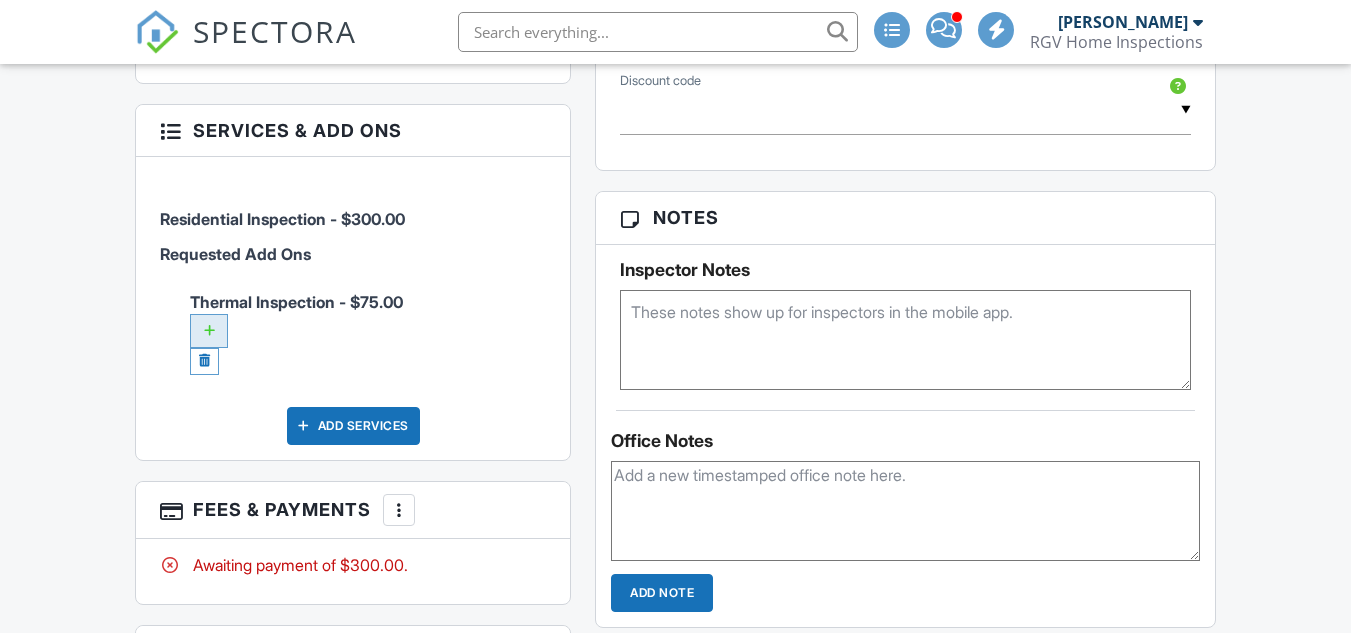 click at bounding box center [209, 331] 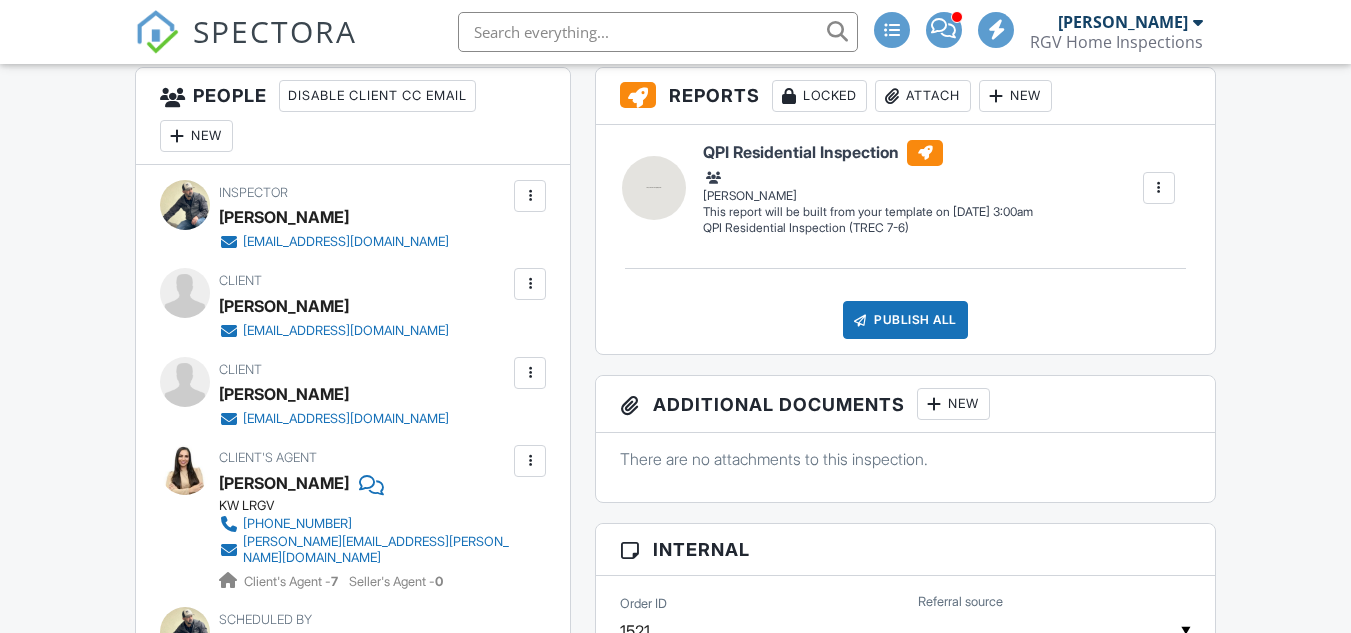 scroll, scrollTop: 729, scrollLeft: 0, axis: vertical 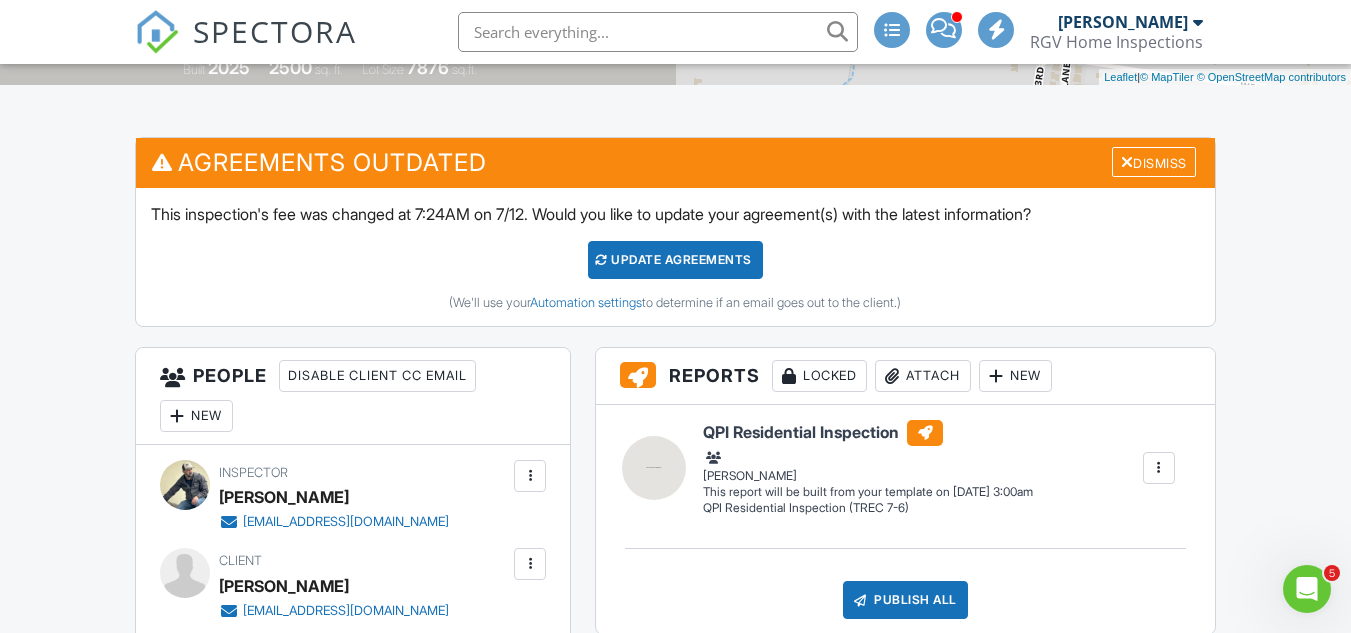 click 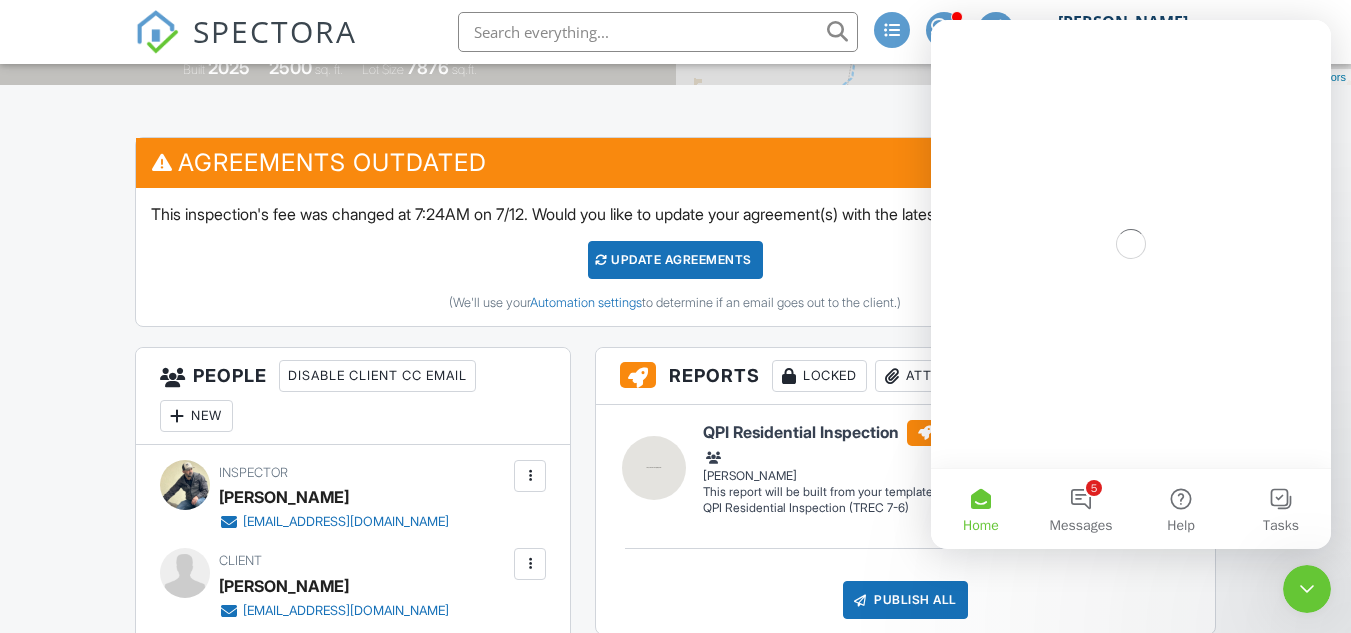 scroll, scrollTop: 0, scrollLeft: 0, axis: both 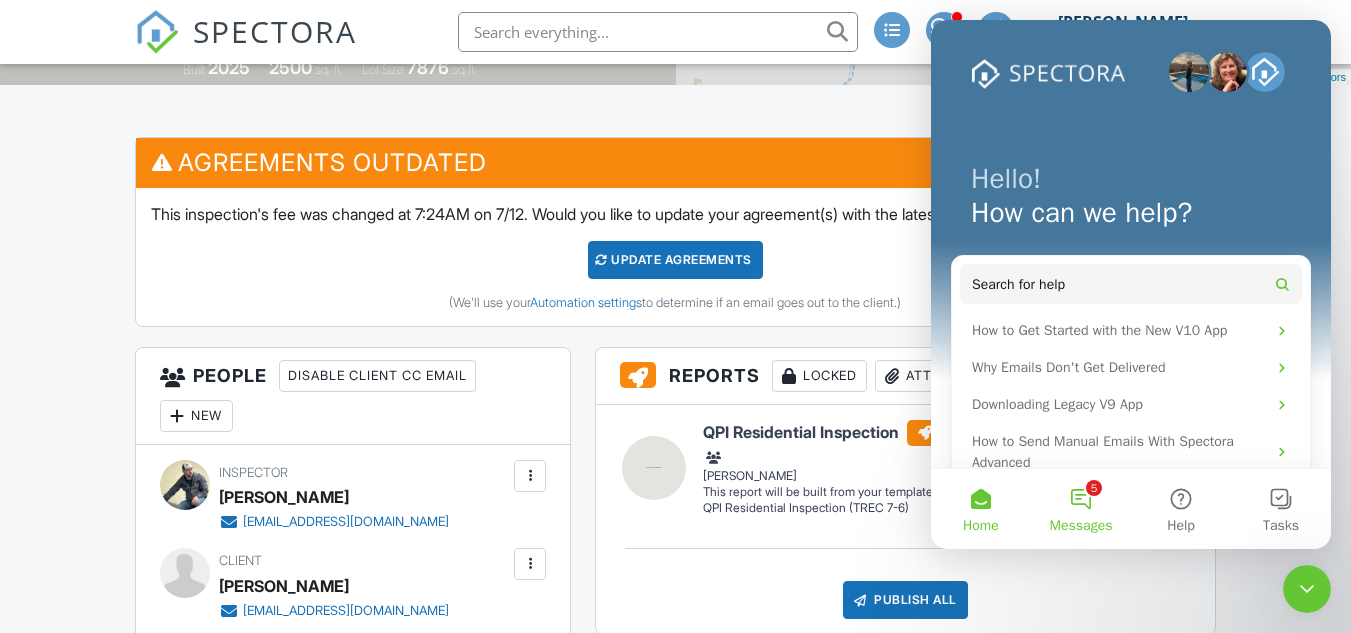 click on "5 Messages" at bounding box center (1081, 509) 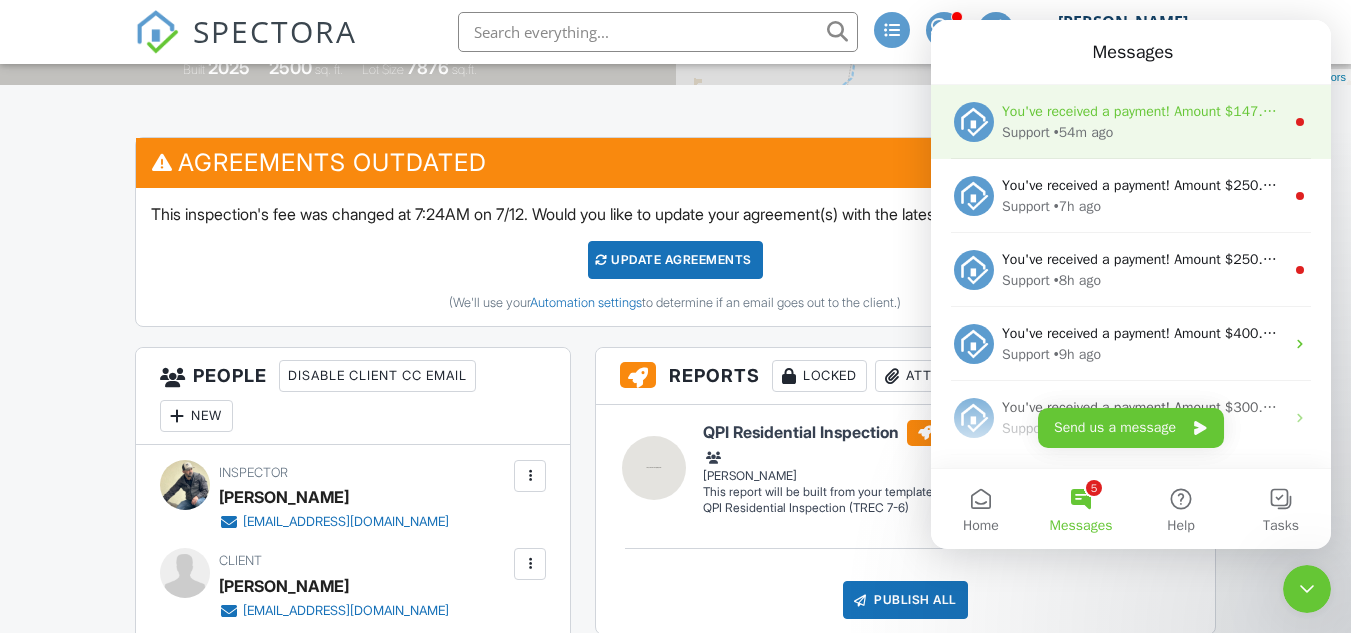 click on "Support •  54m ago" at bounding box center [1143, 132] 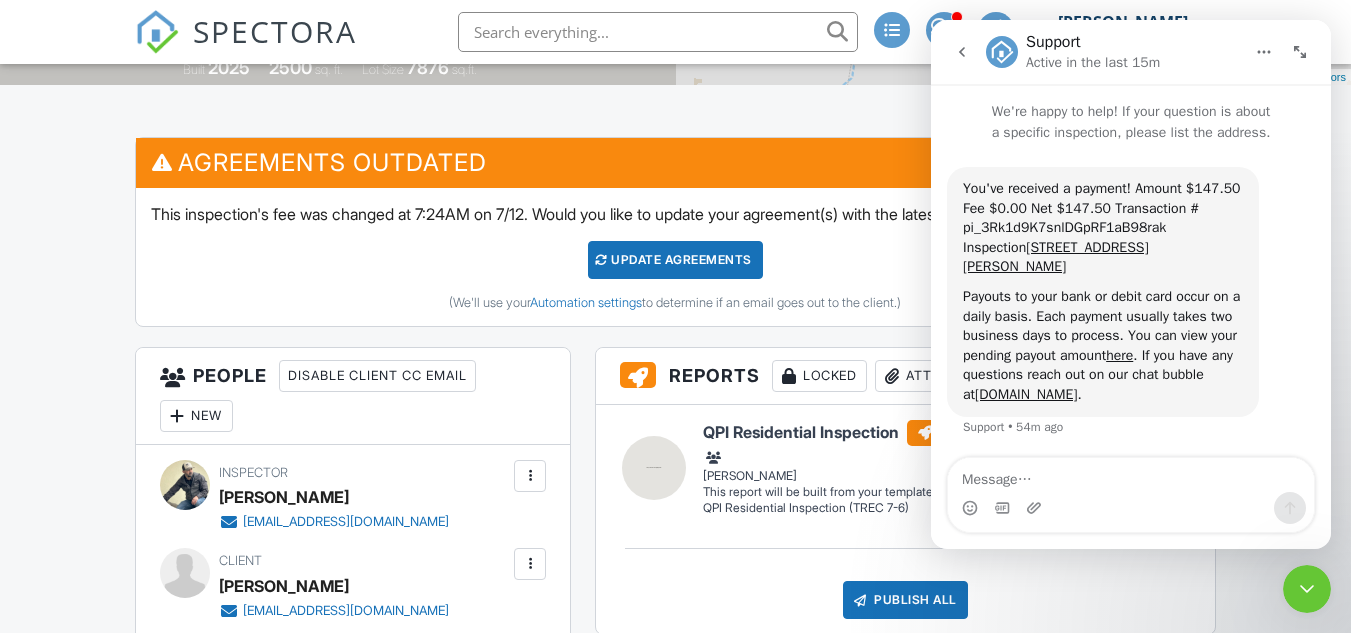 click 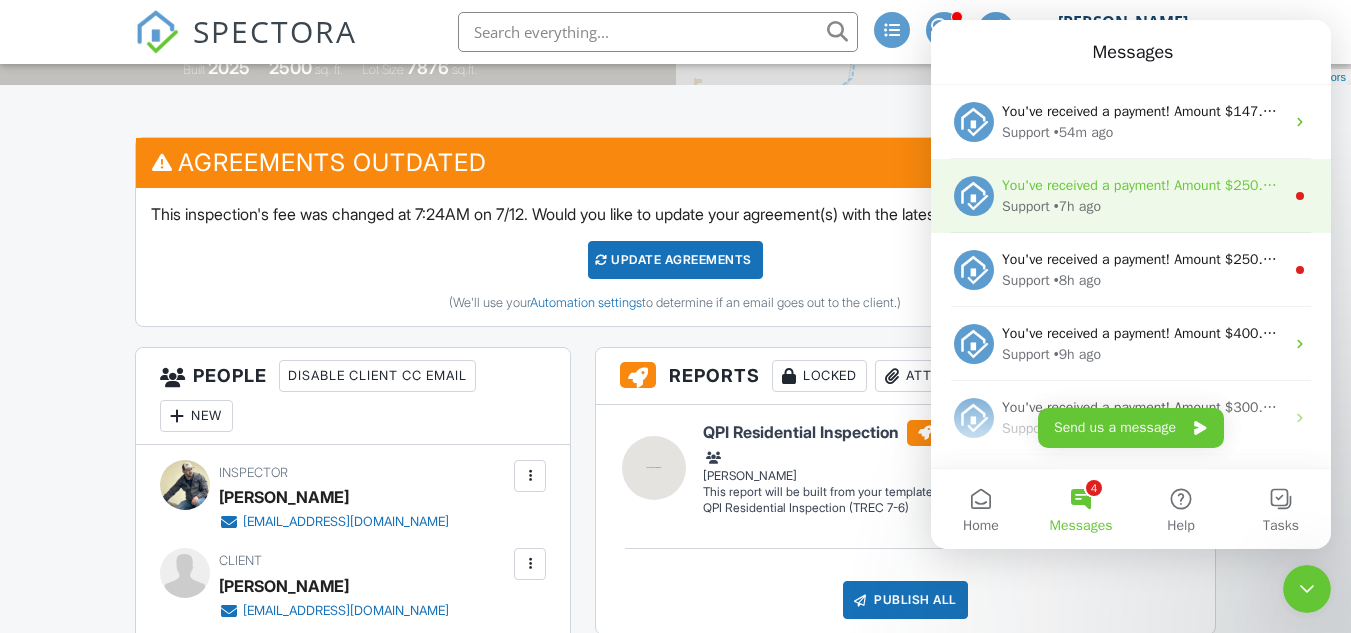 scroll, scrollTop: 95, scrollLeft: 0, axis: vertical 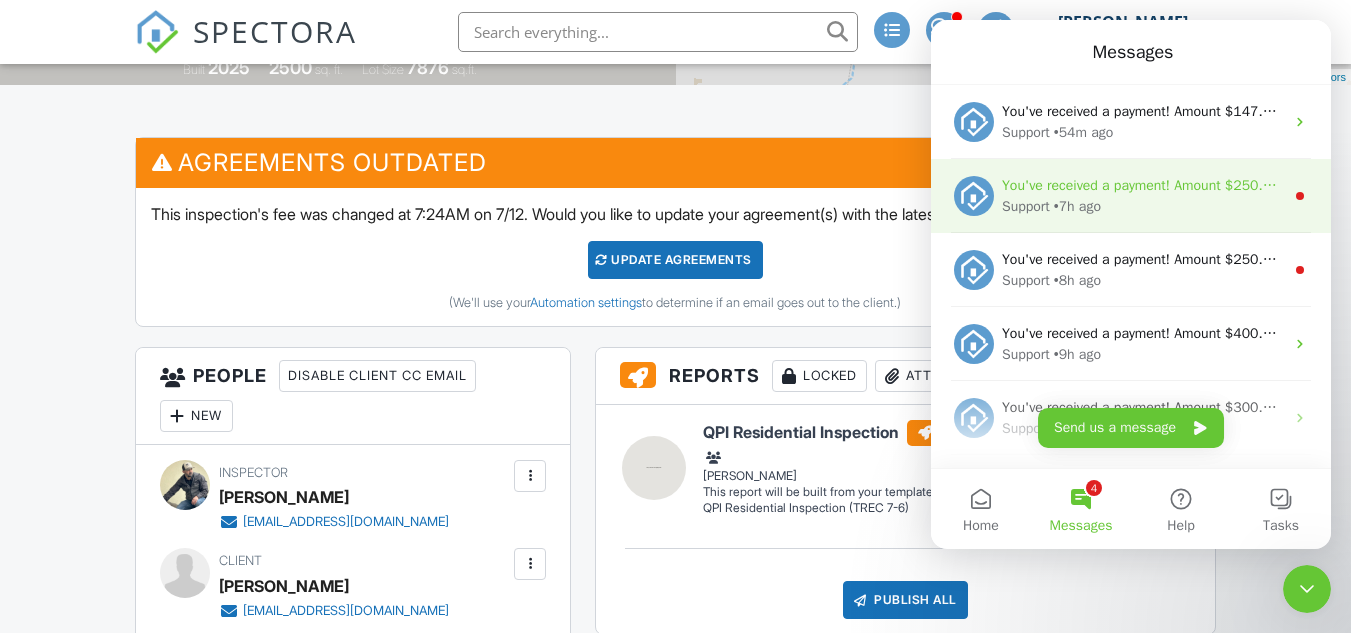 click on "You've received a payment!  Amount  $250.00  Fee  $0.00  Net  $250.00  Transaction #    Inspection  1220 N Lincoln Ave , San Juan, TX 78589 Support •  7h ago" at bounding box center (1131, 196) 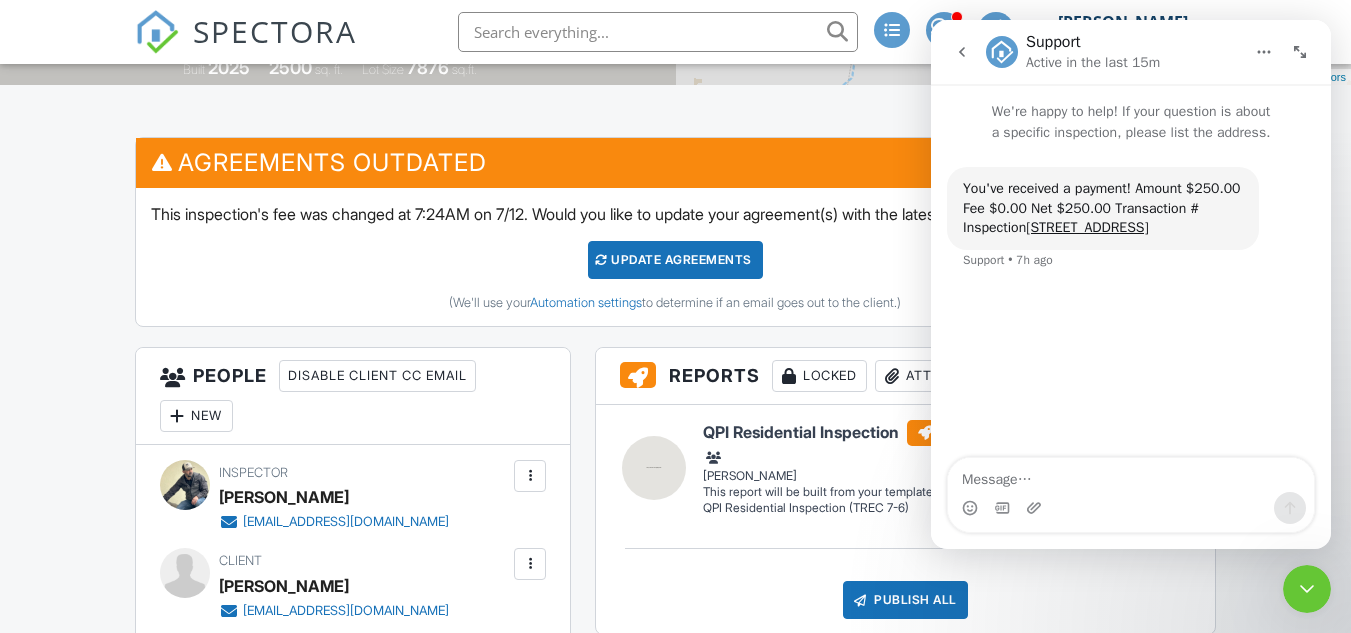 click 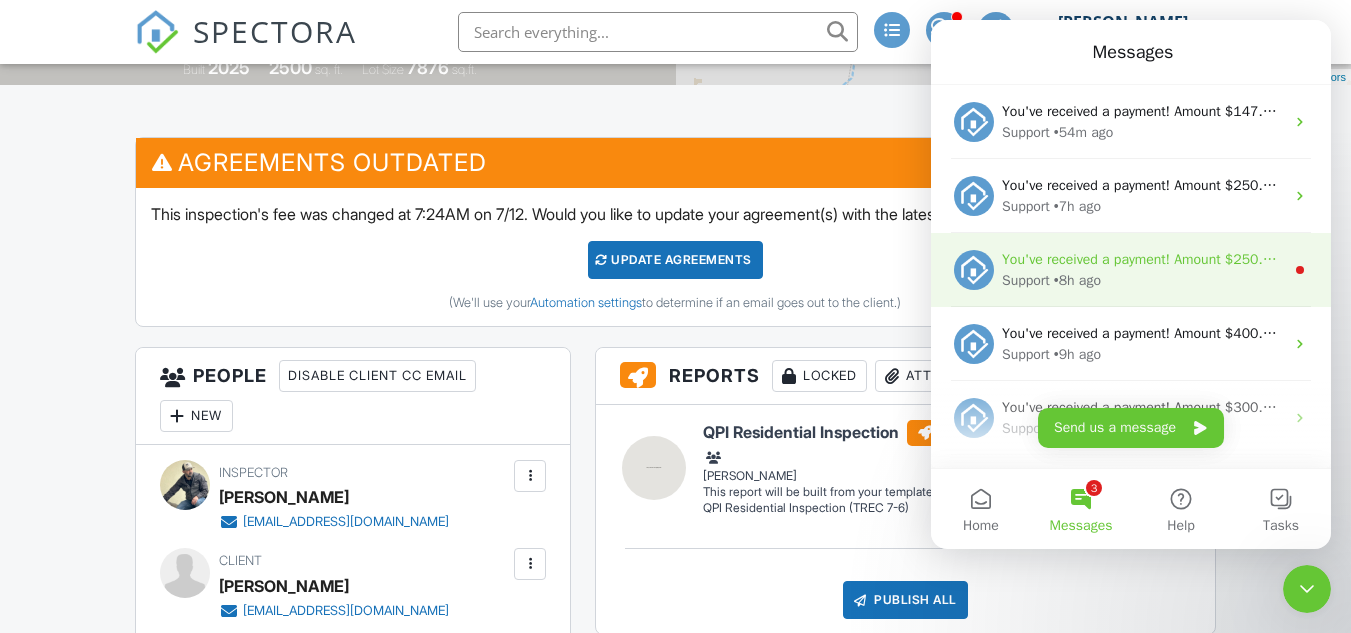 scroll, scrollTop: 0, scrollLeft: 0, axis: both 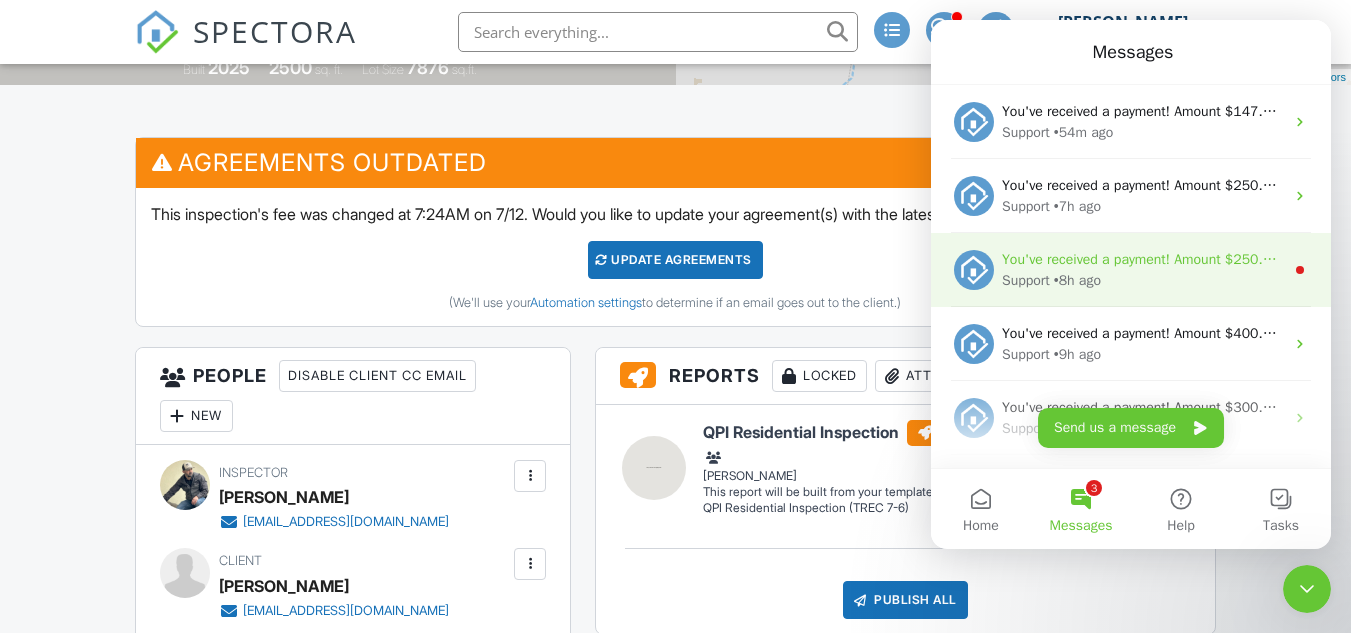 click on "You've received a payment!  Amount  $250.00  Fee  $0.00  Net  $250.00  Transaction #    Inspection  1218 N Lincoln Ave, San Juan, TX 78589" at bounding box center [1358, 259] 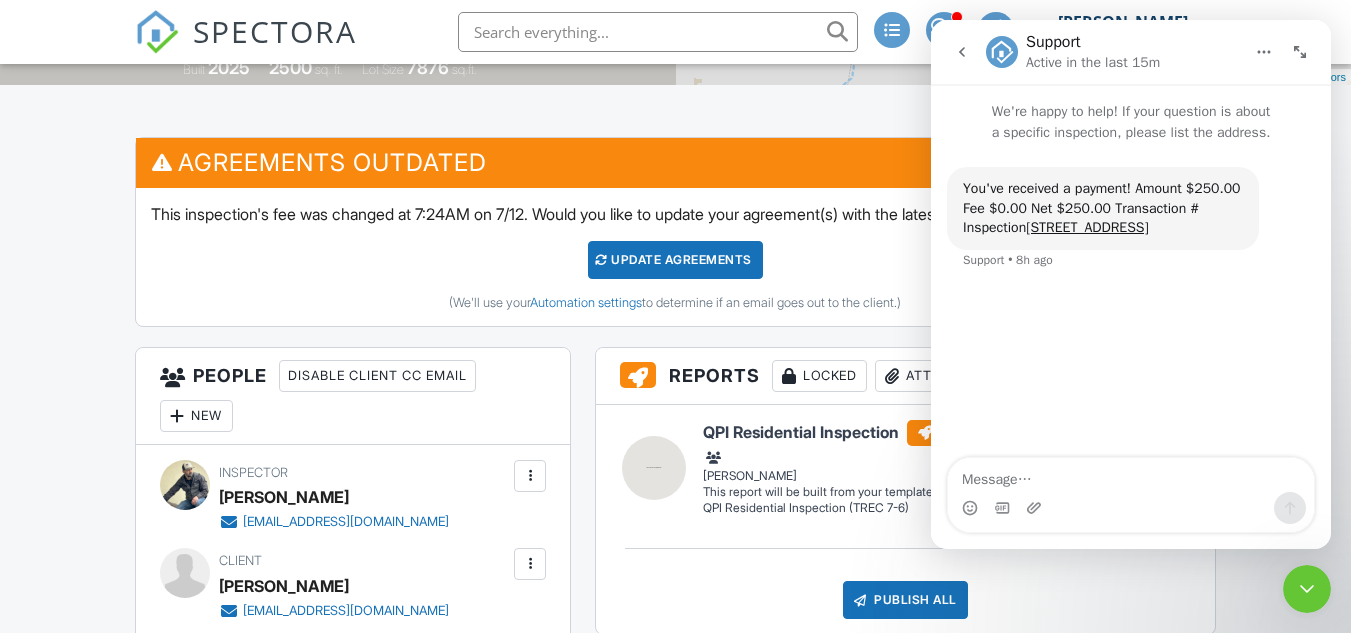 click 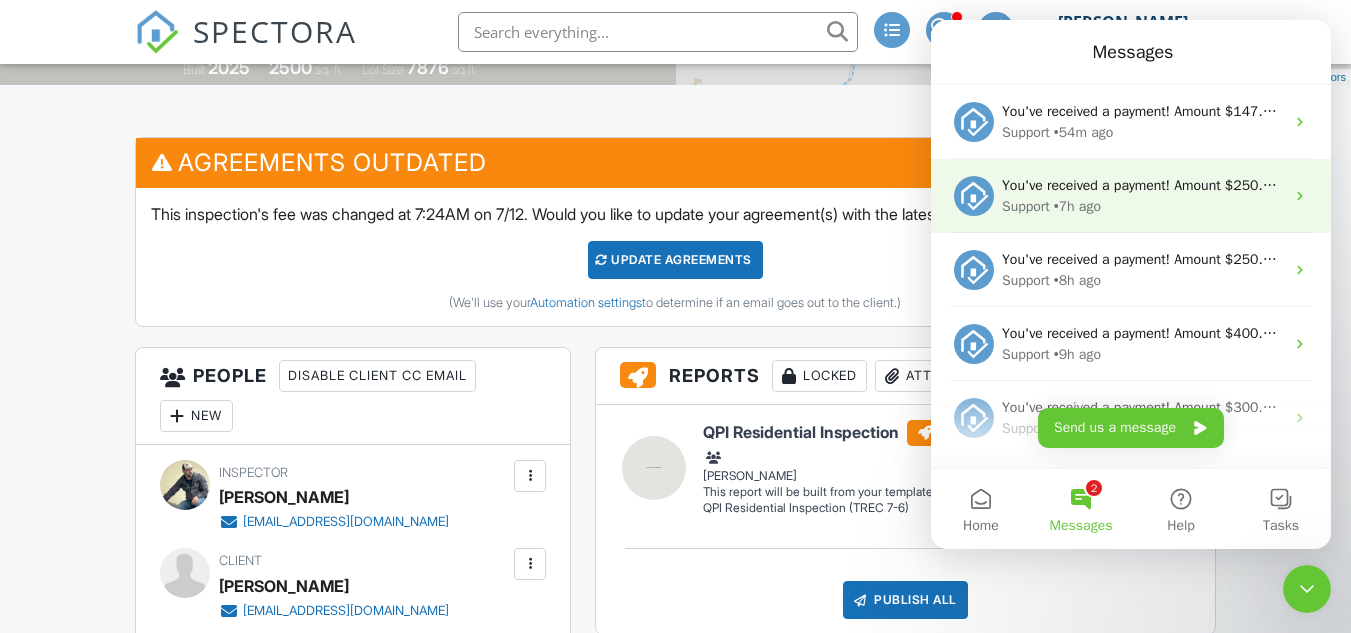 scroll, scrollTop: 52, scrollLeft: 0, axis: vertical 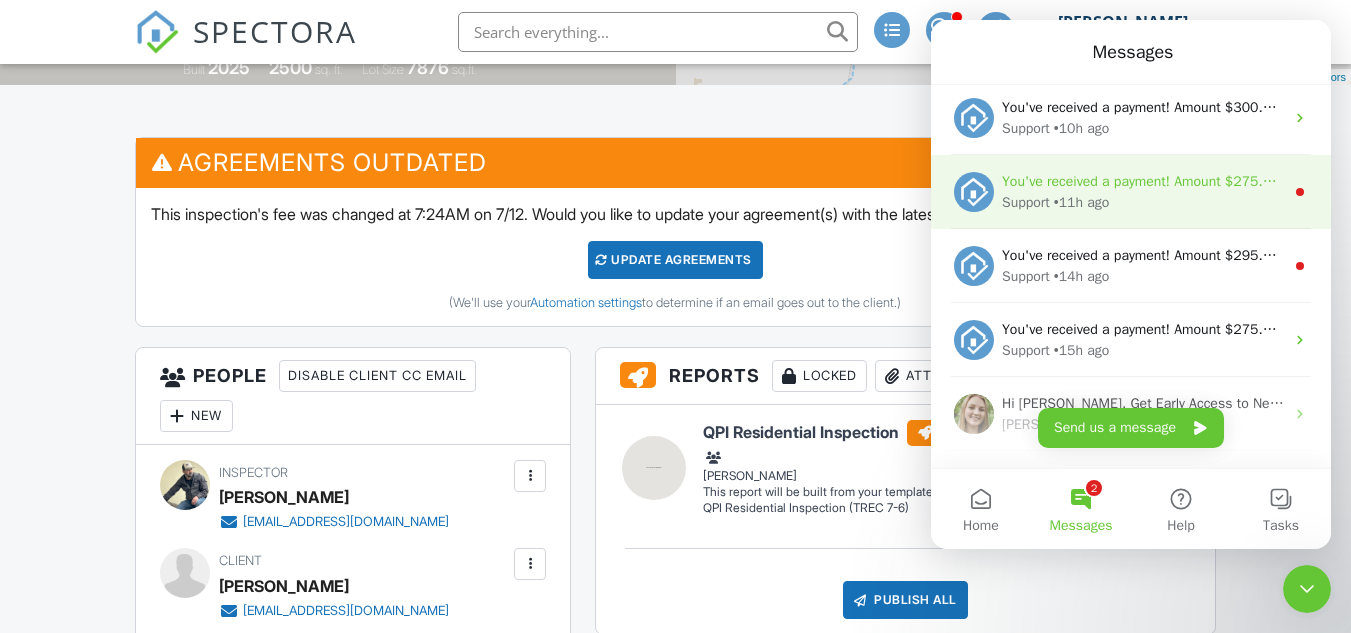 click on "You've received a payment!  Amount  $275.00  Fee  $0.00  Net  $275.00  Transaction #    Inspection  3603 Tulipan St, Mission, TX 78572" at bounding box center [1358, 181] 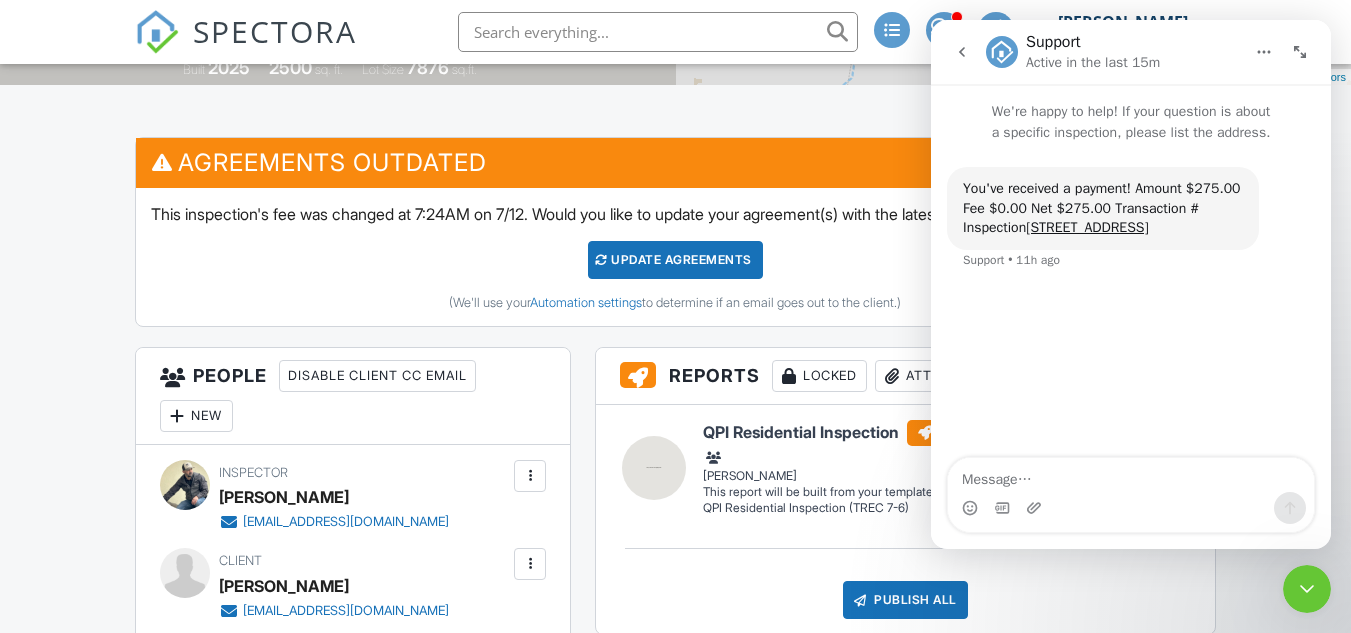click 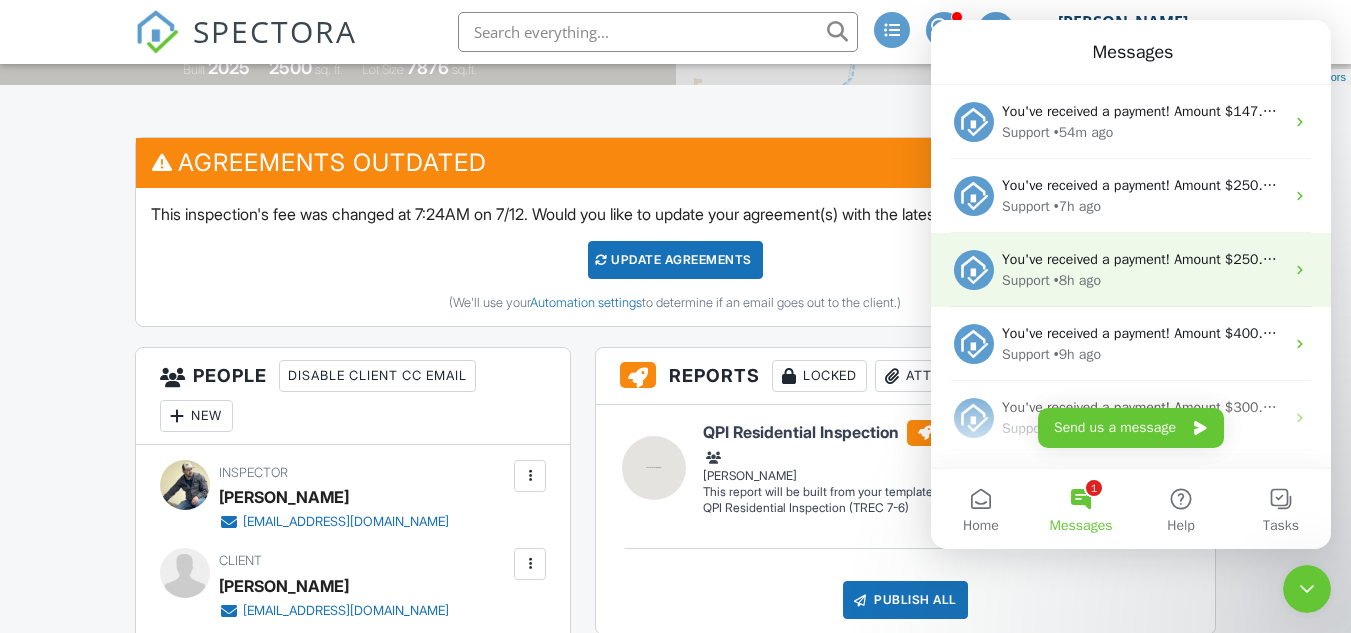 scroll, scrollTop: 0, scrollLeft: 0, axis: both 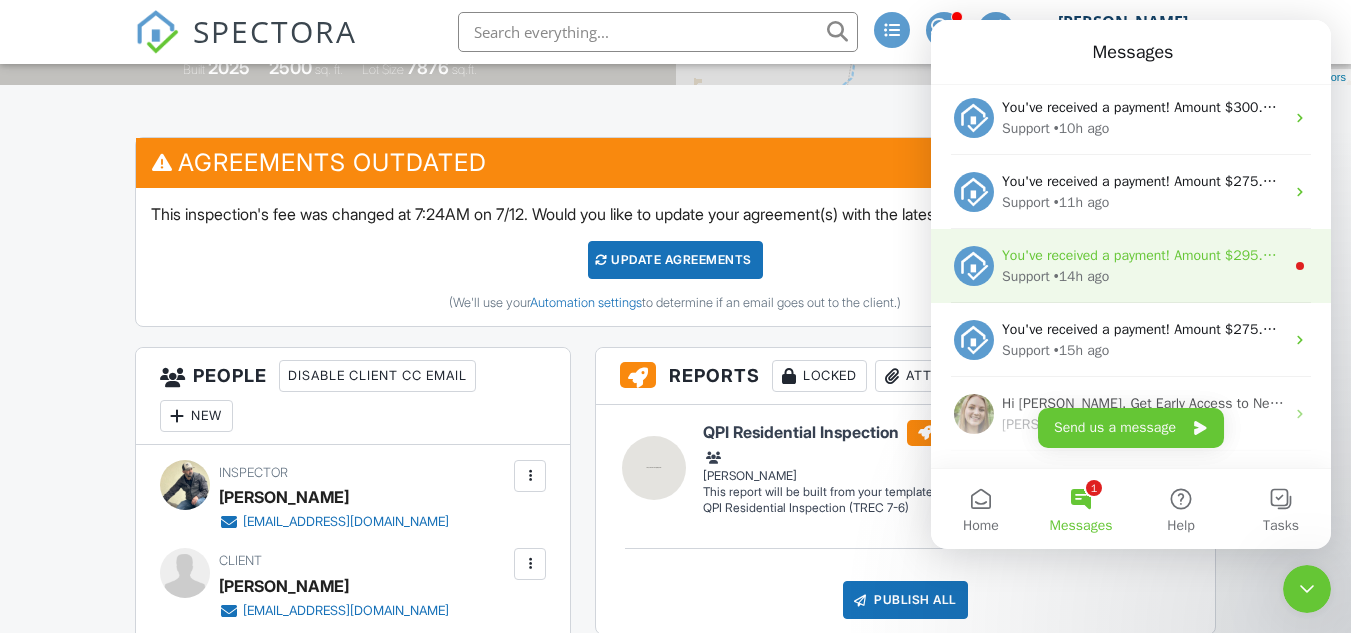 click on "You've received a payment!  Amount  $295.00  Fee  $0.00  Net  $295.00  Transaction #  pi_3RjpEHK7snlDGpRF1SZR8zzH  Inspection  1000 La Laguna Rd, Mission, TX 78572 Payouts to your bank or debit card occur on a daily basis. Each payment usually takes two business days to process. You can view your pending payout amount here. If you have any questions reach out on our chat bubble at app.spectora.com. Support •  14h ago" at bounding box center [1131, 266] 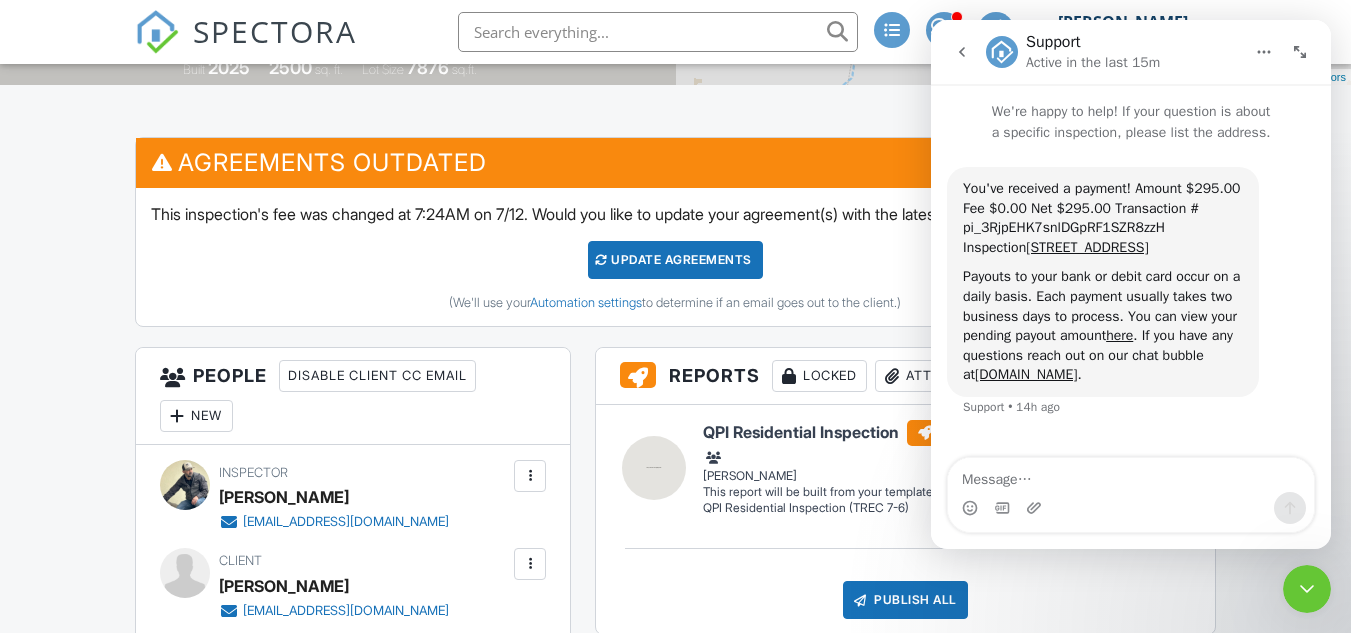 click at bounding box center (962, 52) 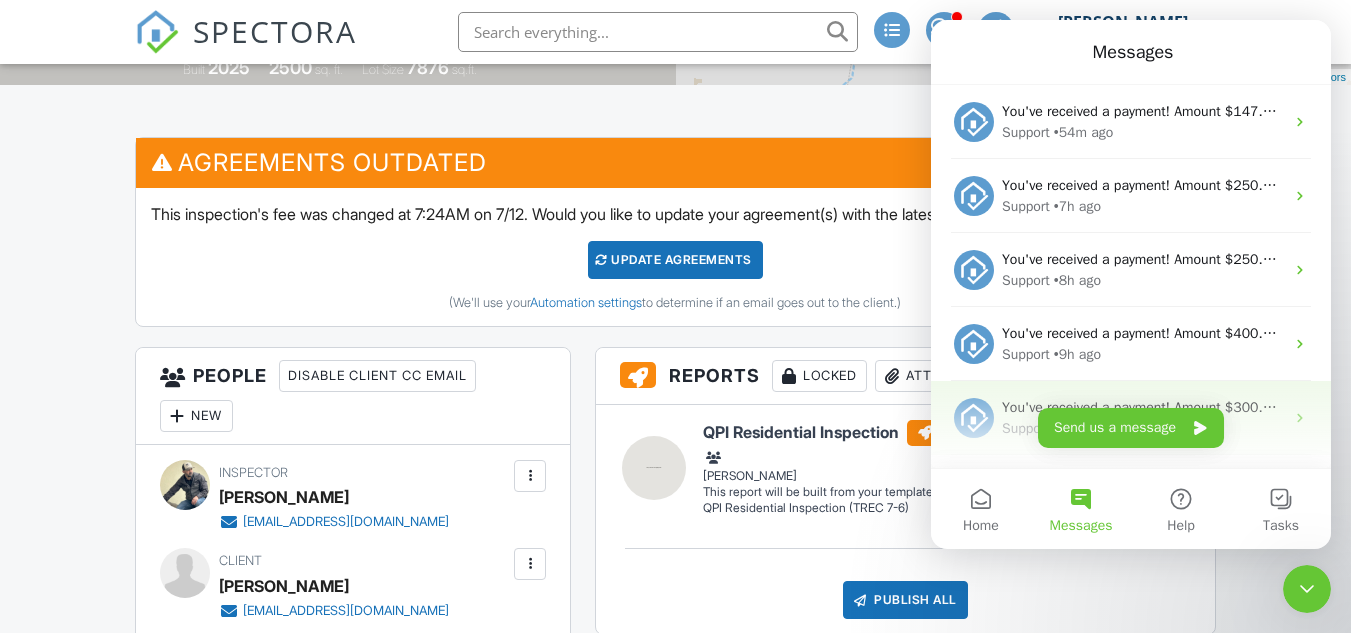scroll, scrollTop: 0, scrollLeft: 0, axis: both 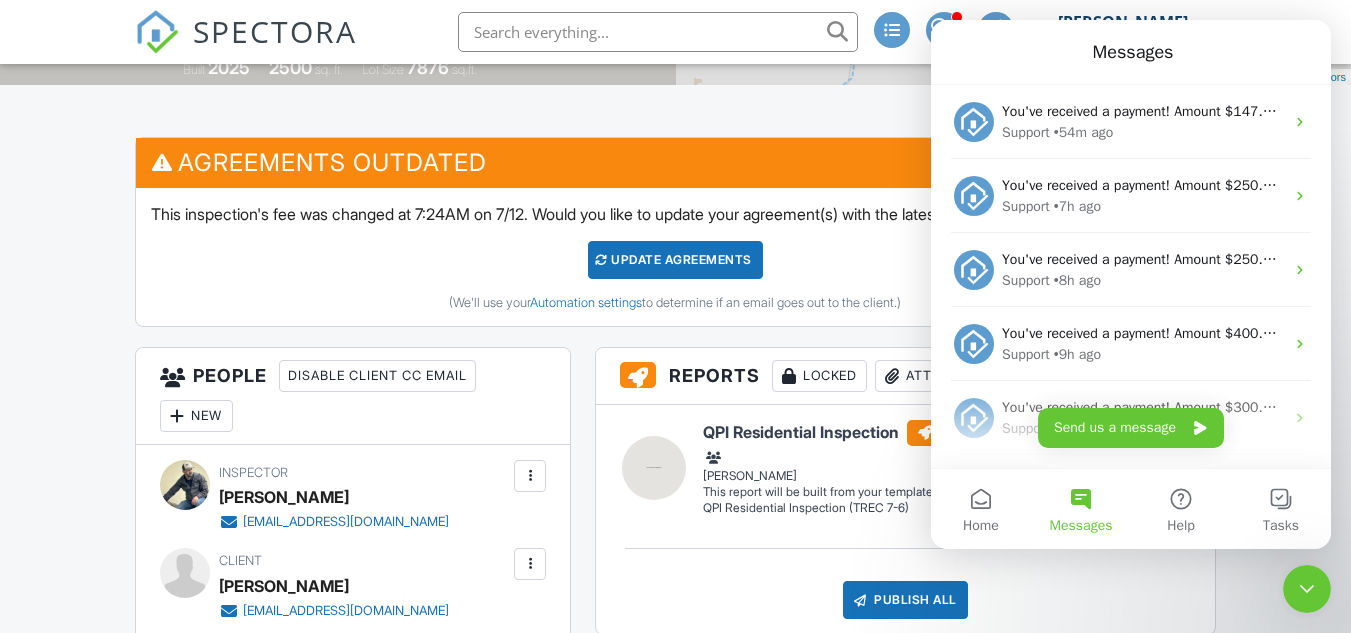 click 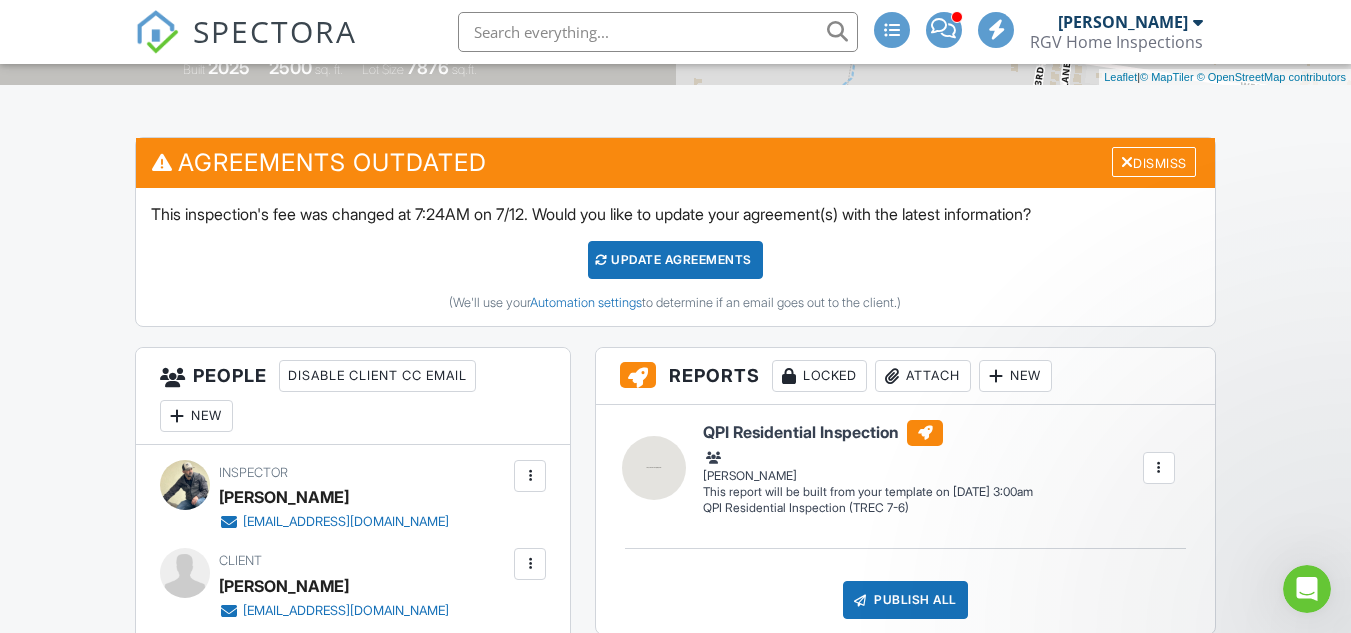 scroll, scrollTop: 0, scrollLeft: 0, axis: both 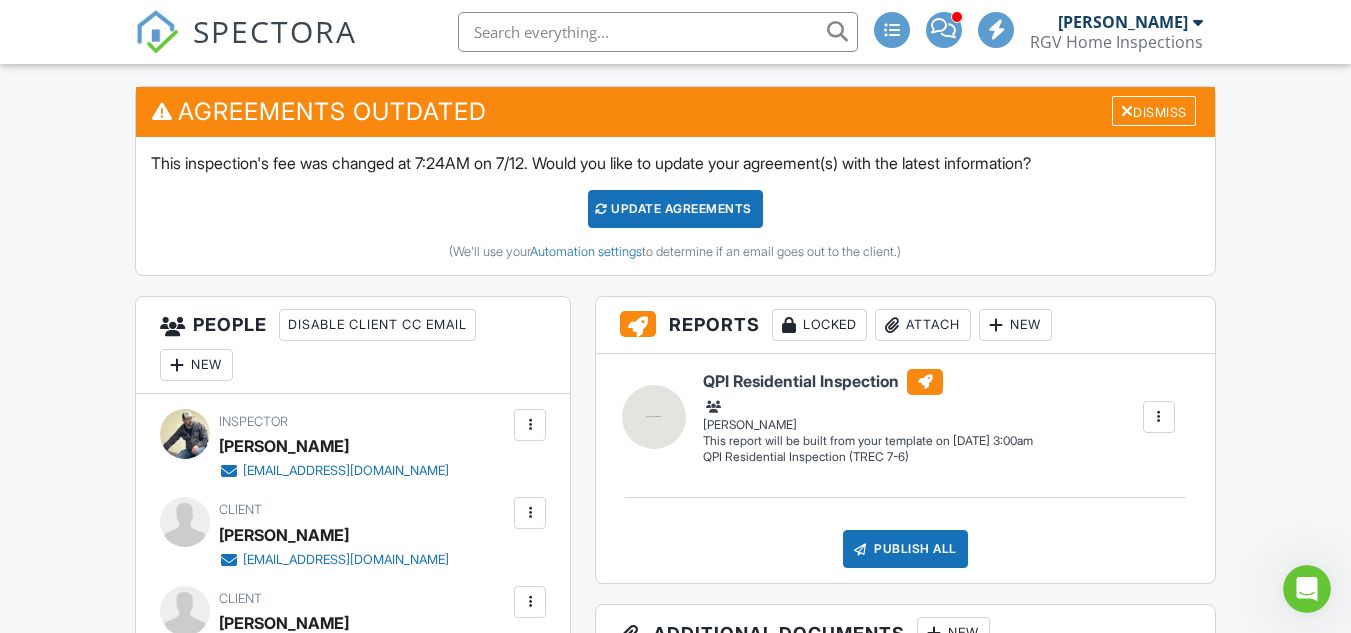 click on "Update Agreements" at bounding box center (675, 209) 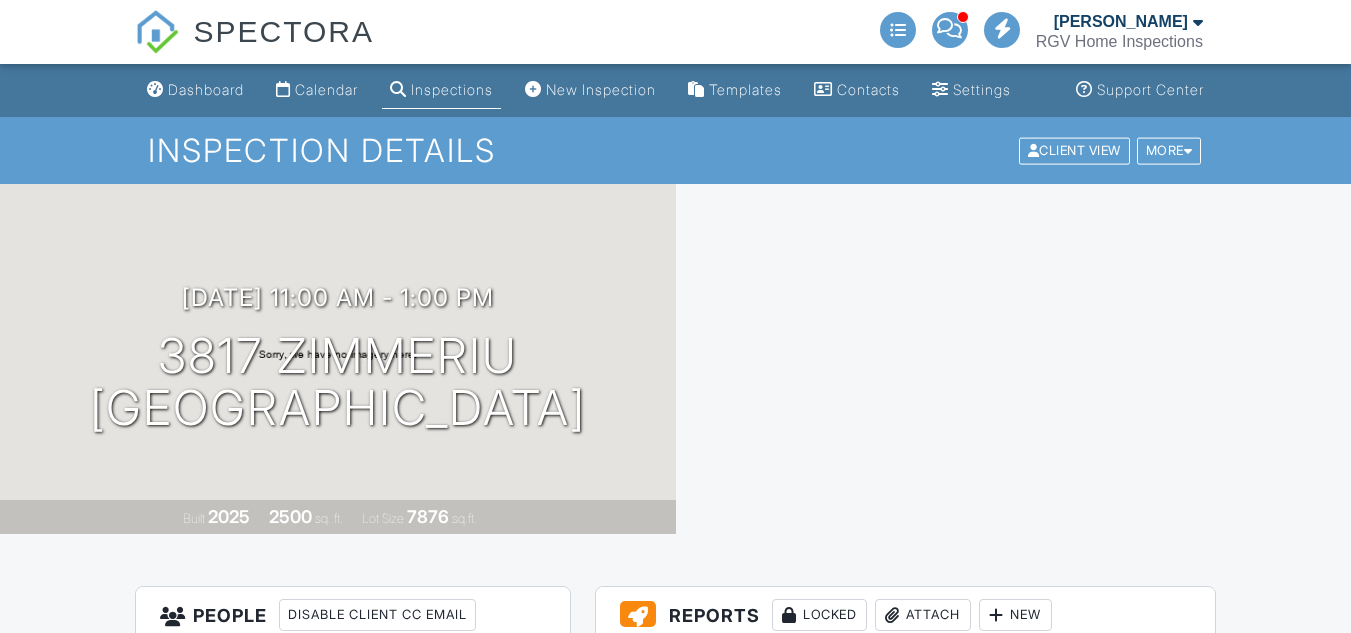 click on "Calendar" at bounding box center (317, 90) 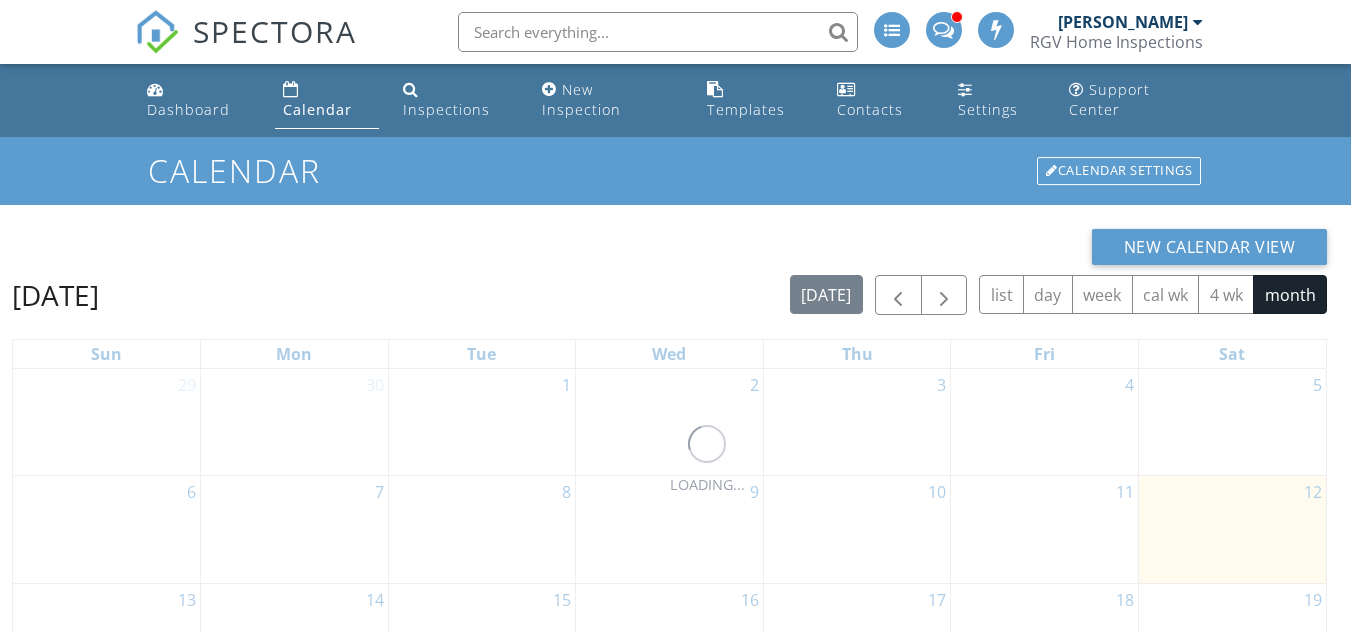scroll, scrollTop: 0, scrollLeft: 0, axis: both 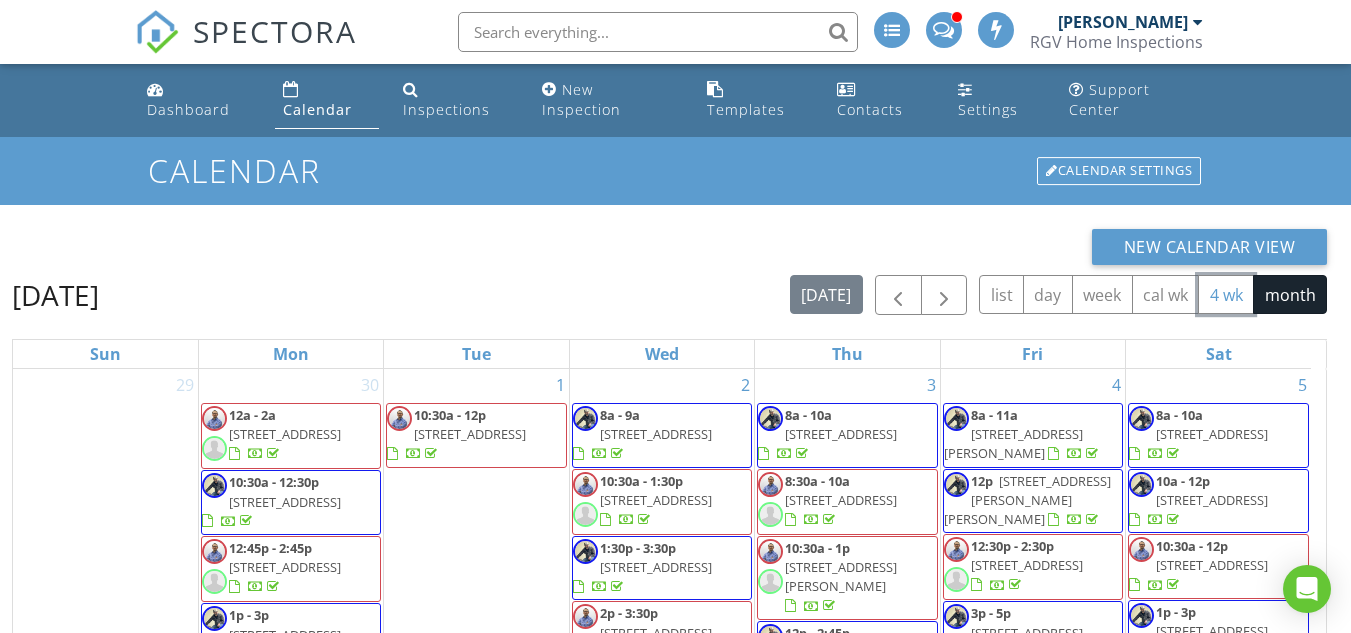 click on "4 wk" at bounding box center (1226, 294) 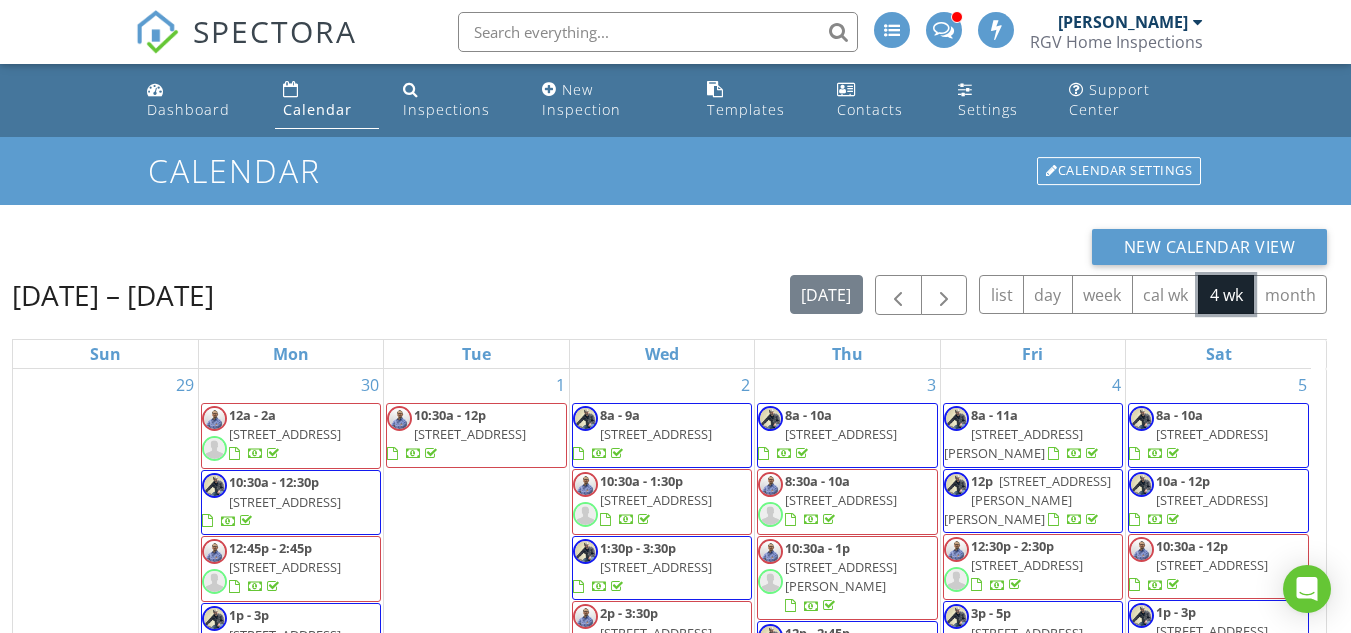 scroll, scrollTop: 266, scrollLeft: 0, axis: vertical 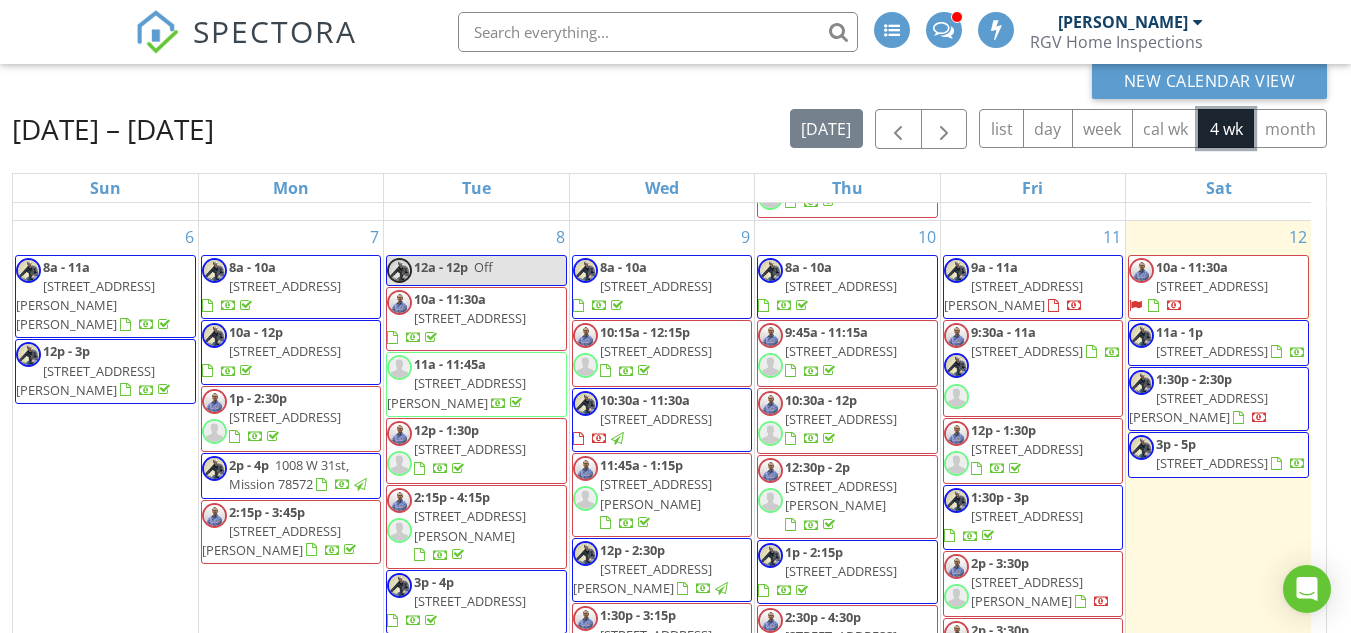 click on "1008 W 31st, Mission 78572" at bounding box center (289, 474) 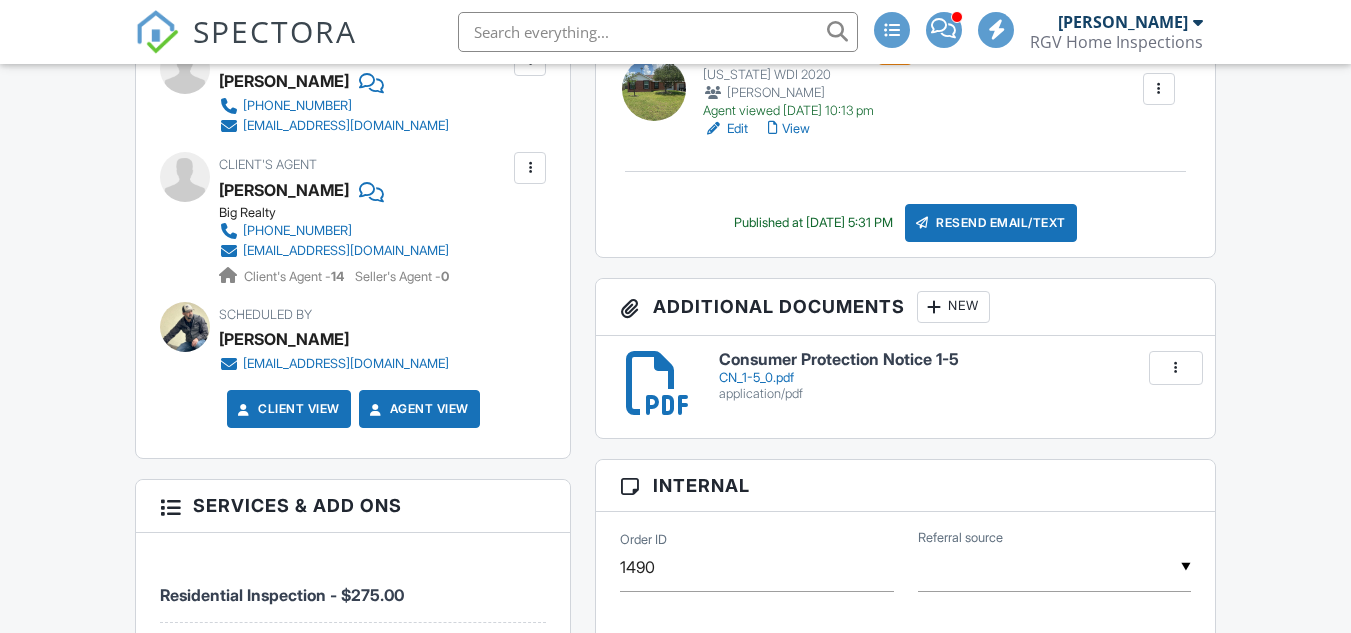 scroll, scrollTop: 1500, scrollLeft: 0, axis: vertical 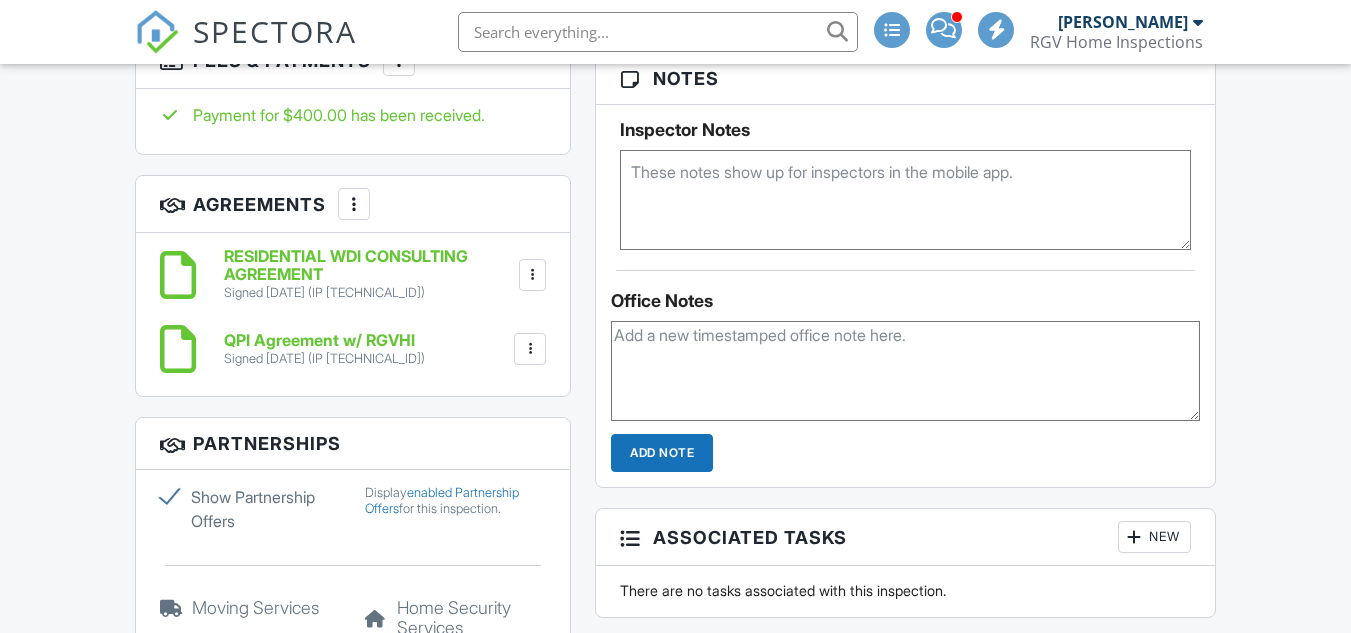 click at bounding box center (530, 349) 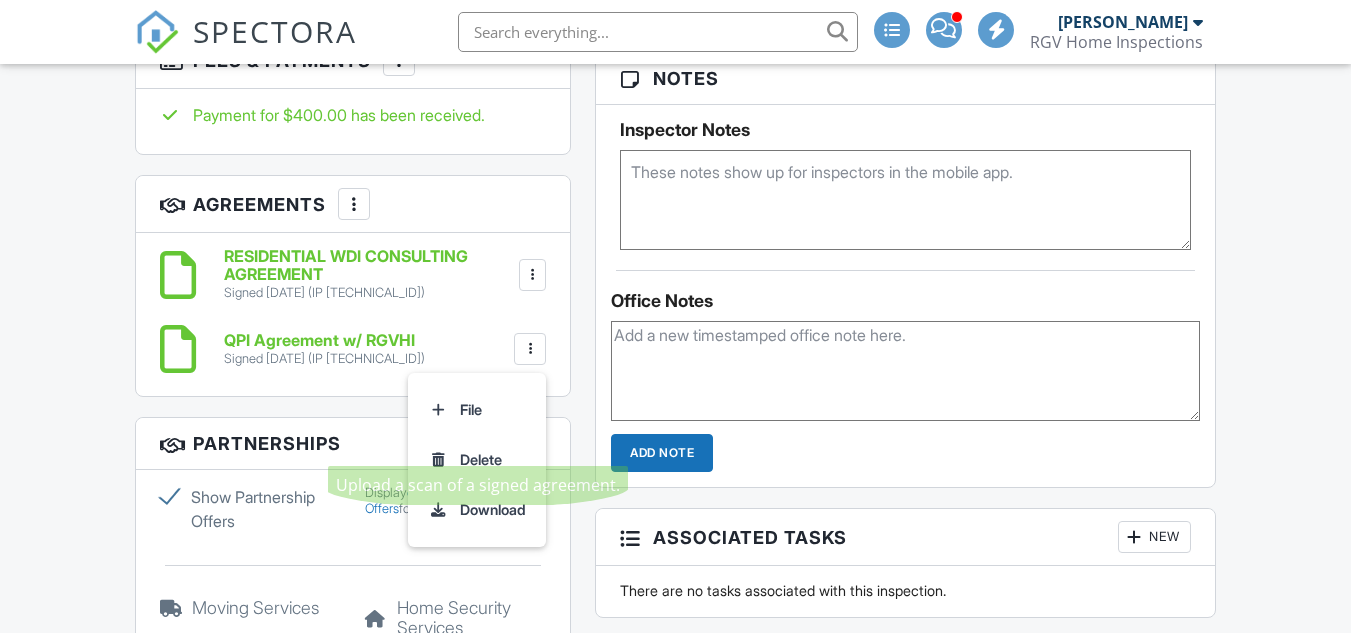 scroll, scrollTop: 1520, scrollLeft: 0, axis: vertical 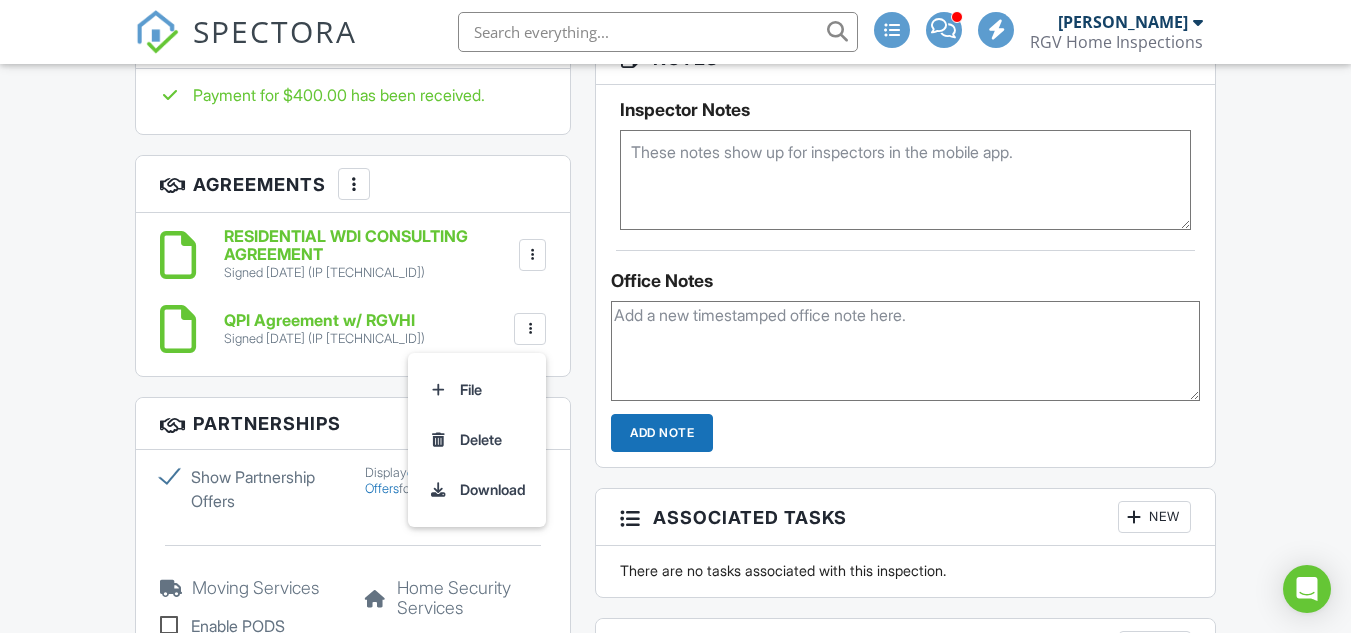 click on "File
[GEOGRAPHIC_DATA]
Download" at bounding box center (477, 440) 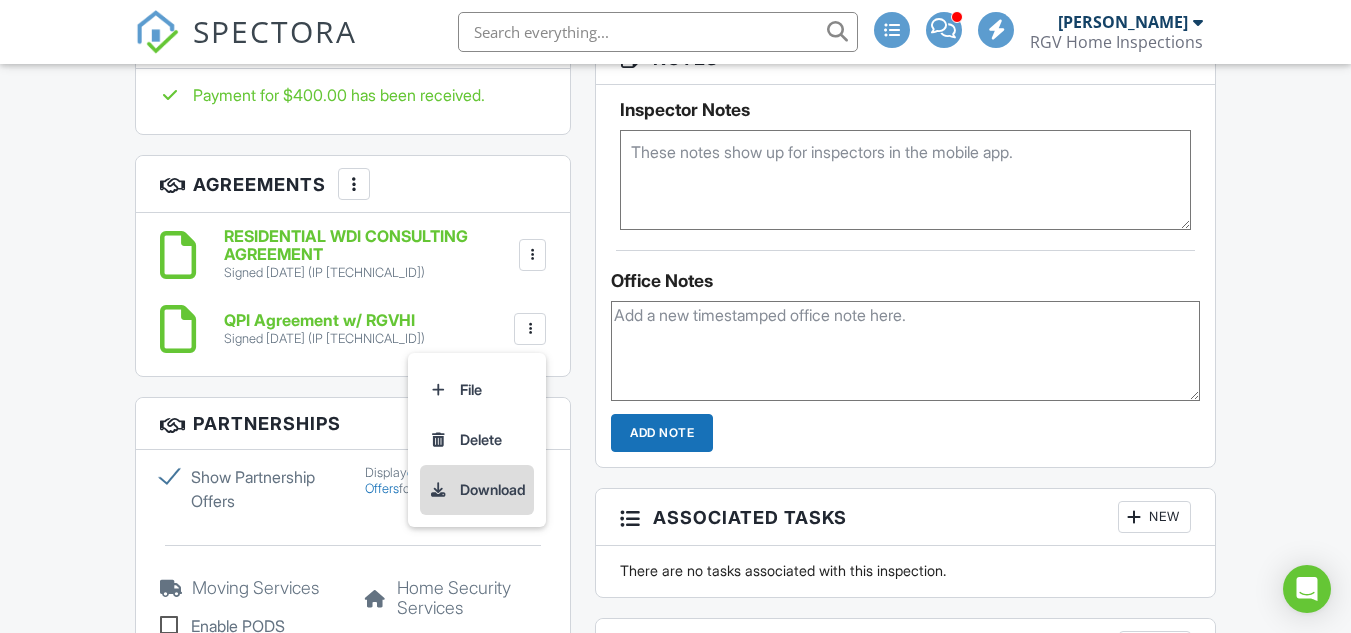 click on "Download" at bounding box center [477, 490] 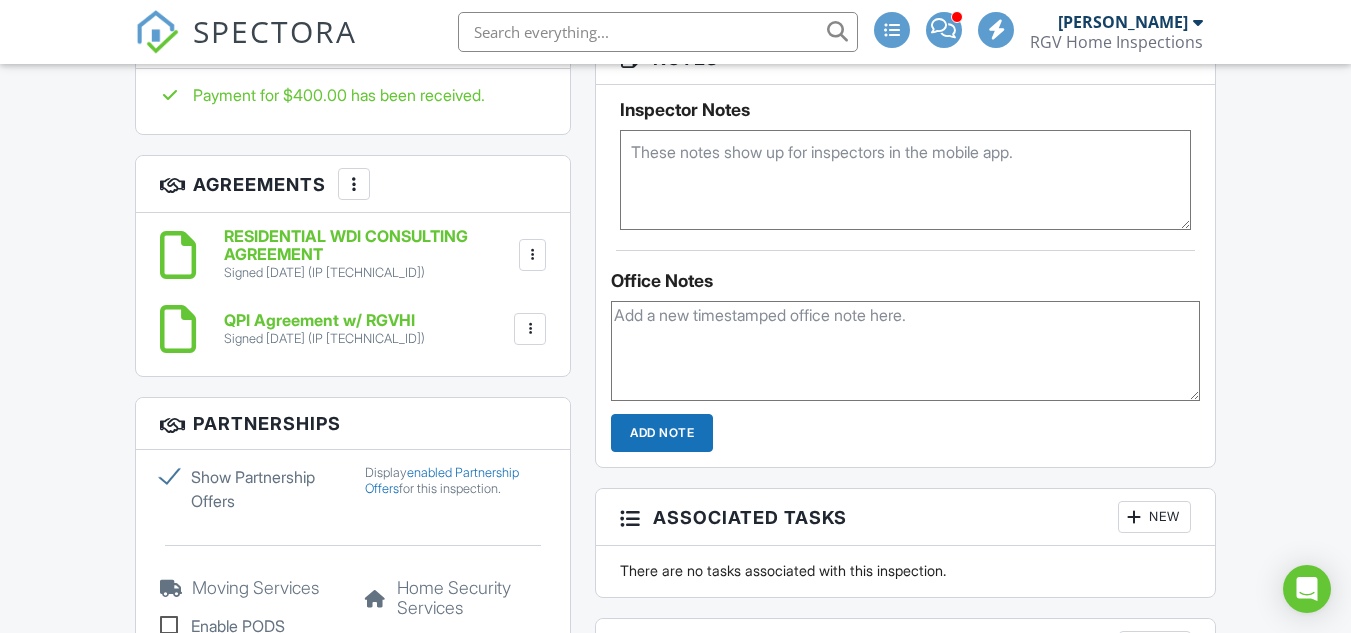 click at bounding box center [533, 255] 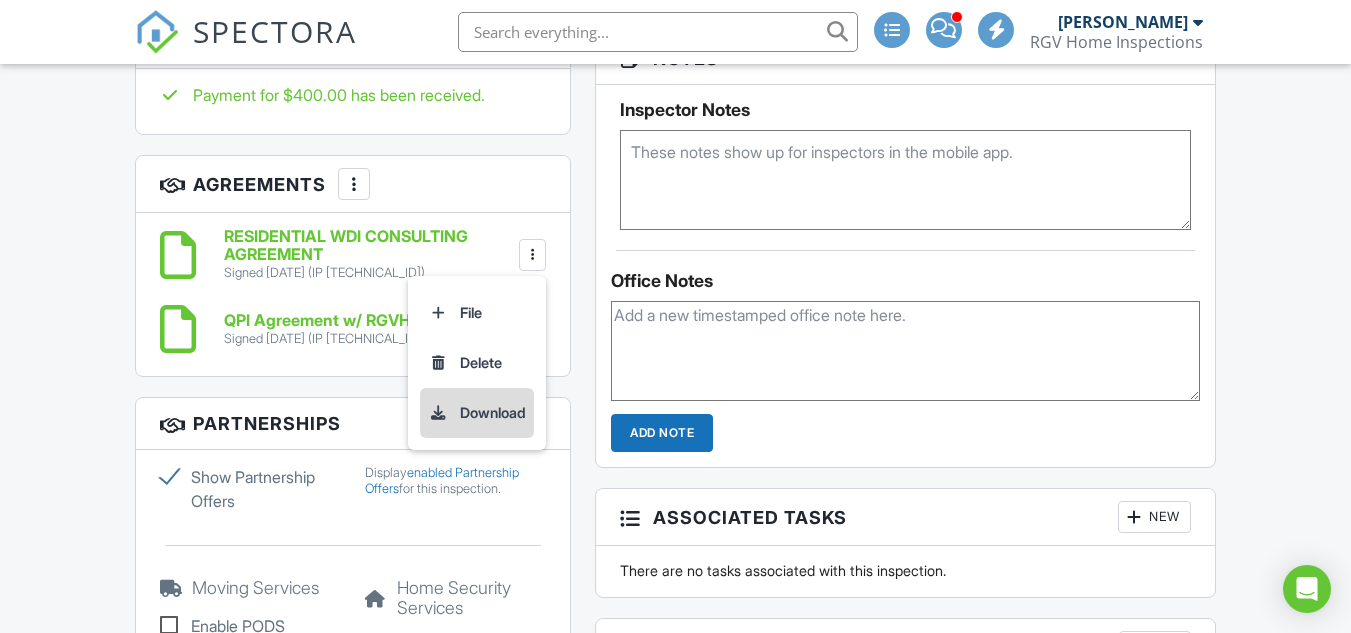click on "Download" at bounding box center (477, 413) 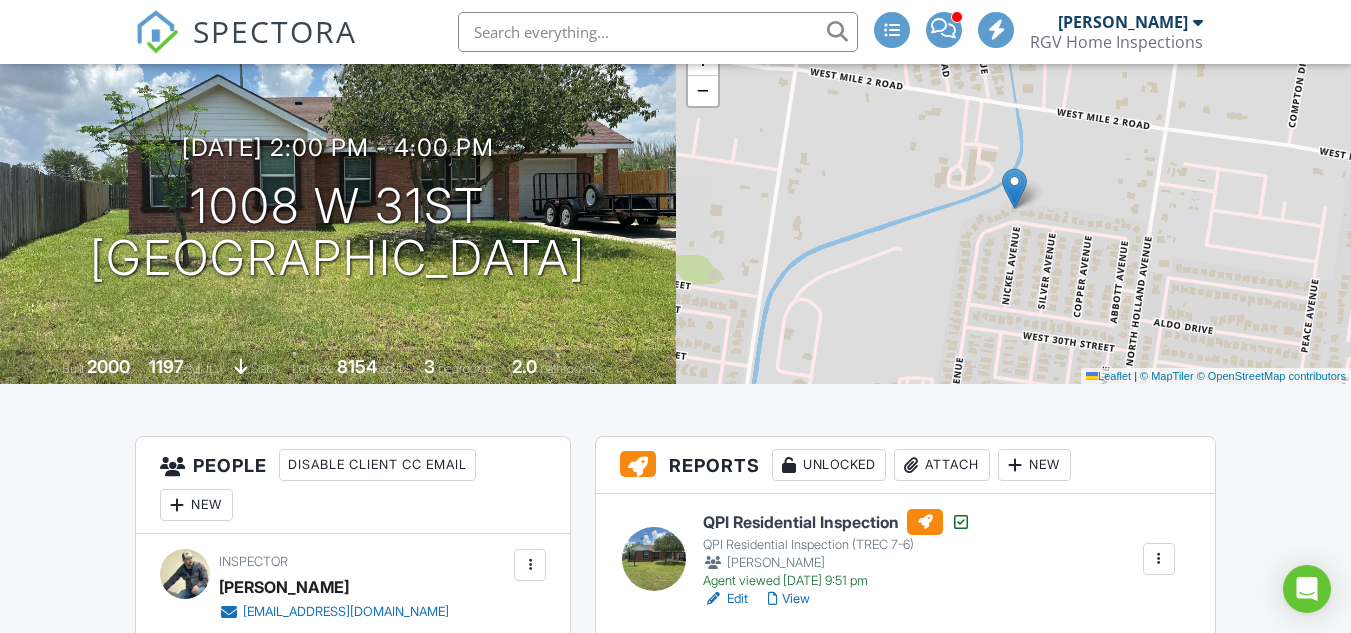 scroll, scrollTop: 0, scrollLeft: 0, axis: both 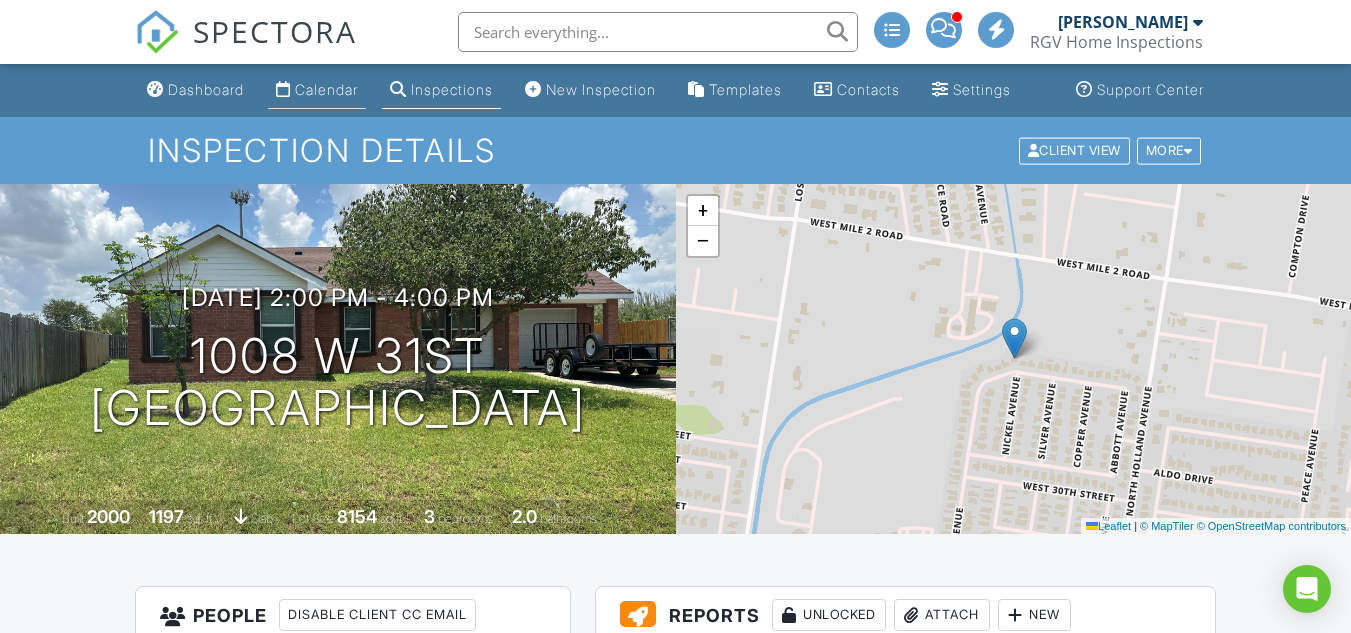 click on "Calendar" at bounding box center [317, 90] 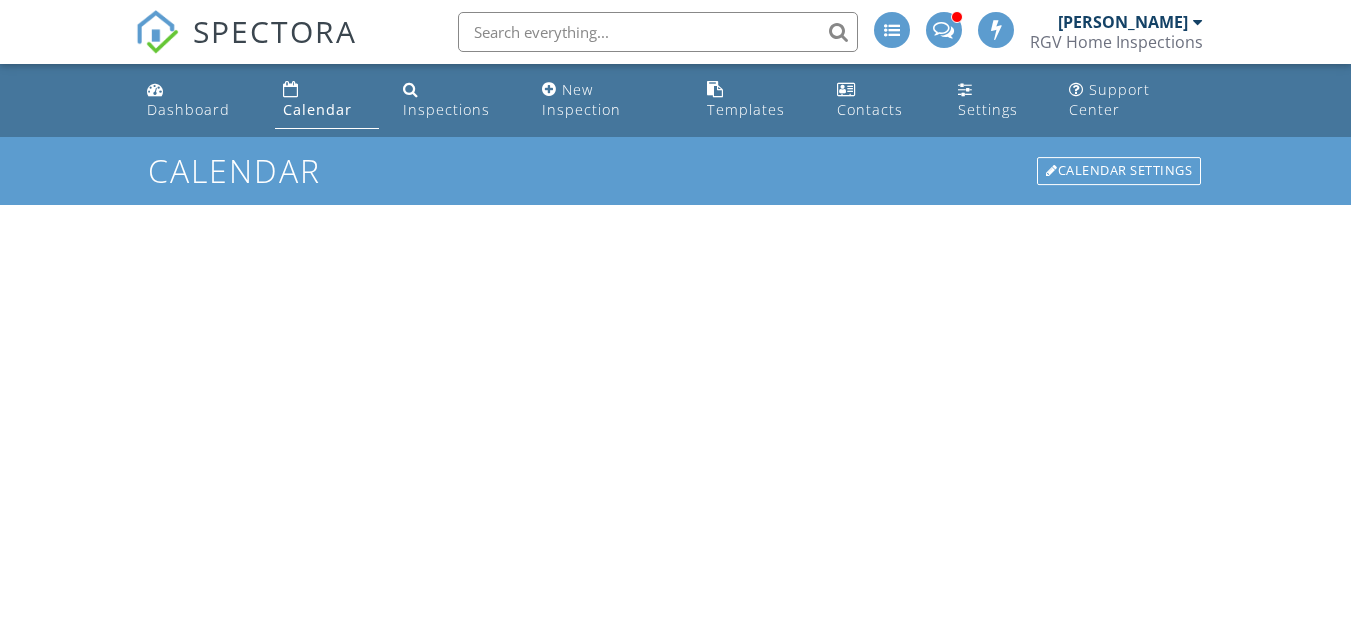 scroll, scrollTop: 0, scrollLeft: 0, axis: both 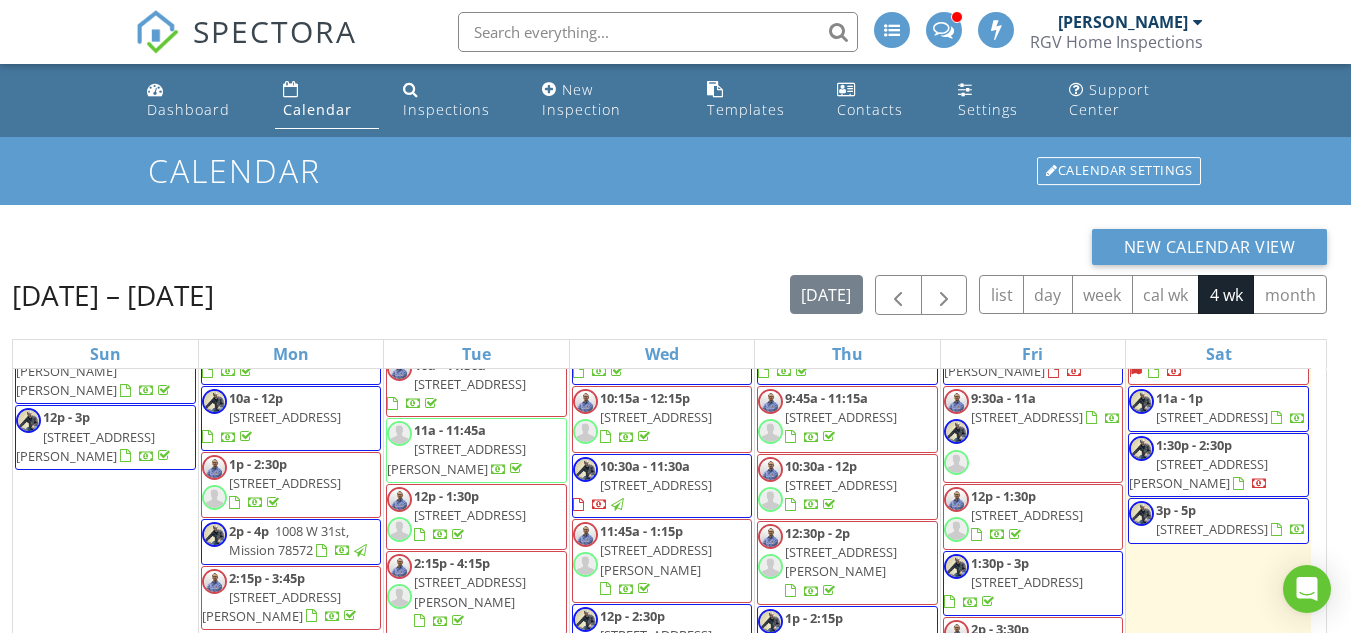 click on "11a - 1p
[STREET_ADDRESS]" at bounding box center (1218, 408) 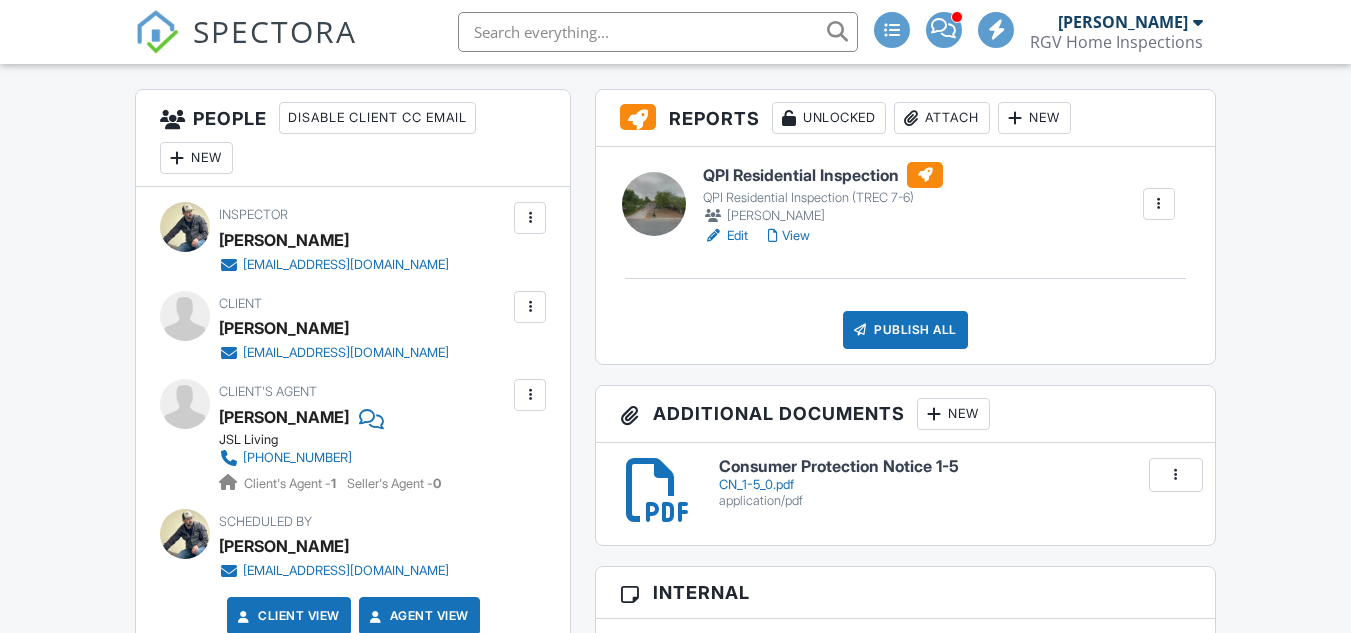 scroll, scrollTop: 500, scrollLeft: 0, axis: vertical 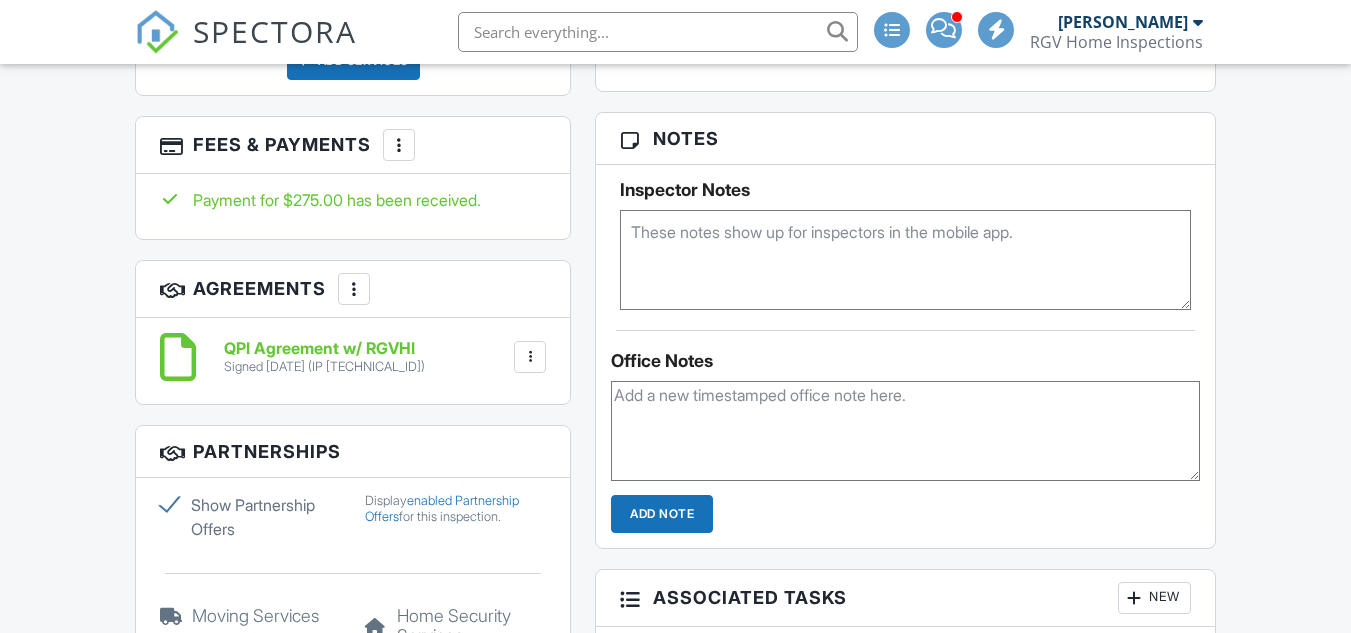 click at bounding box center (530, 357) 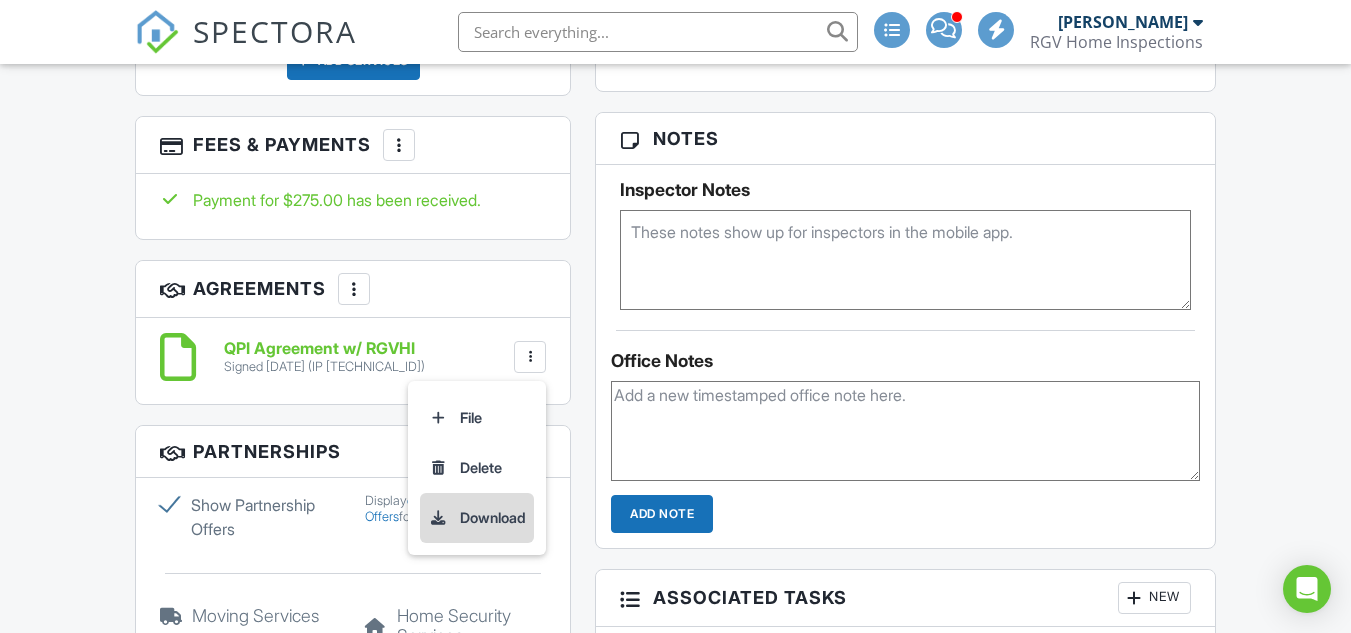 scroll, scrollTop: 1320, scrollLeft: 0, axis: vertical 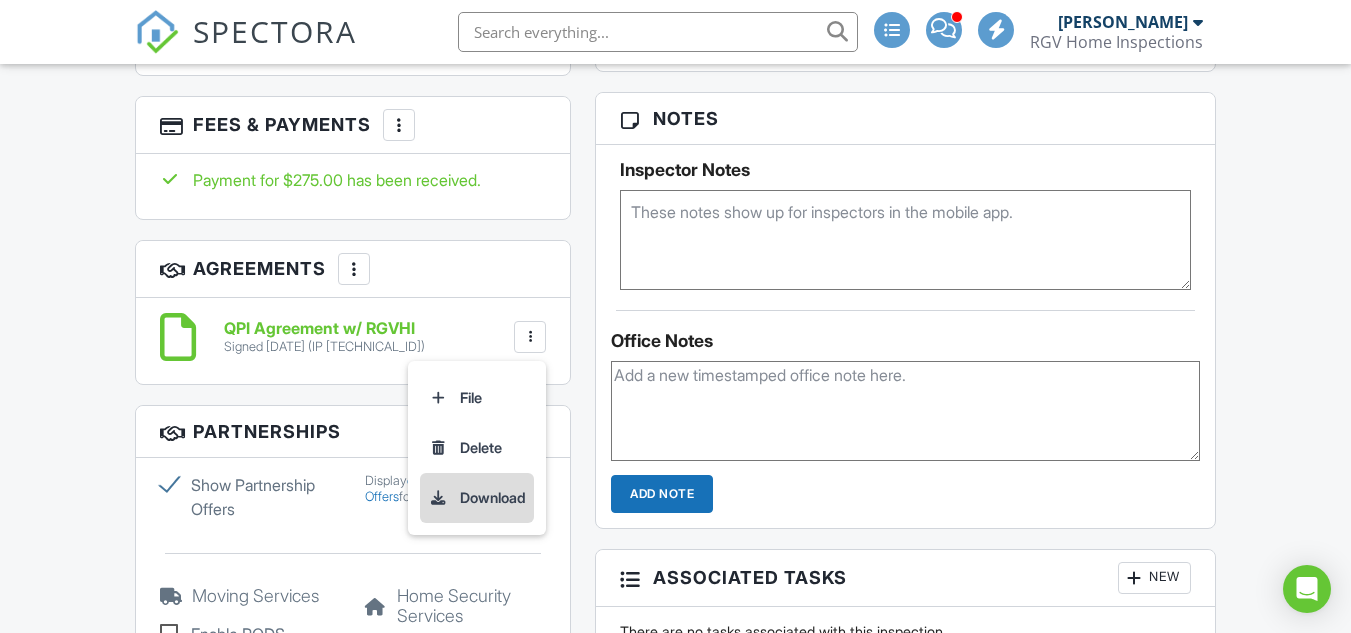click on "Download" at bounding box center (477, 498) 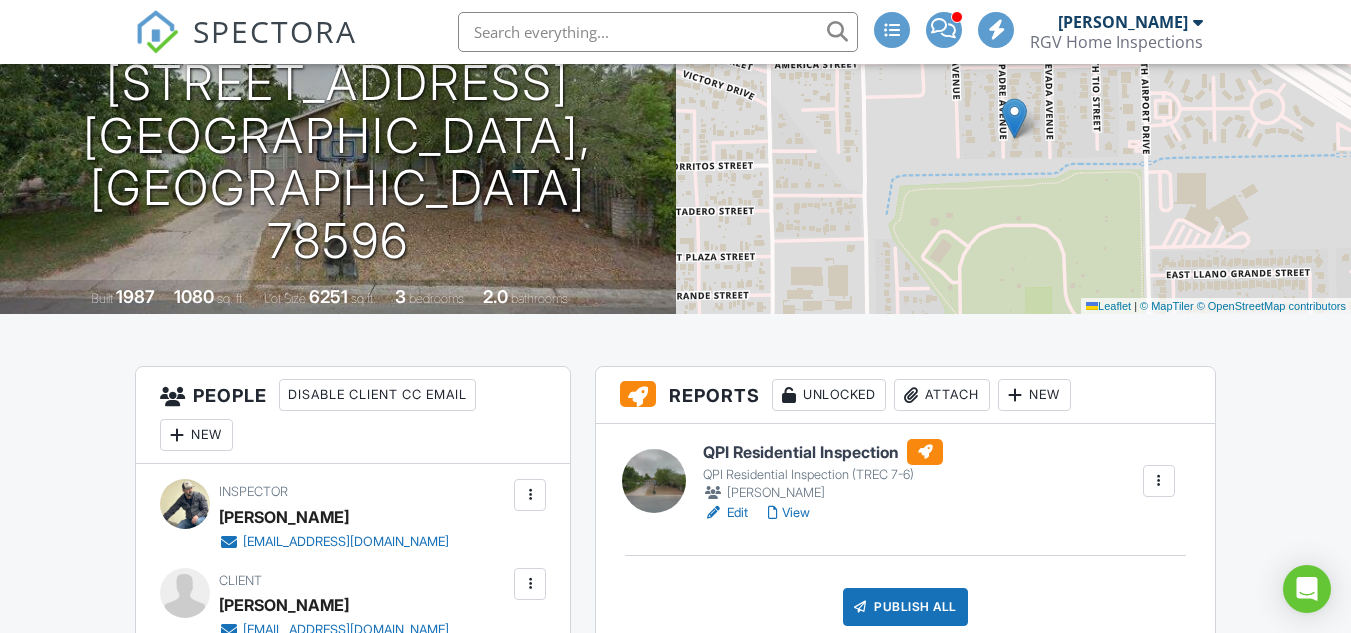 scroll, scrollTop: 0, scrollLeft: 0, axis: both 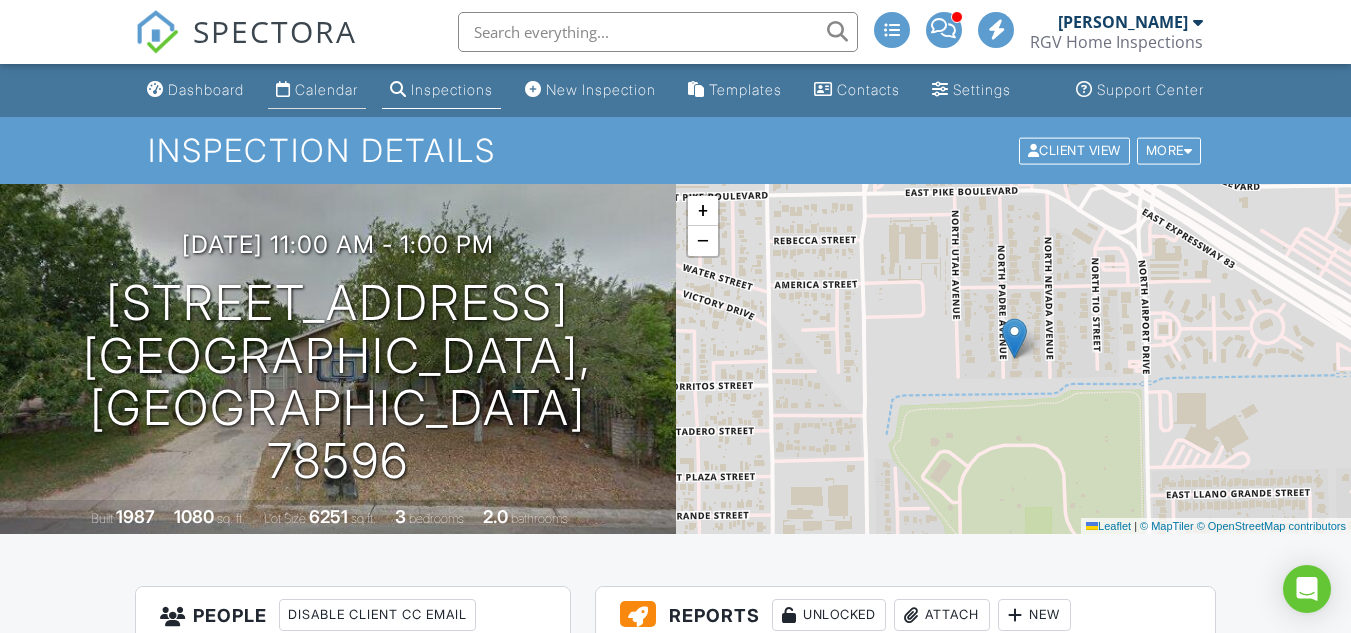 click on "Calendar" at bounding box center (326, 89) 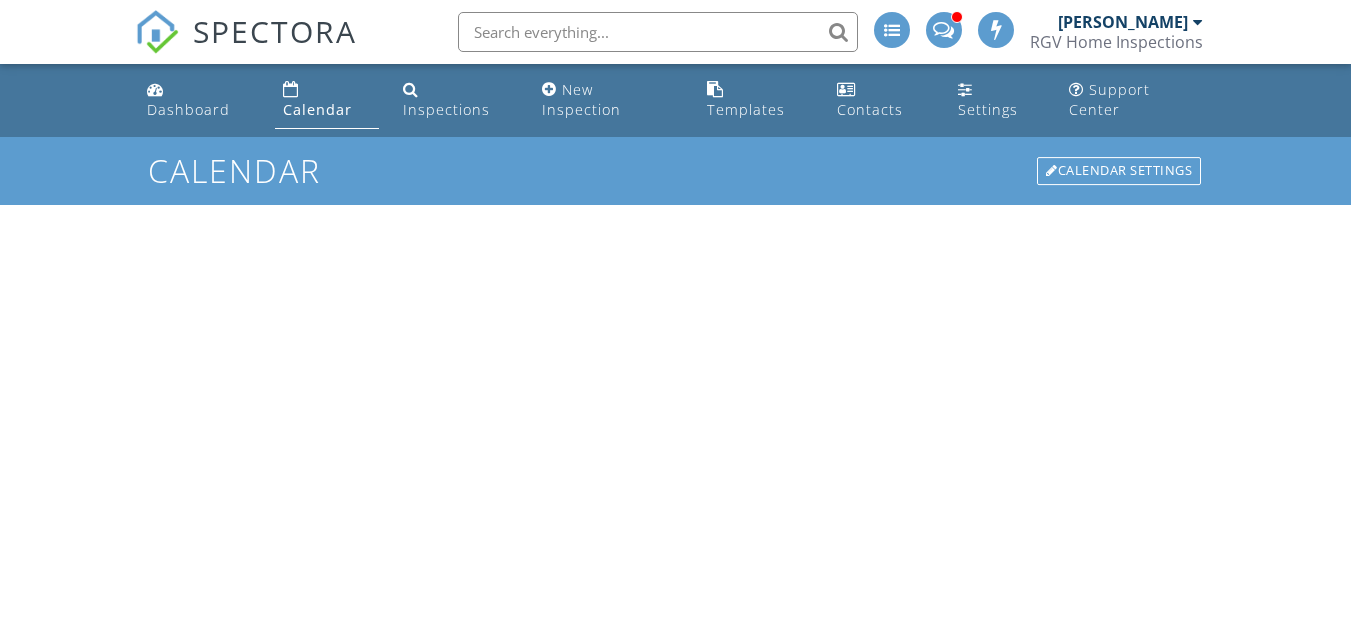 scroll, scrollTop: 0, scrollLeft: 0, axis: both 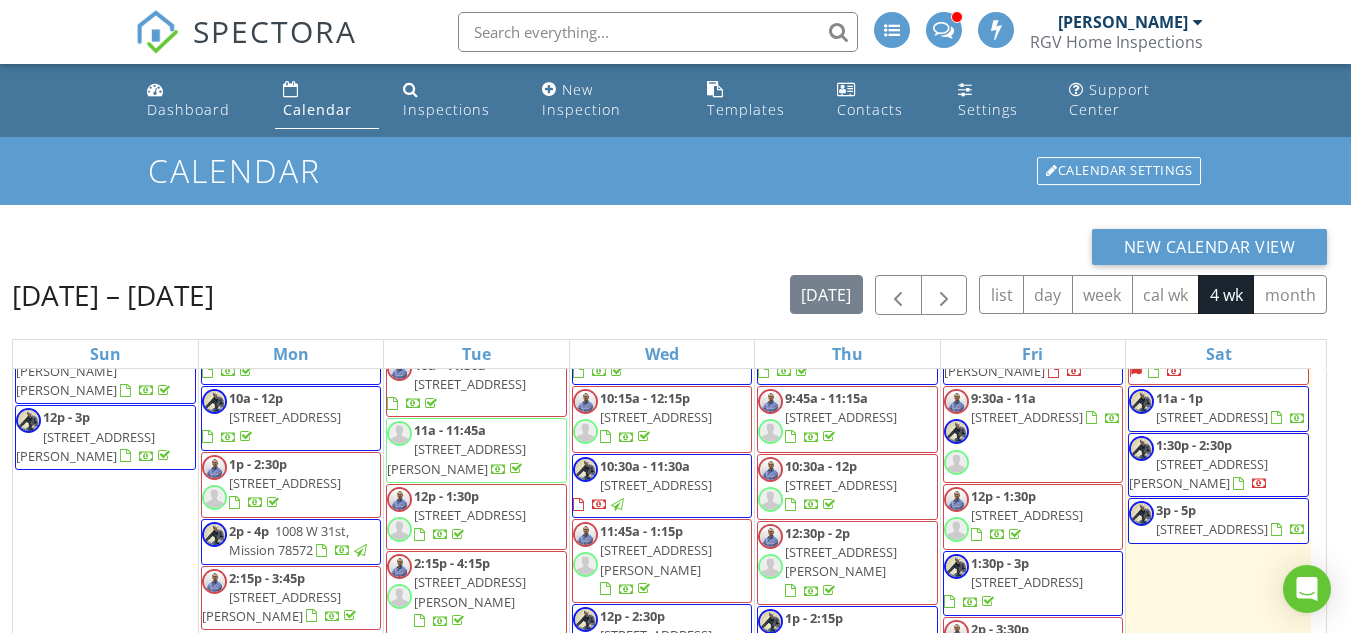 click on "2141 Diaz Ave, McAllen 78503" at bounding box center [1198, 473] 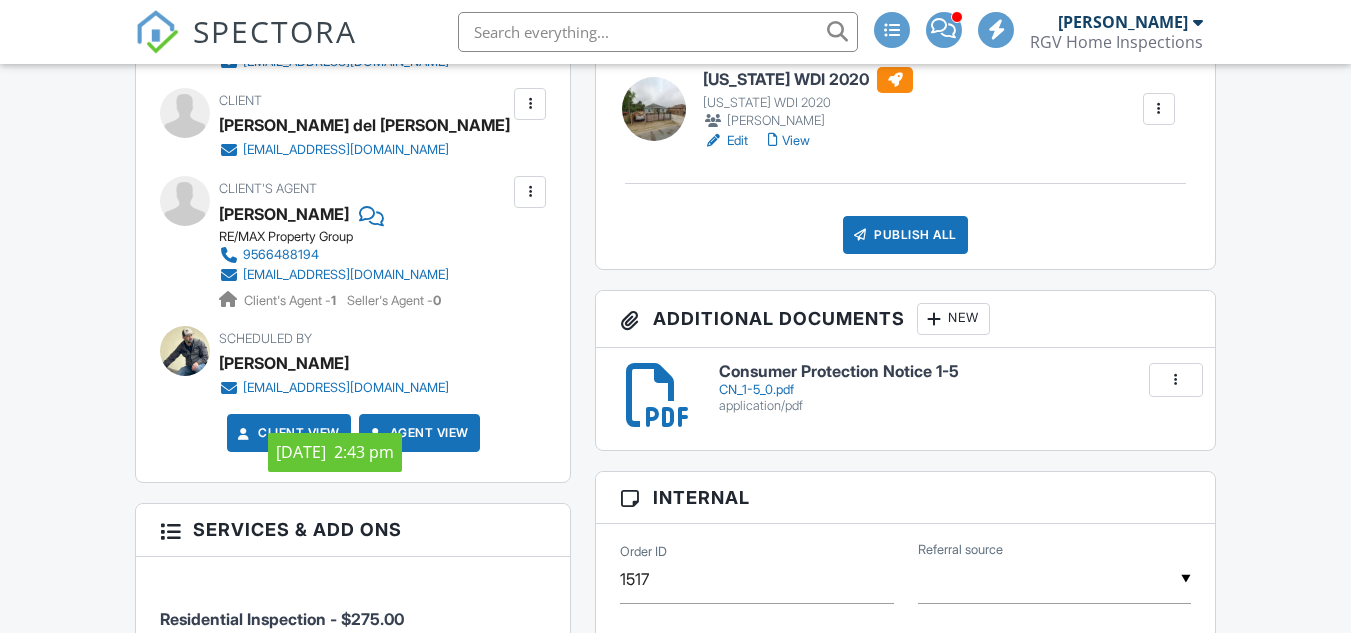 scroll, scrollTop: 1400, scrollLeft: 0, axis: vertical 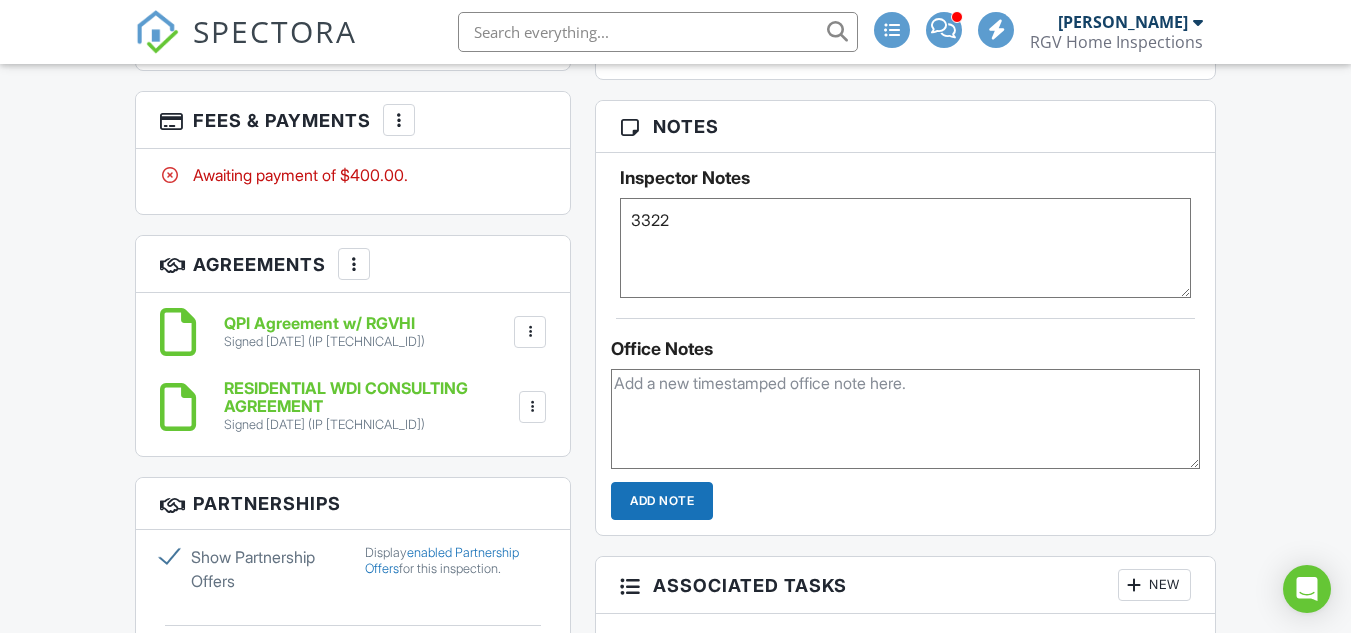 click at bounding box center [530, 332] 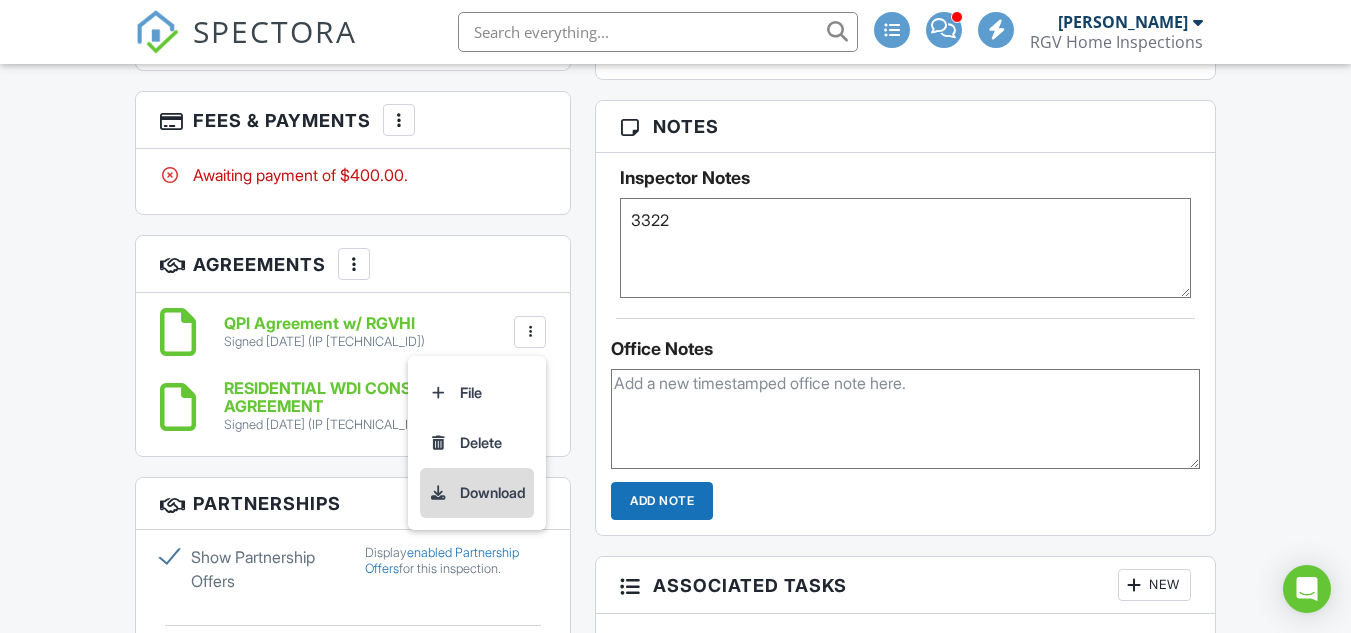 click on "Download" at bounding box center (477, 493) 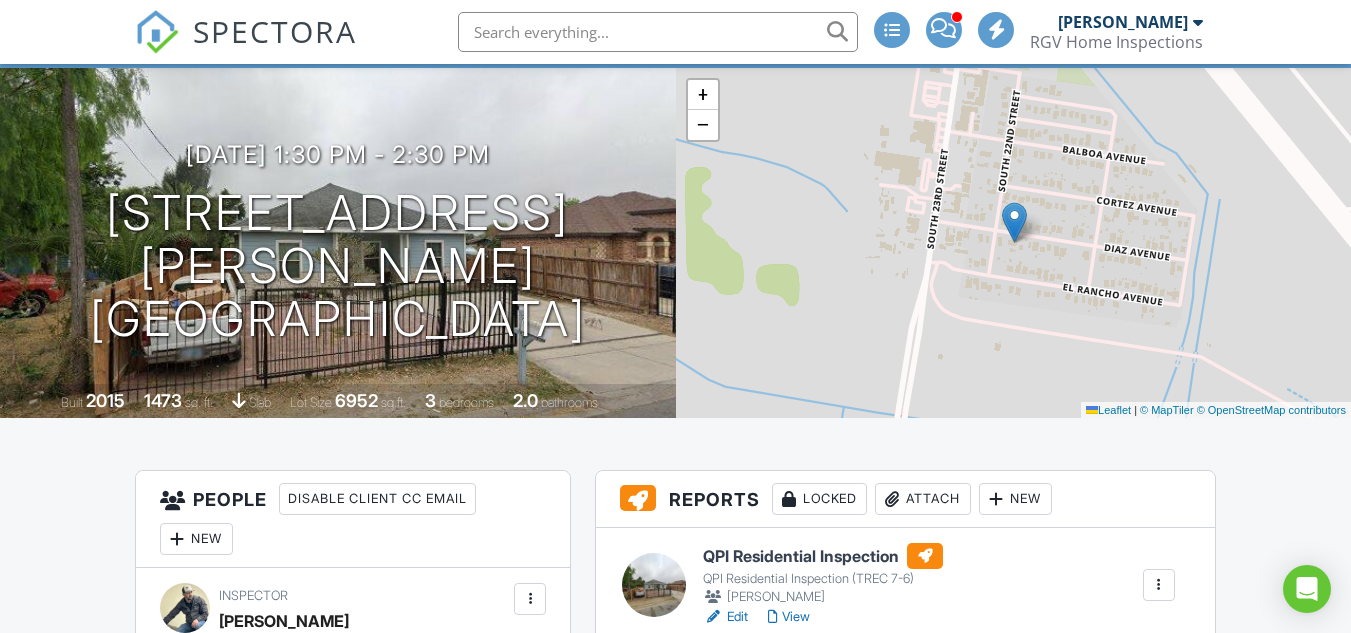 scroll, scrollTop: 0, scrollLeft: 0, axis: both 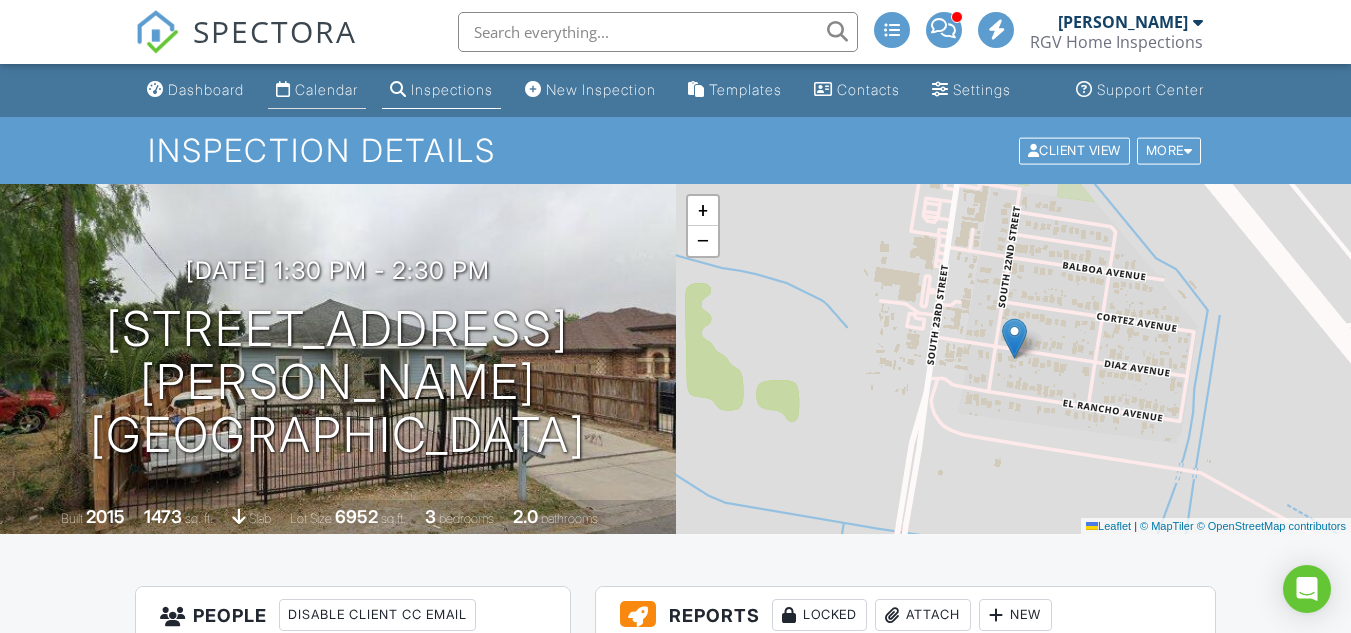 click on "Calendar" at bounding box center [317, 90] 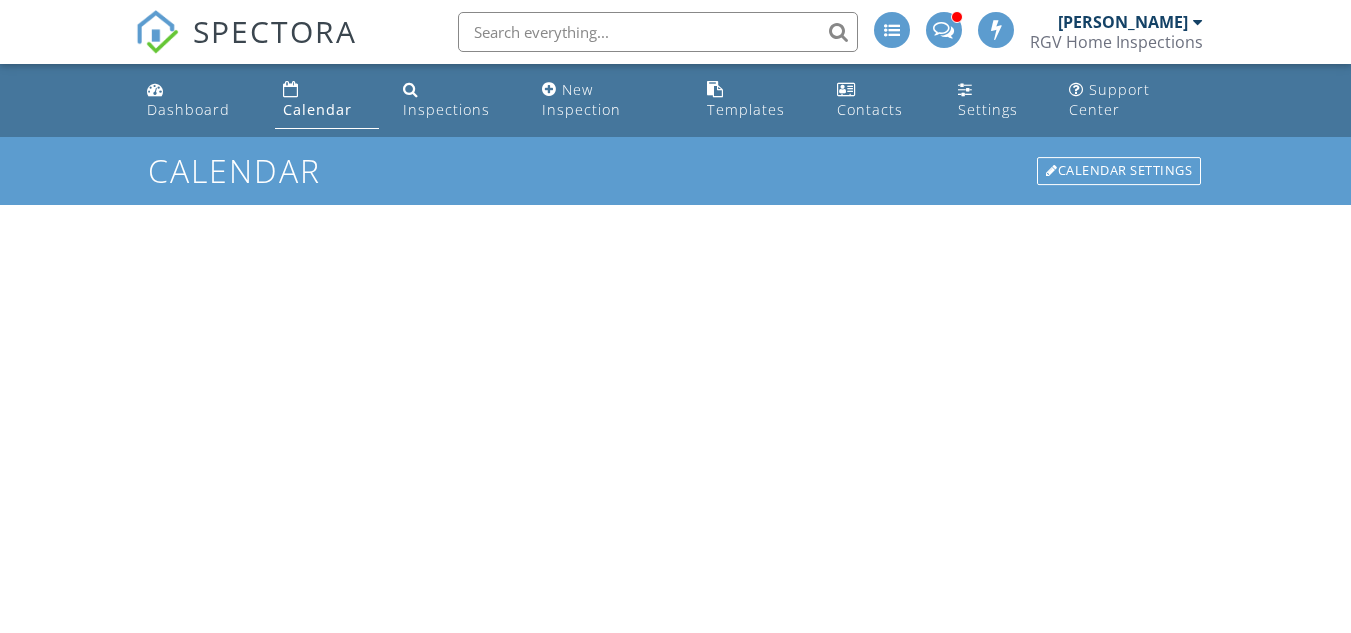 scroll, scrollTop: 0, scrollLeft: 0, axis: both 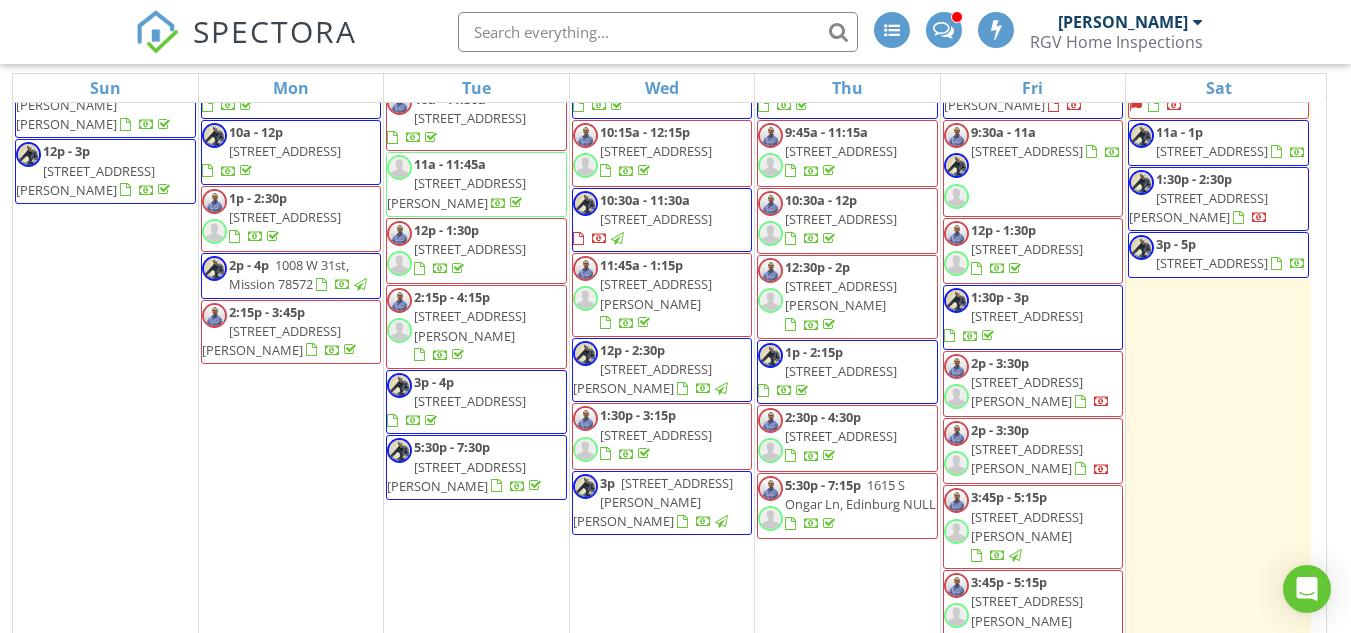 click on "[STREET_ADDRESS]" at bounding box center (1212, 263) 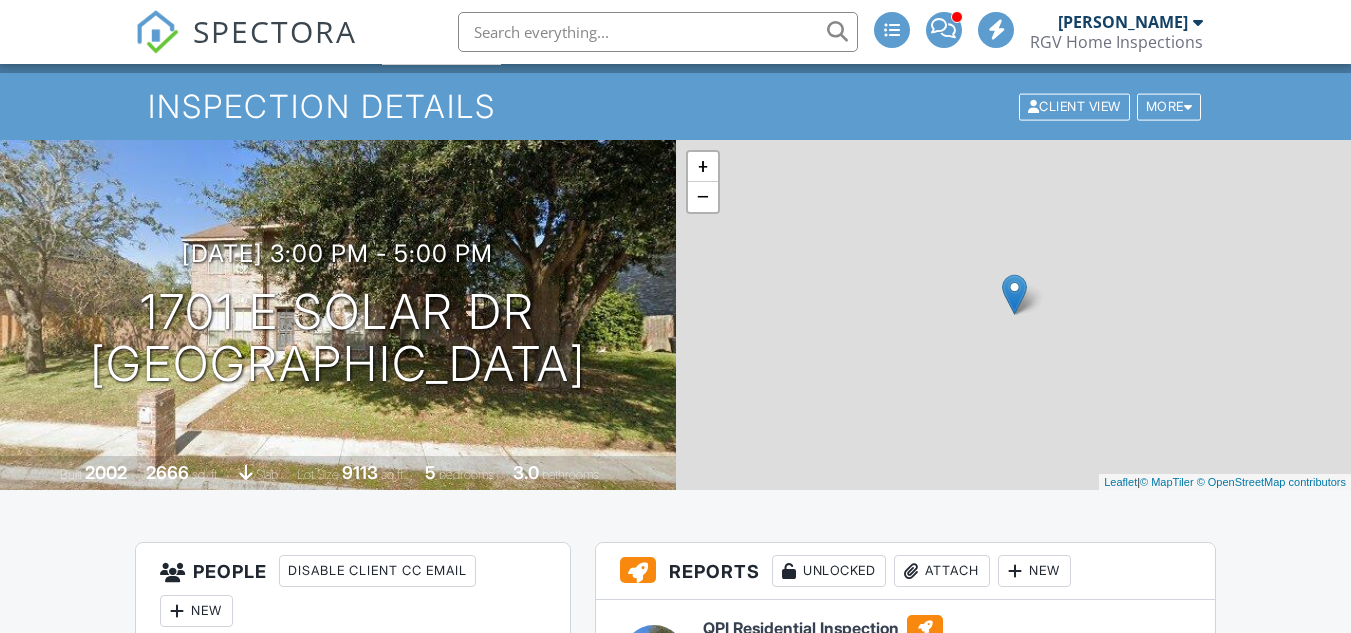 scroll, scrollTop: 500, scrollLeft: 0, axis: vertical 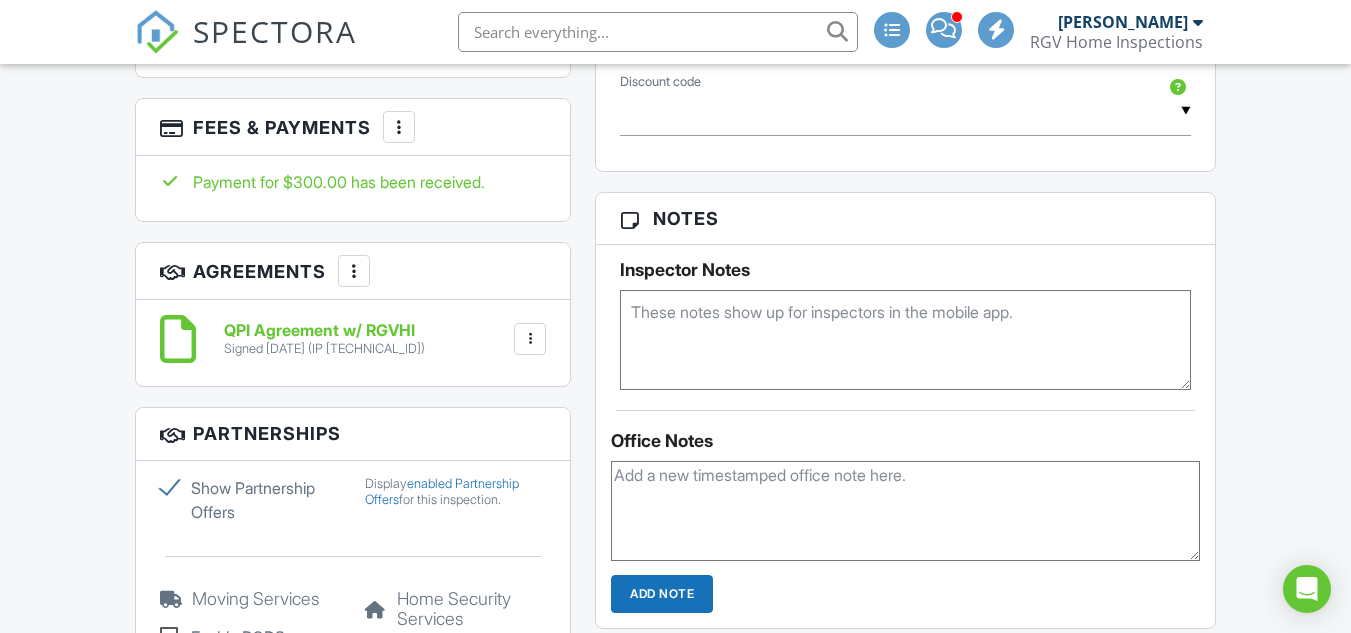 click on "QPI Agreement w/ RGVHI
Signed [DATE] (IP [TECHNICAL_ID])
File
[GEOGRAPHIC_DATA]
Download" at bounding box center [353, 339] 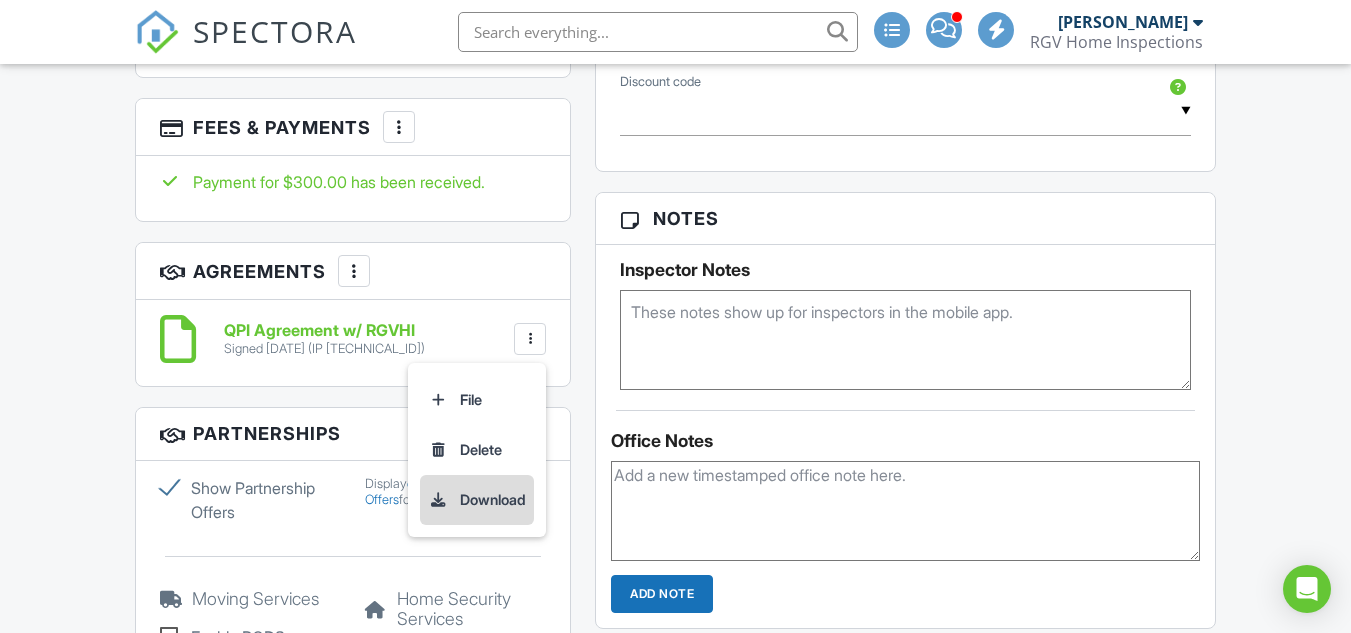 click on "Download" at bounding box center [477, 500] 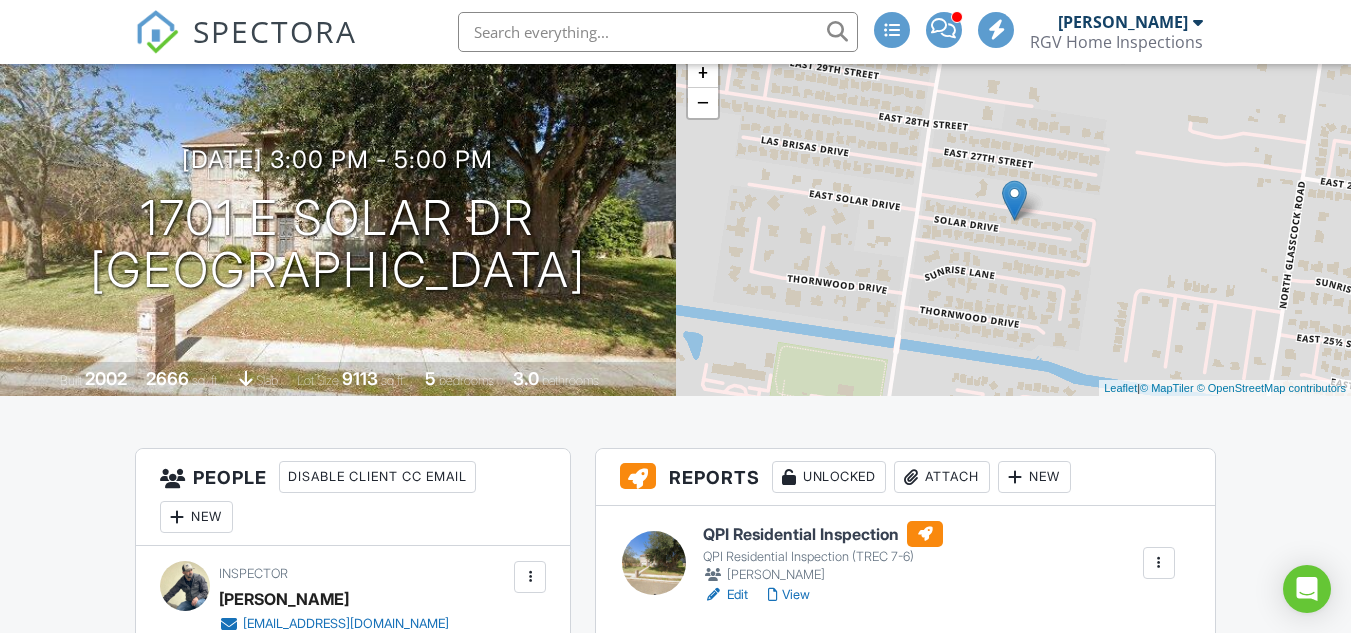 scroll, scrollTop: 0, scrollLeft: 0, axis: both 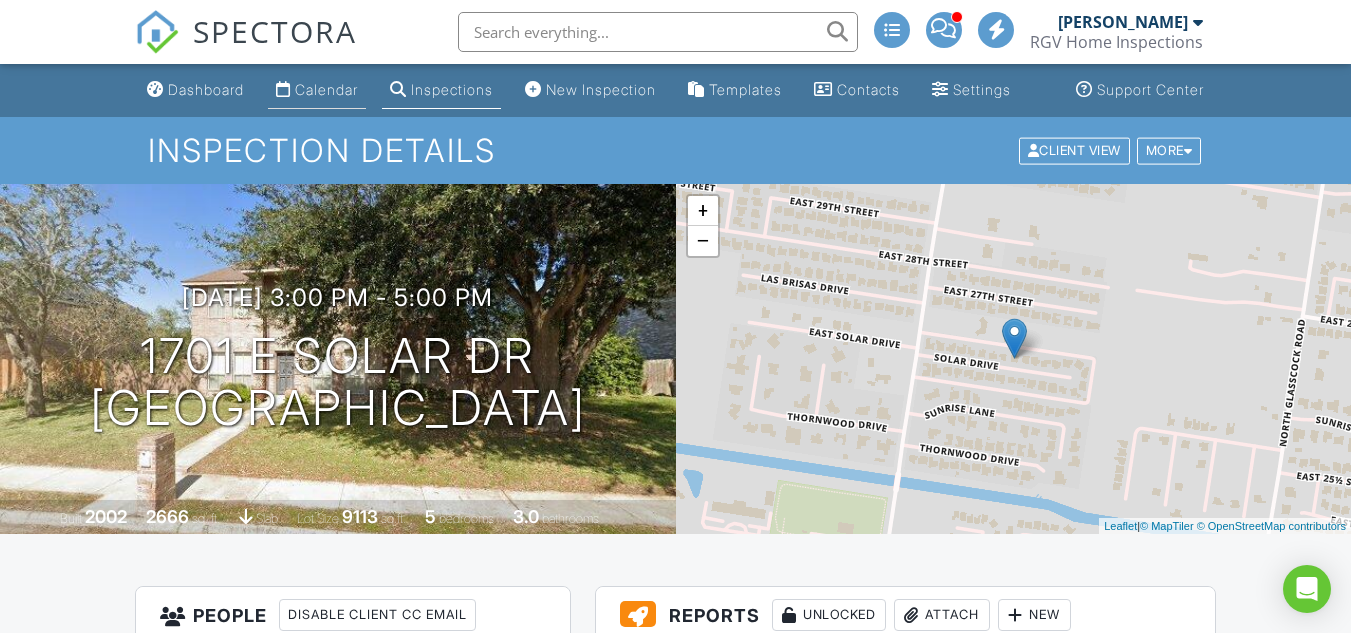 click on "Calendar" at bounding box center [317, 90] 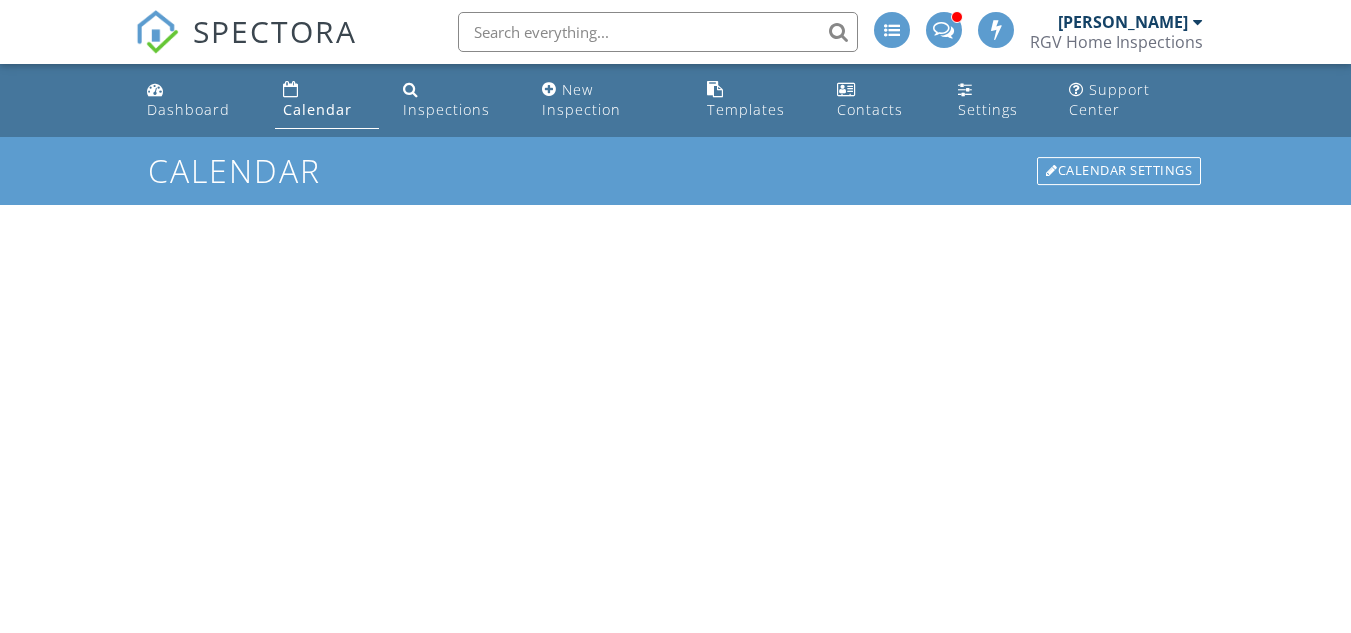 scroll, scrollTop: 0, scrollLeft: 0, axis: both 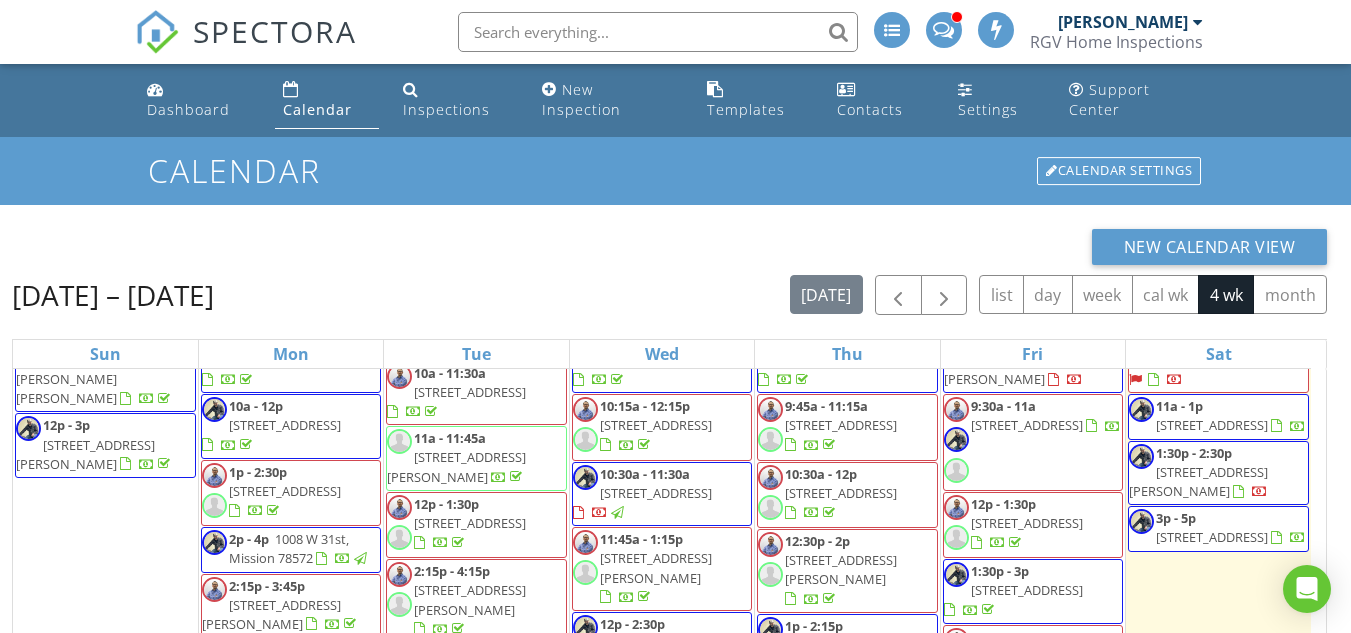 click on "2141 Diaz Ave, McAllen 78503" at bounding box center [1198, 481] 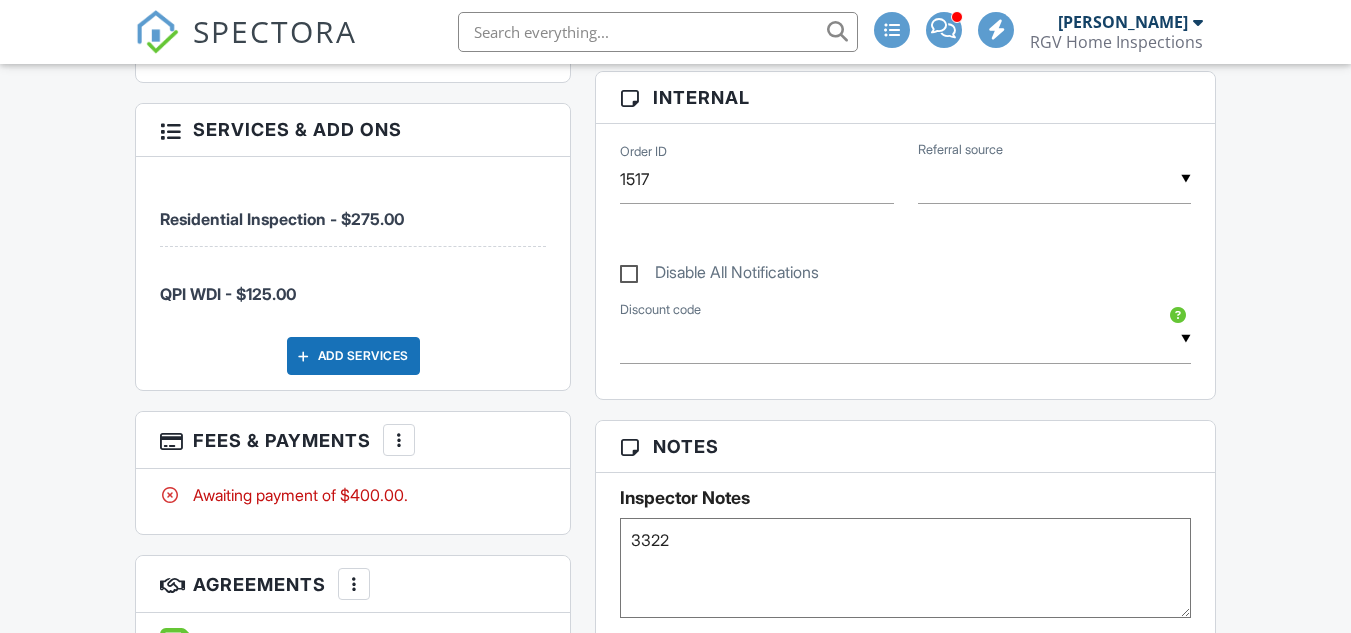 scroll, scrollTop: 1300, scrollLeft: 0, axis: vertical 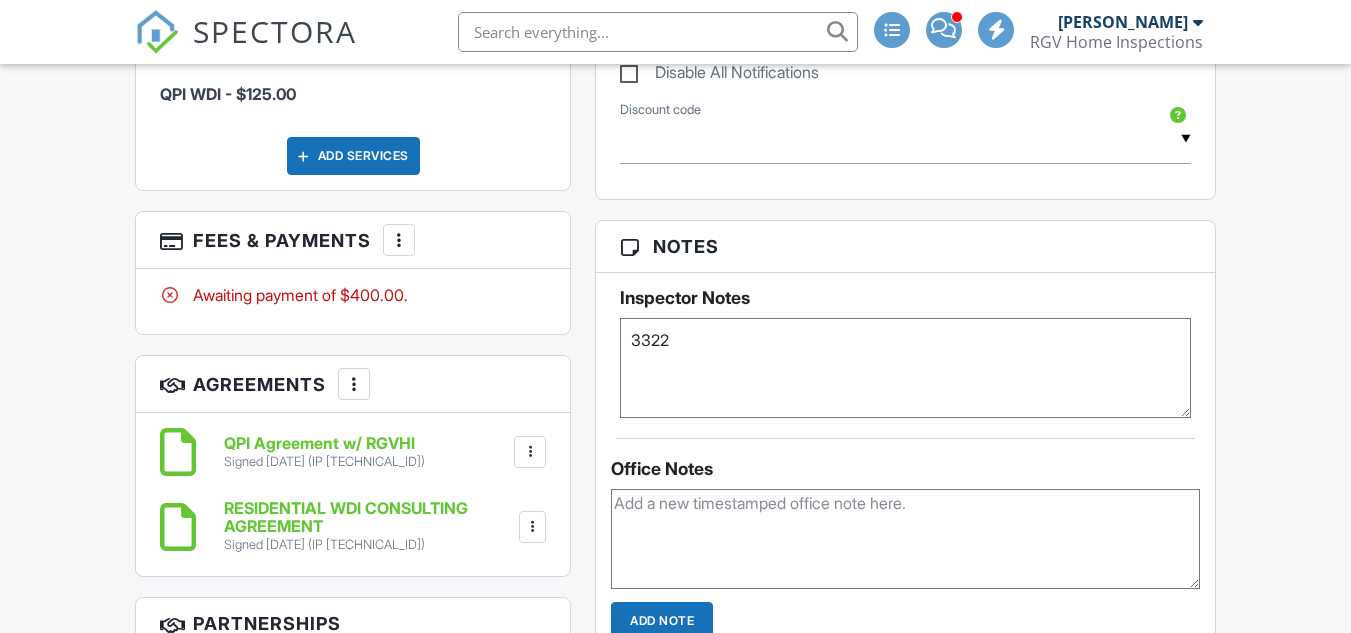 click at bounding box center [533, 527] 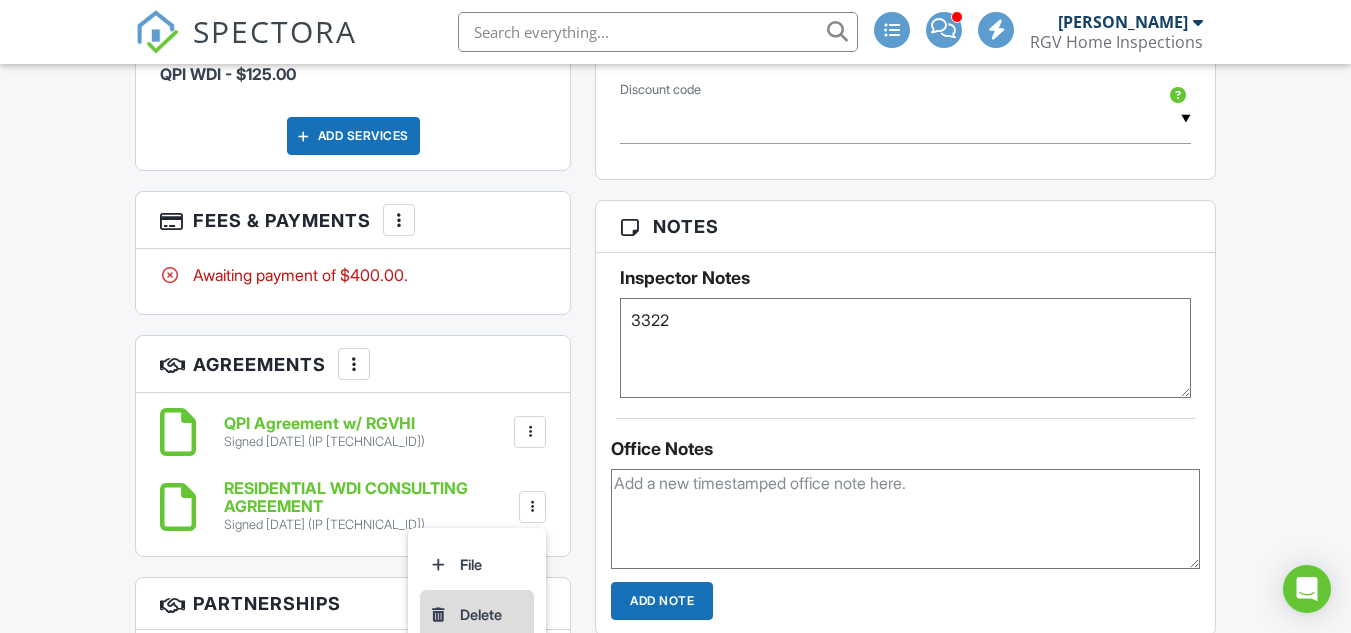 scroll, scrollTop: 1420, scrollLeft: 0, axis: vertical 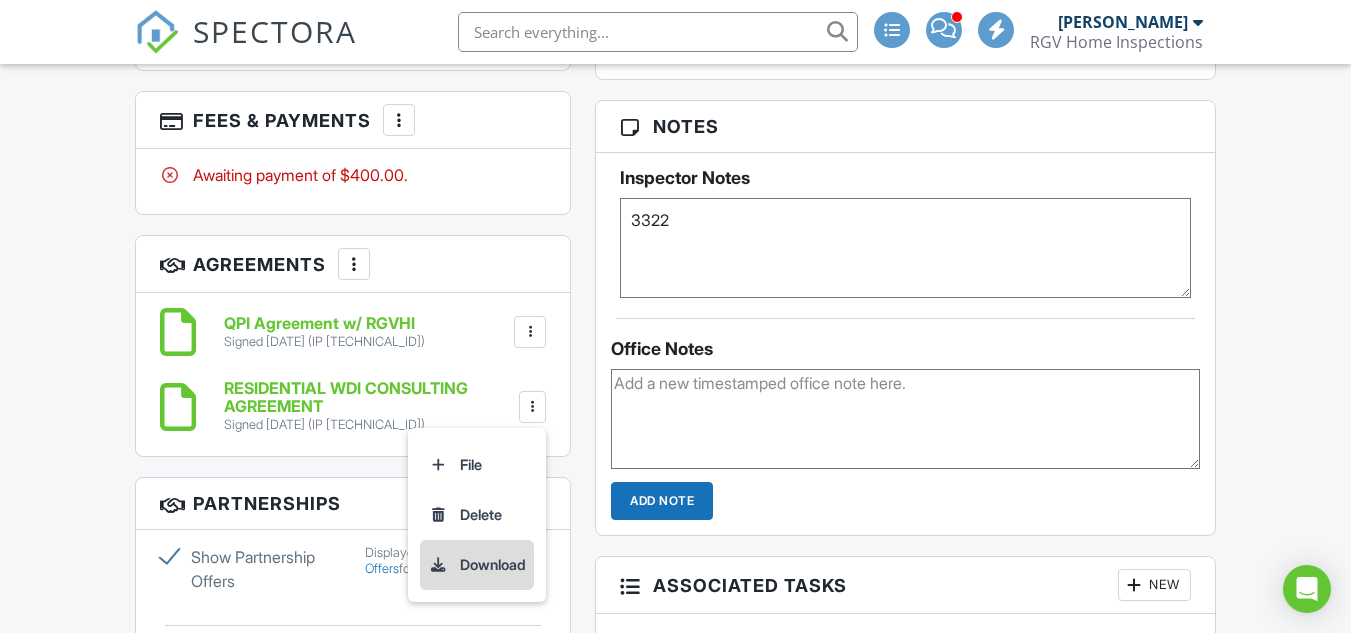 click on "Download" at bounding box center (477, 565) 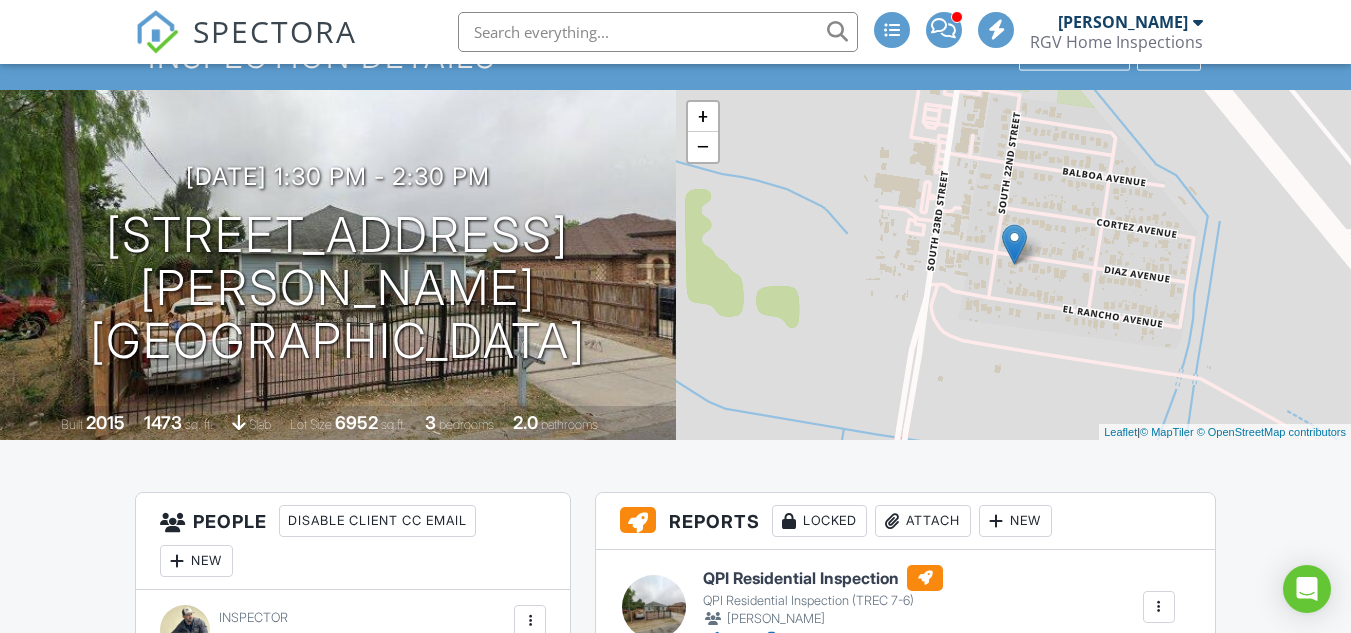 scroll, scrollTop: 0, scrollLeft: 0, axis: both 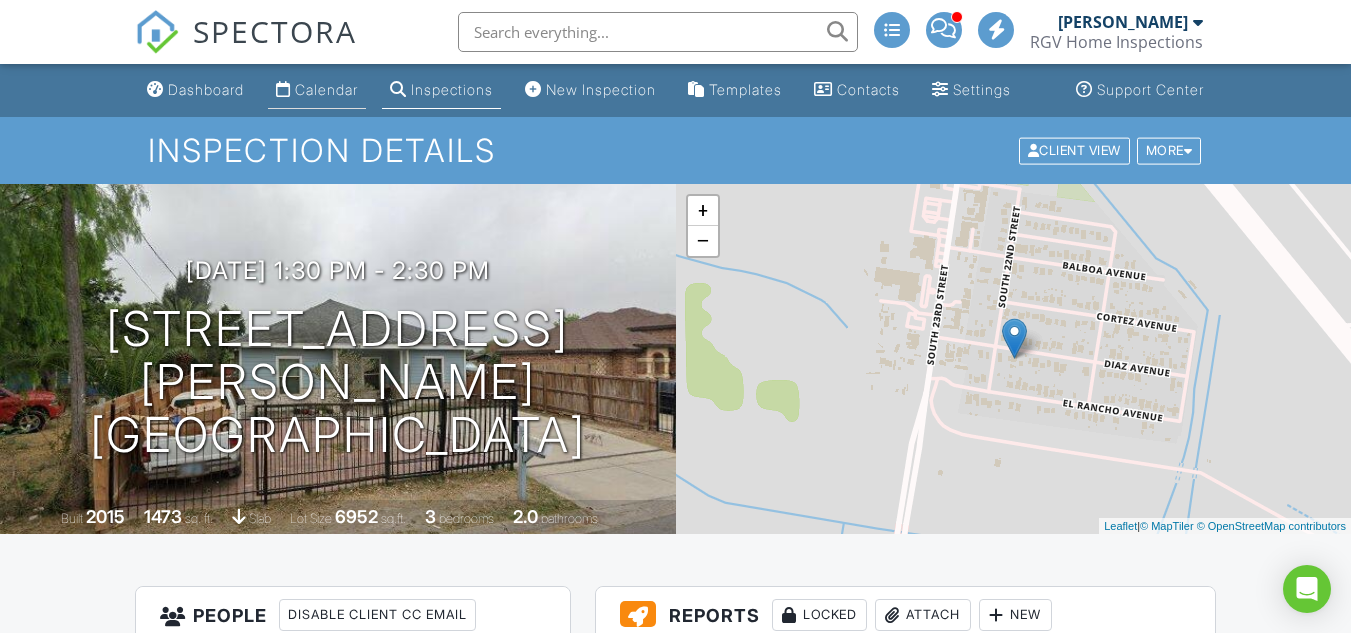 click on "Calendar" at bounding box center (326, 89) 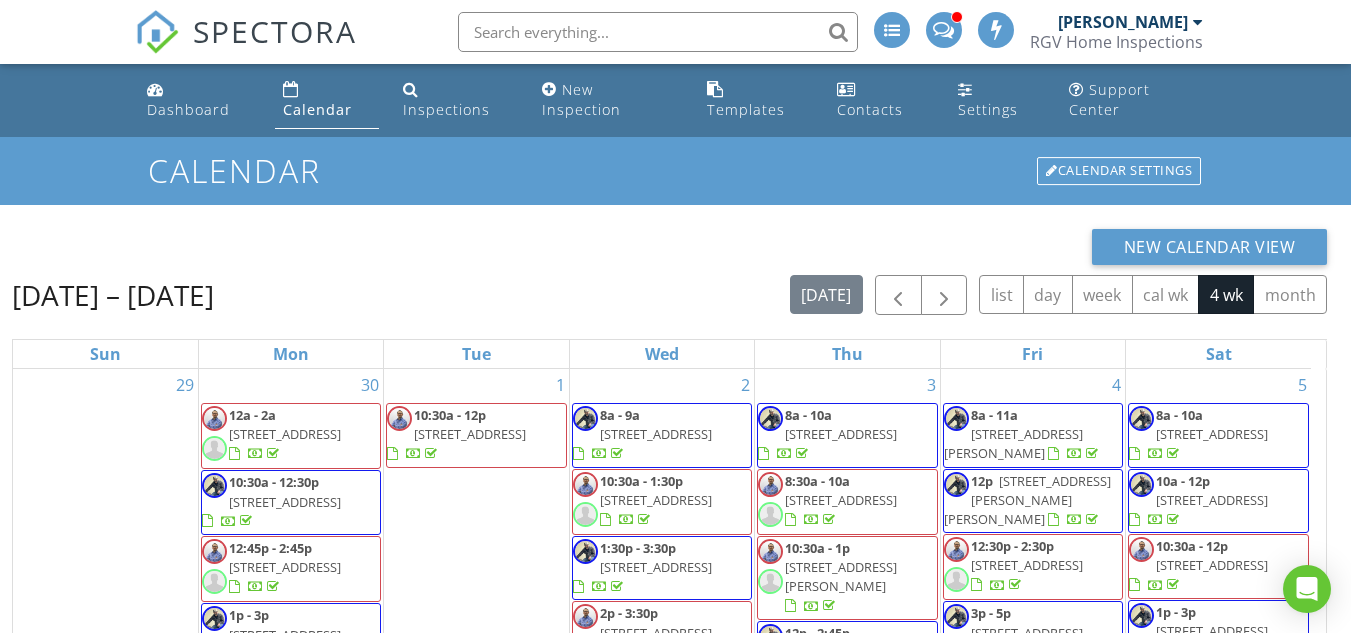 scroll, scrollTop: 0, scrollLeft: 0, axis: both 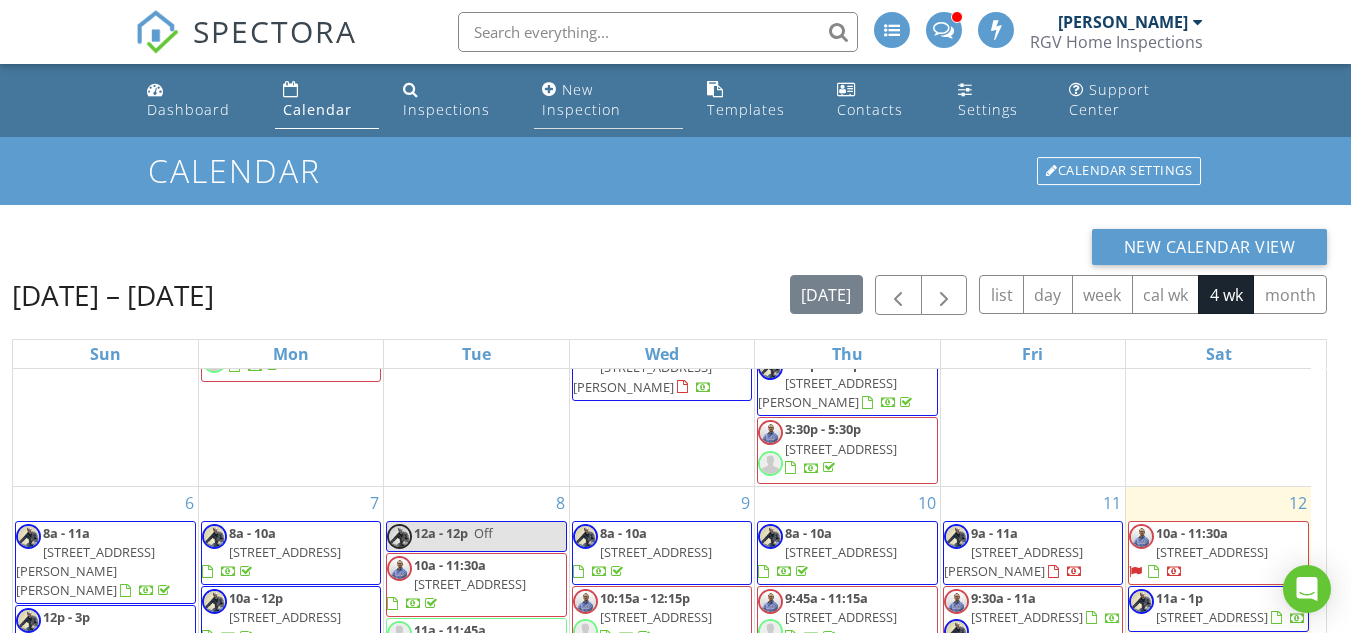 click on "New Inspection" at bounding box center (608, 100) 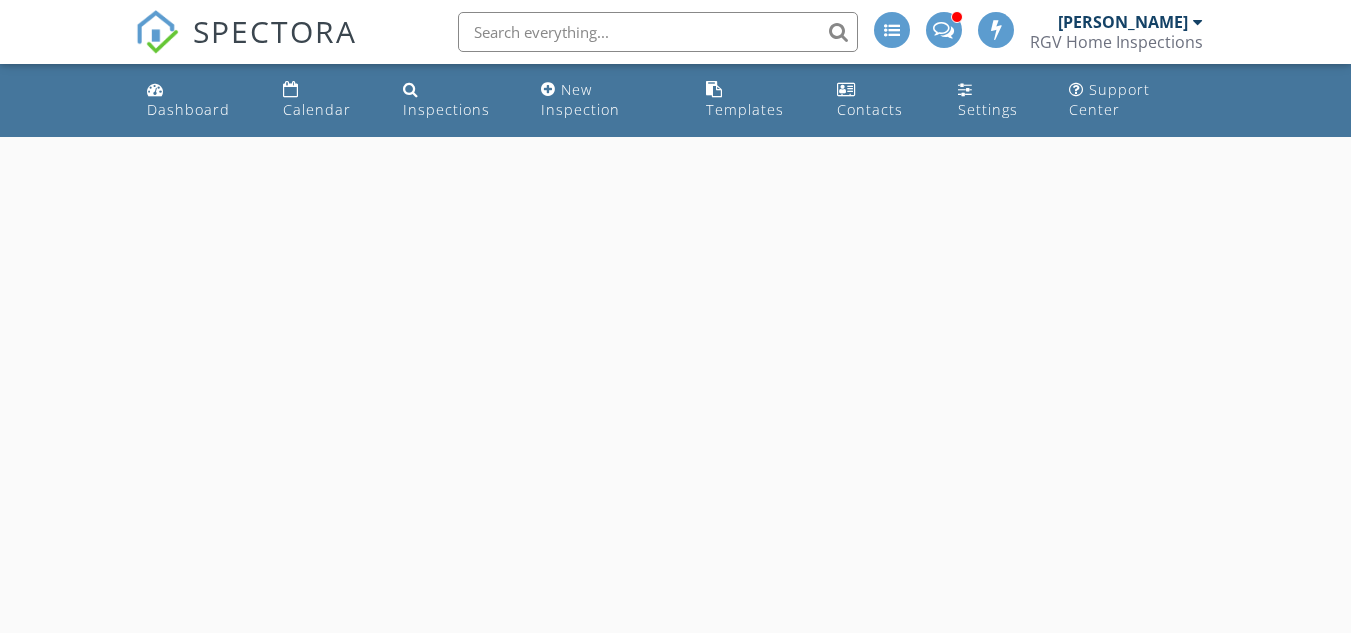 scroll, scrollTop: 0, scrollLeft: 0, axis: both 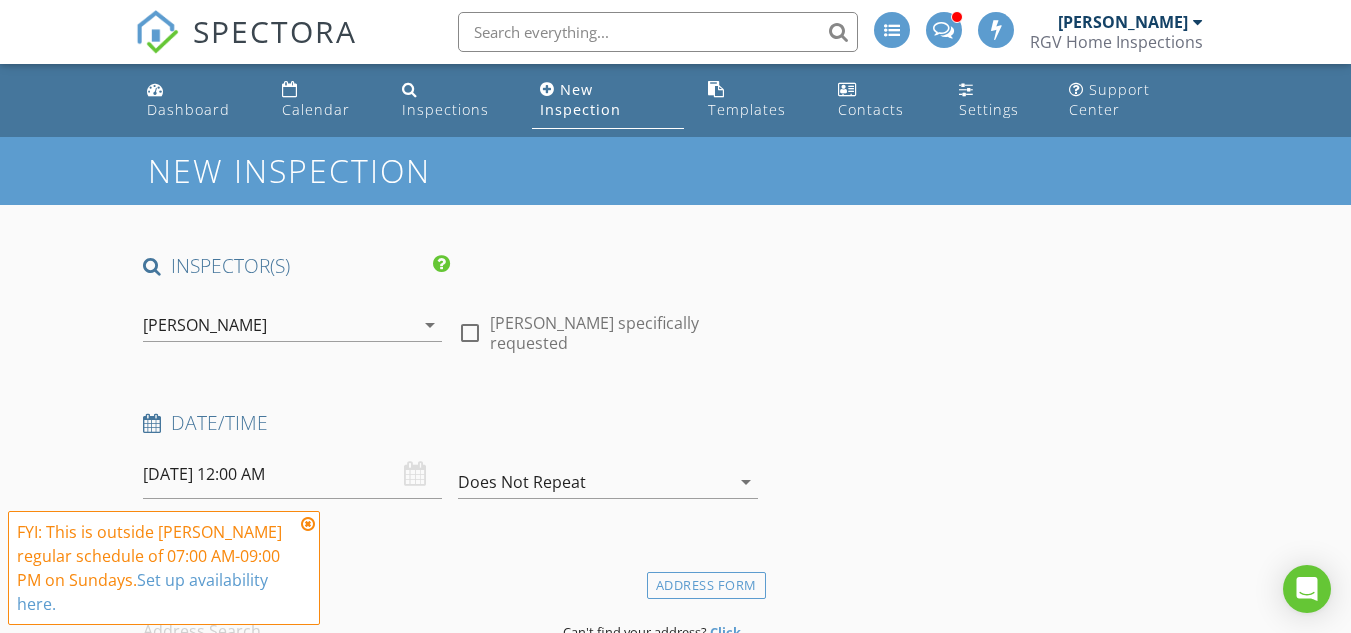 click on "FYI: This is outside [PERSON_NAME] regular schedule of 07:00 AM-09:00 PM on Sundays.  Set up availability here." at bounding box center [164, 568] 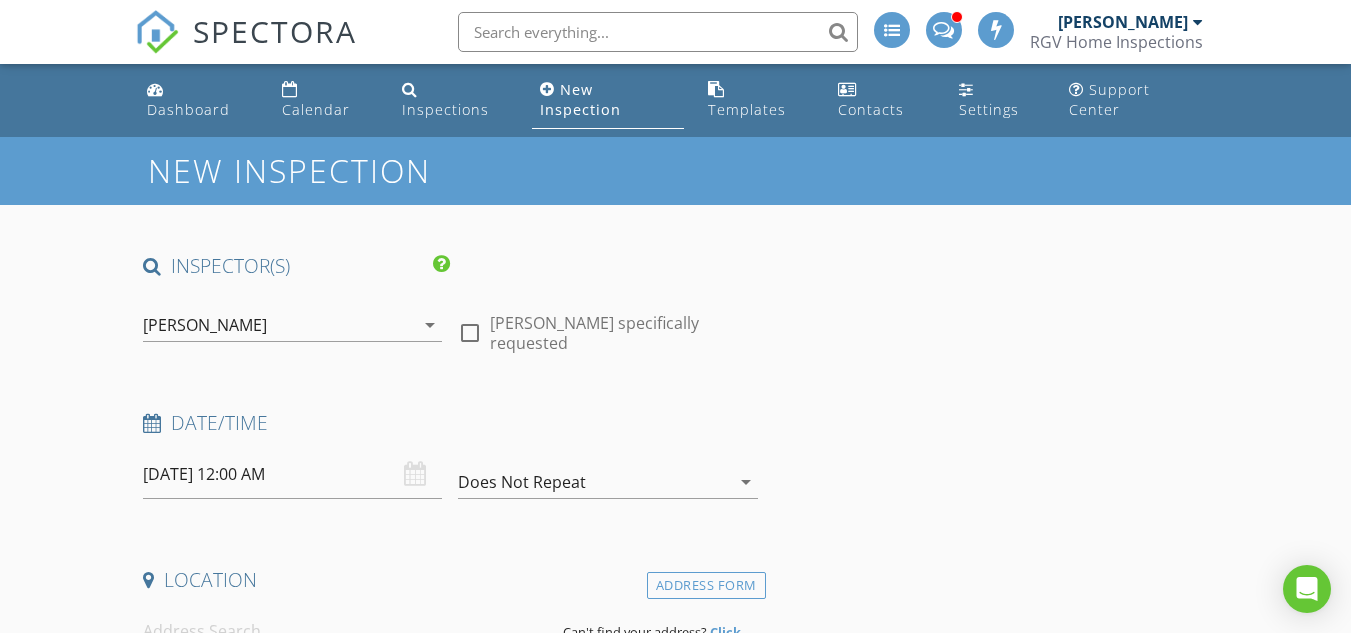 click on "07/13/2025 12:00 AM" at bounding box center (292, 474) 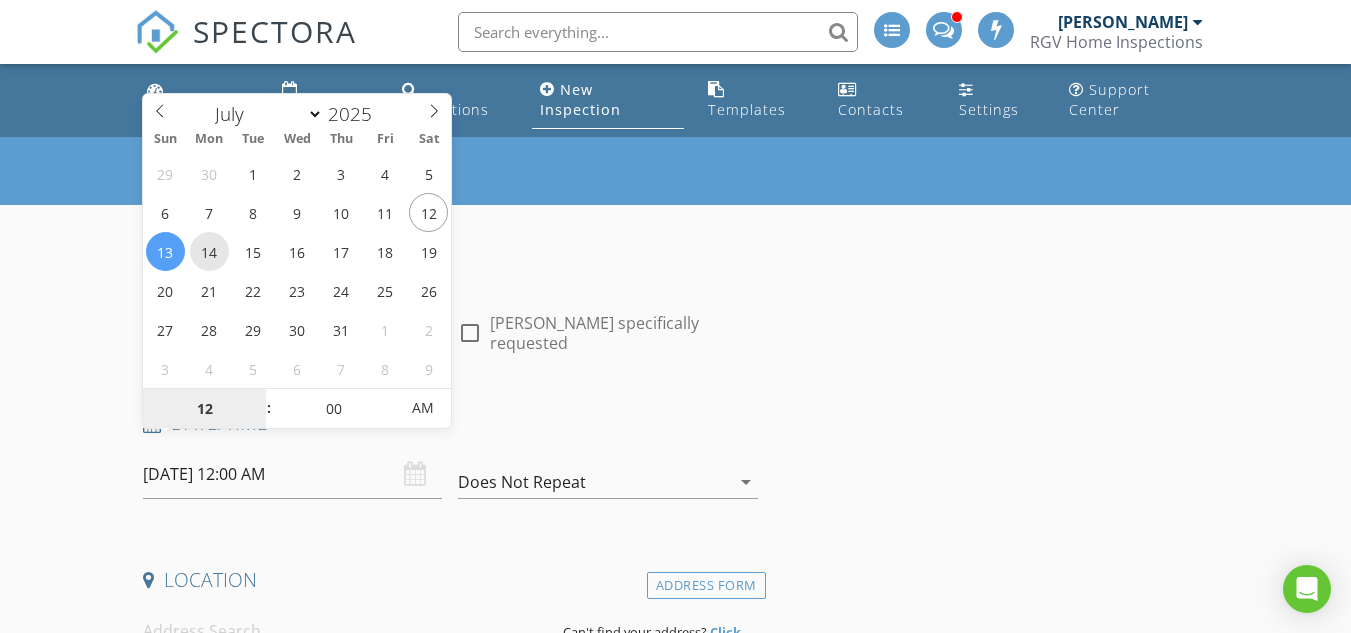type on "07/14/2025 12:00 AM" 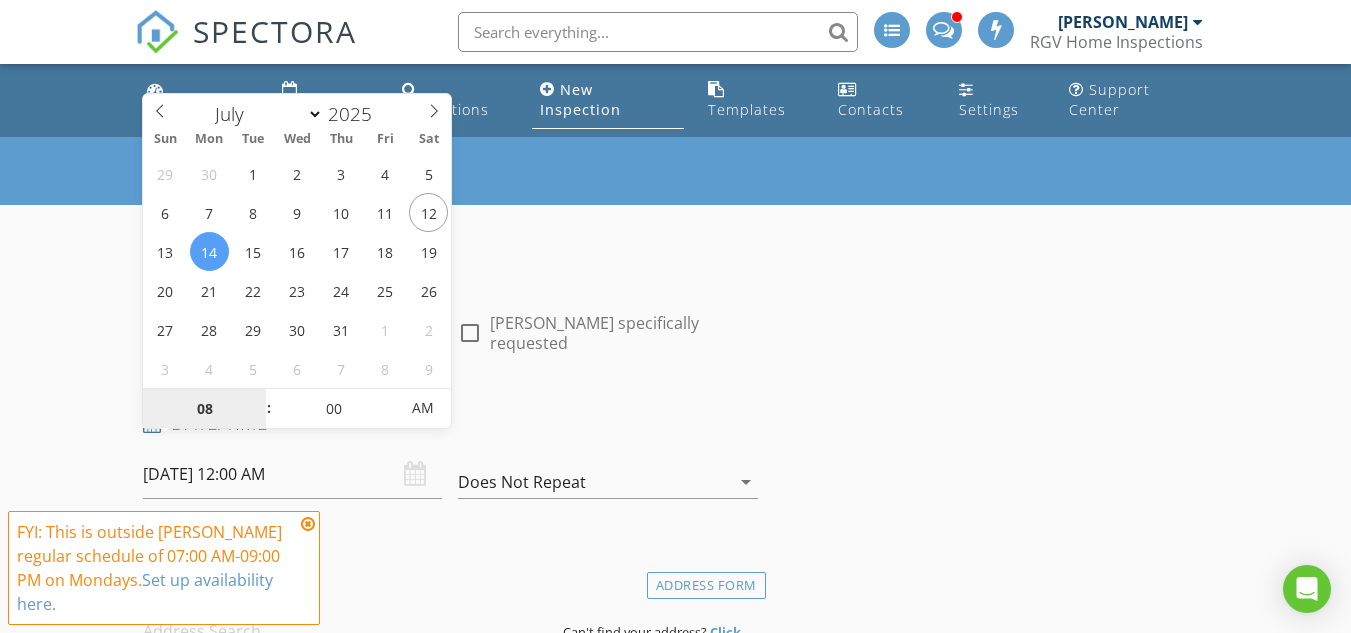 type on "08" 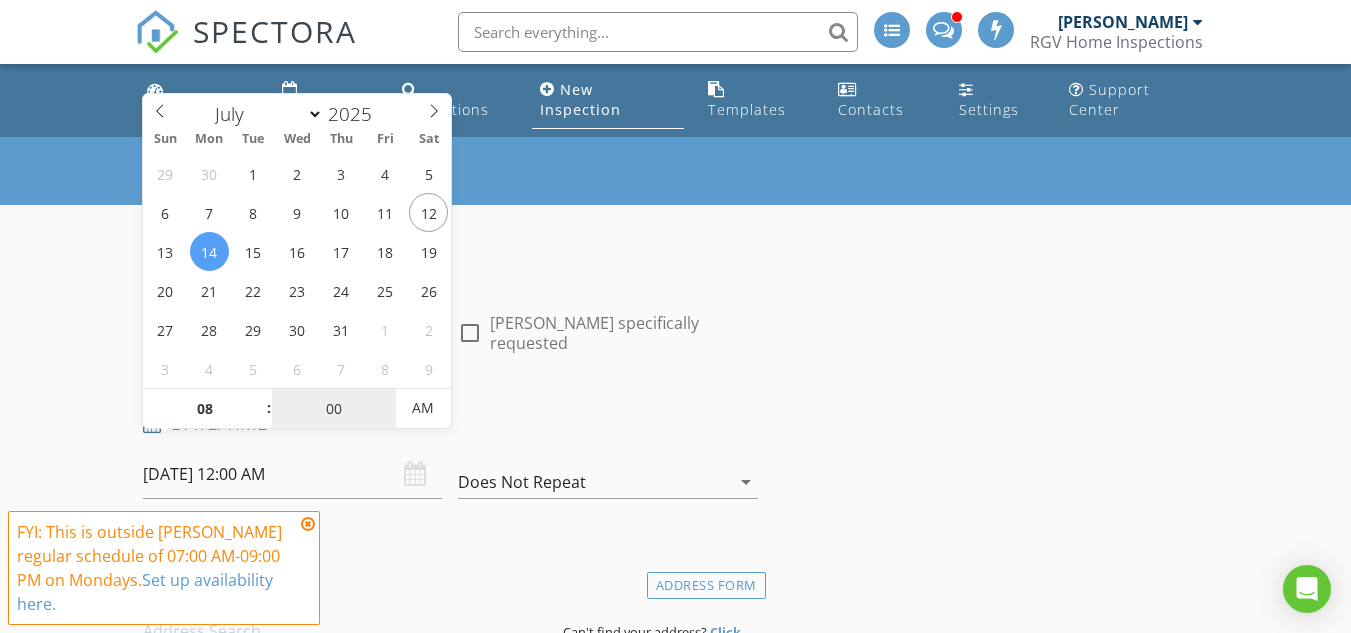 type on "[DATE] 8:00 AM" 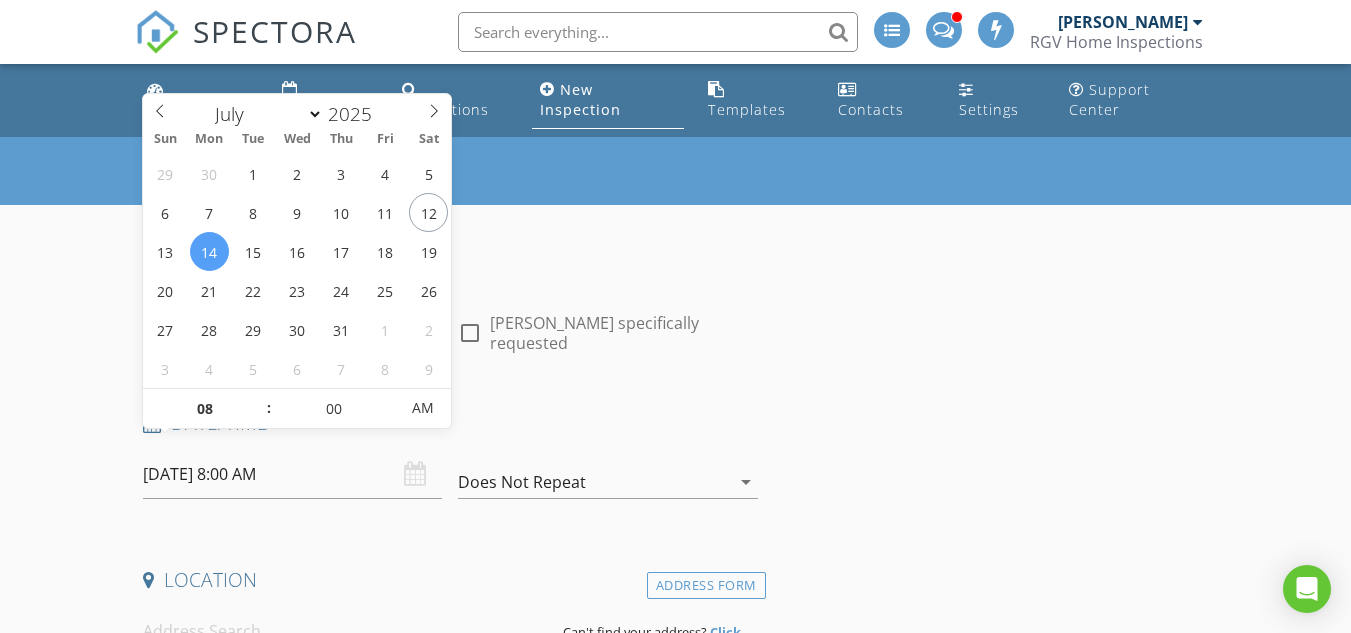 click on "Location" at bounding box center (450, 580) 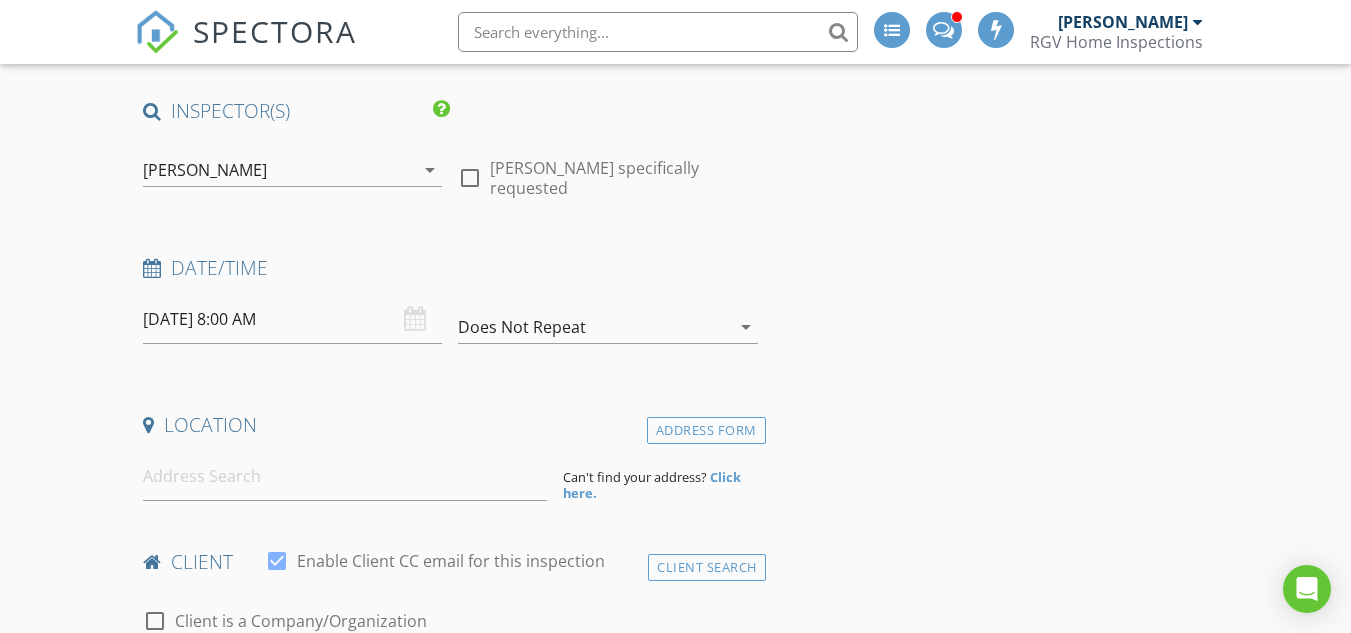 scroll, scrollTop: 400, scrollLeft: 0, axis: vertical 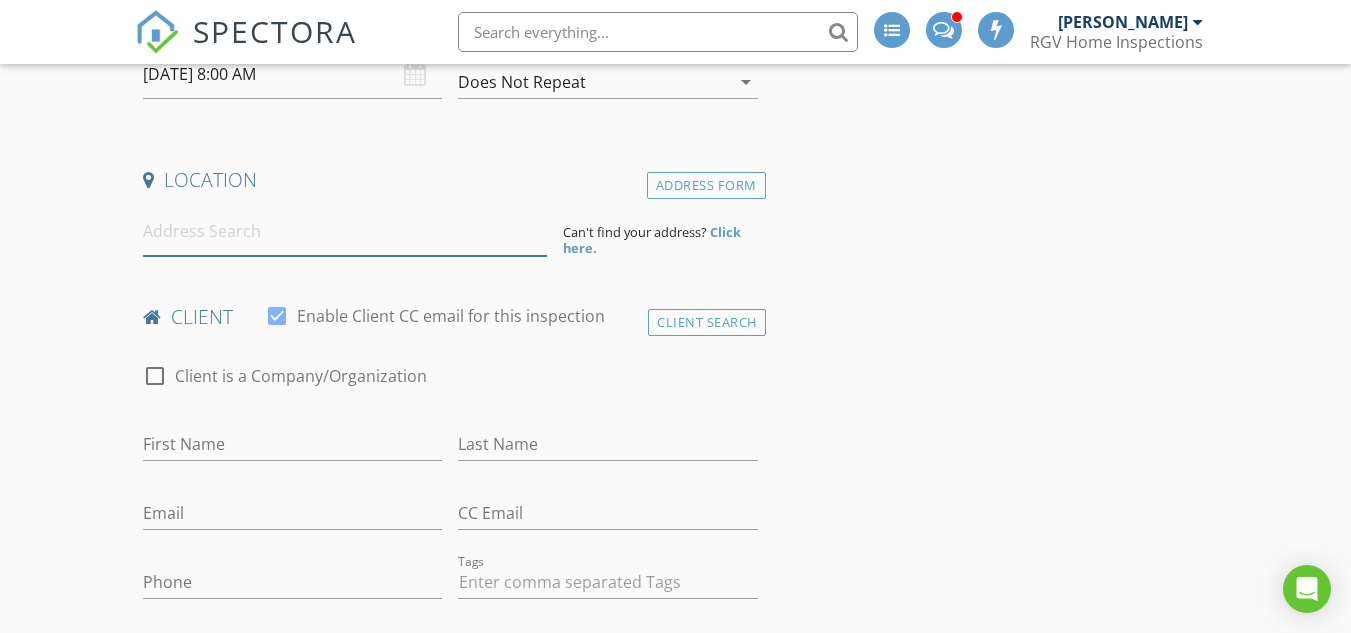 click at bounding box center (345, 231) 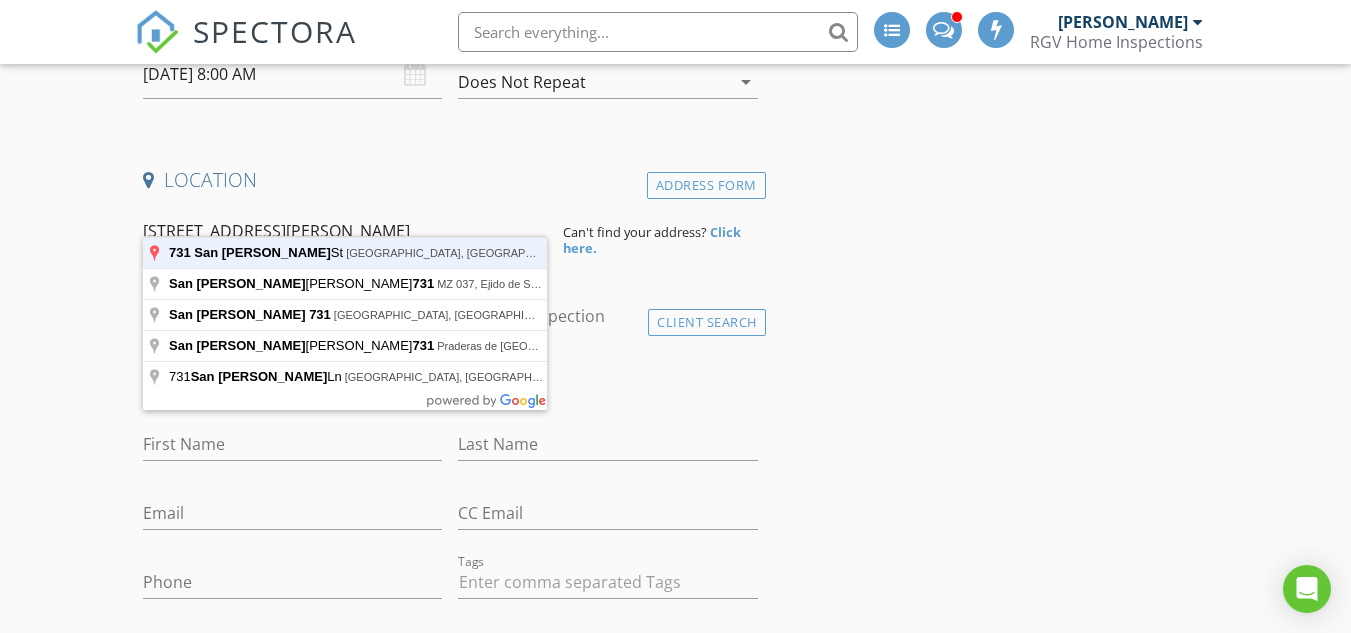 type on "731 San Martin St, San Juan, TX, USA" 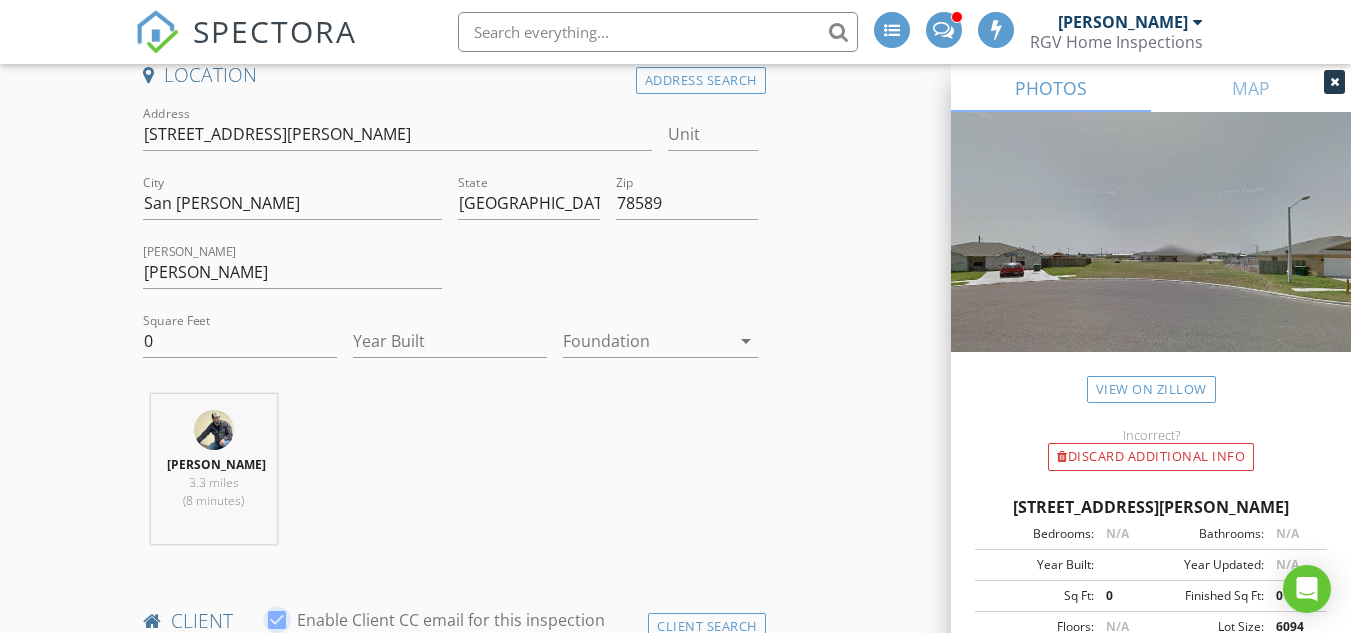 scroll, scrollTop: 600, scrollLeft: 0, axis: vertical 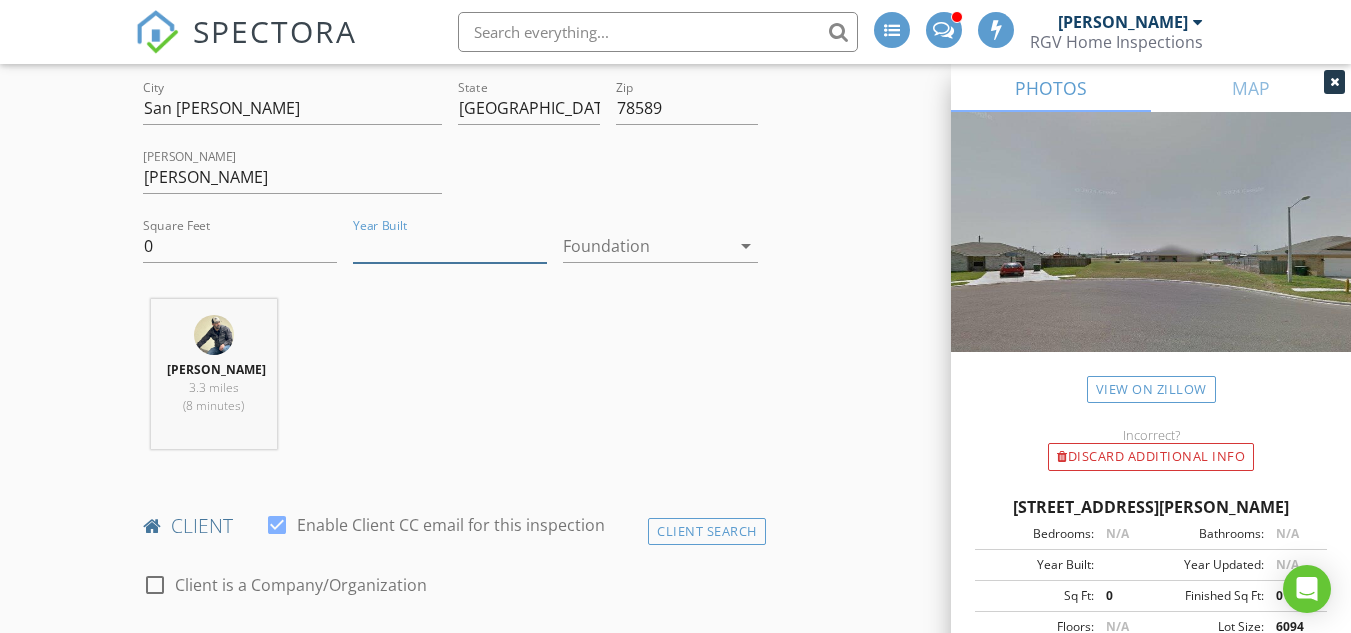 click on "Year Built" at bounding box center (450, 246) 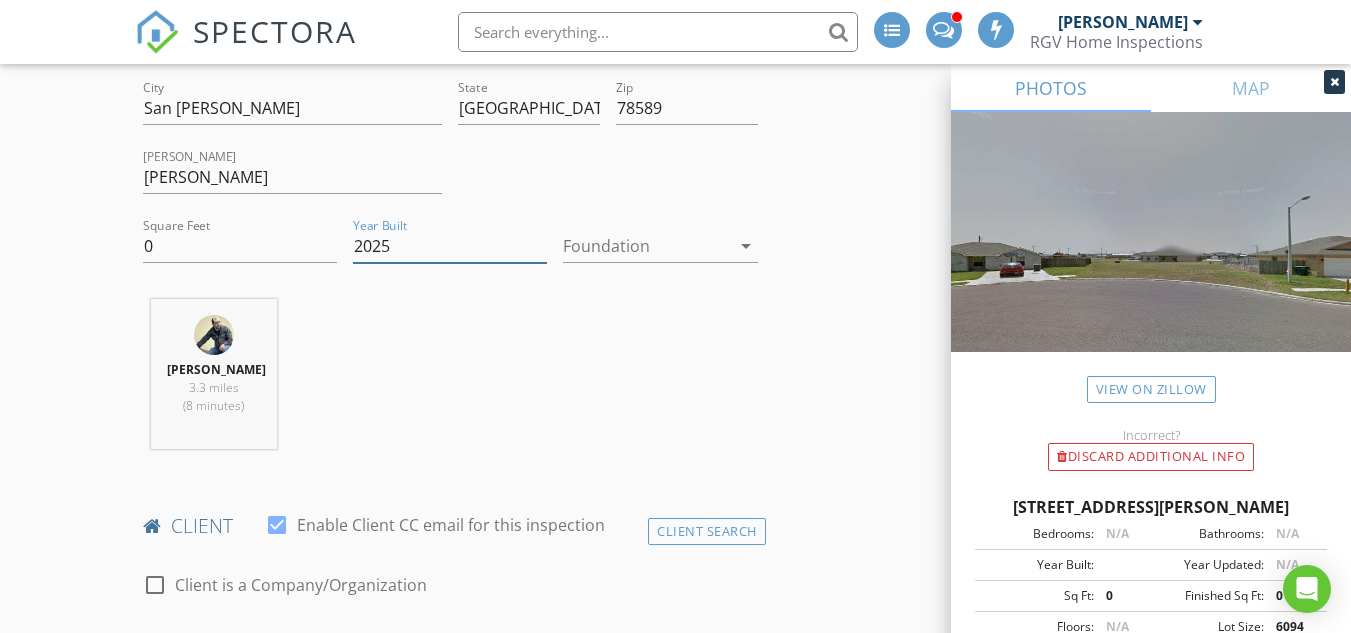 type on "2025" 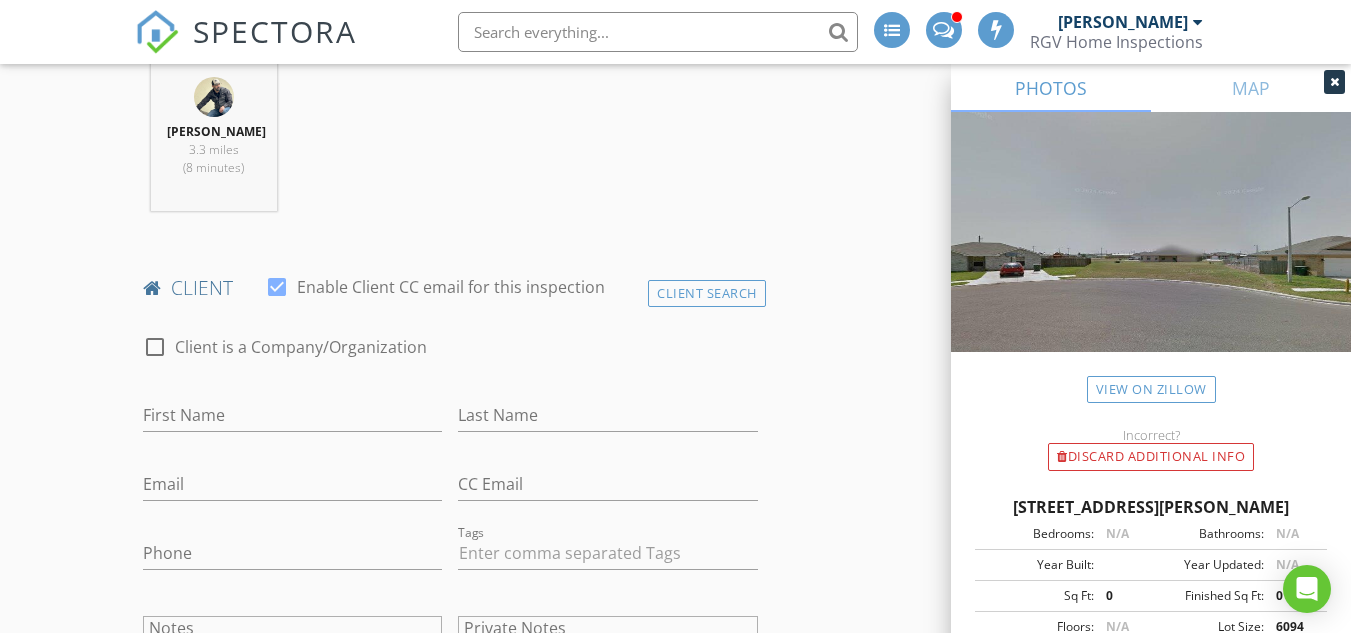 scroll, scrollTop: 900, scrollLeft: 0, axis: vertical 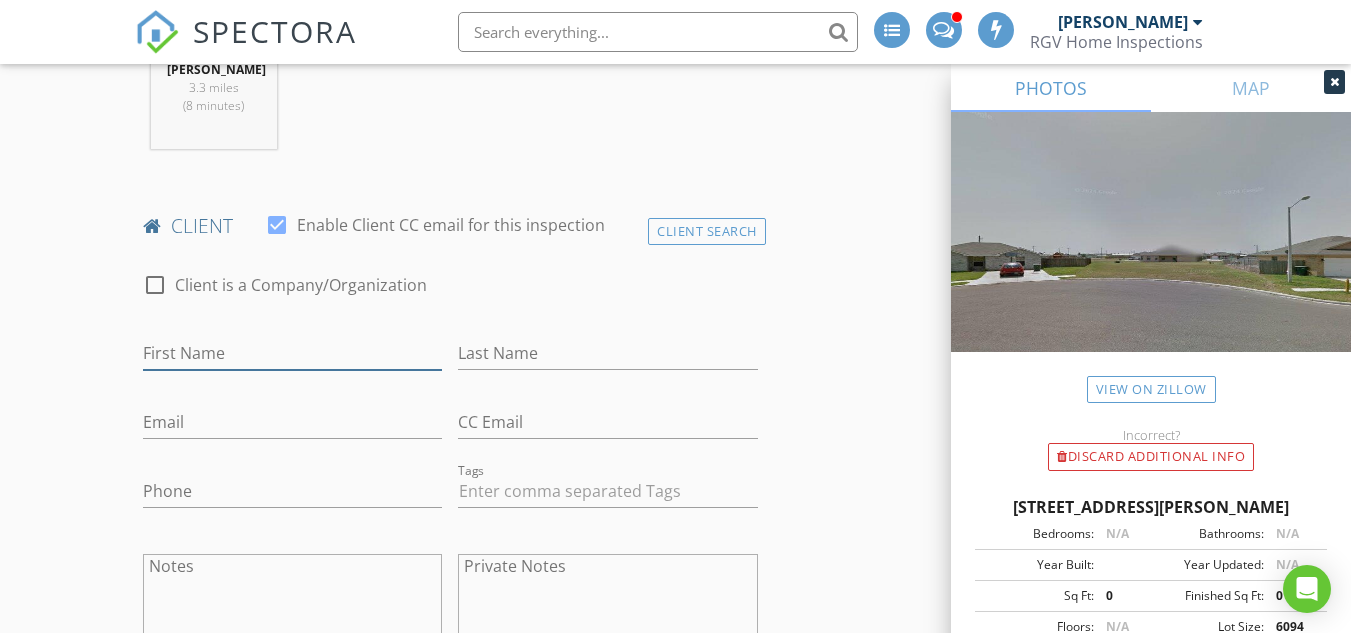 click on "First Name" at bounding box center (292, 353) 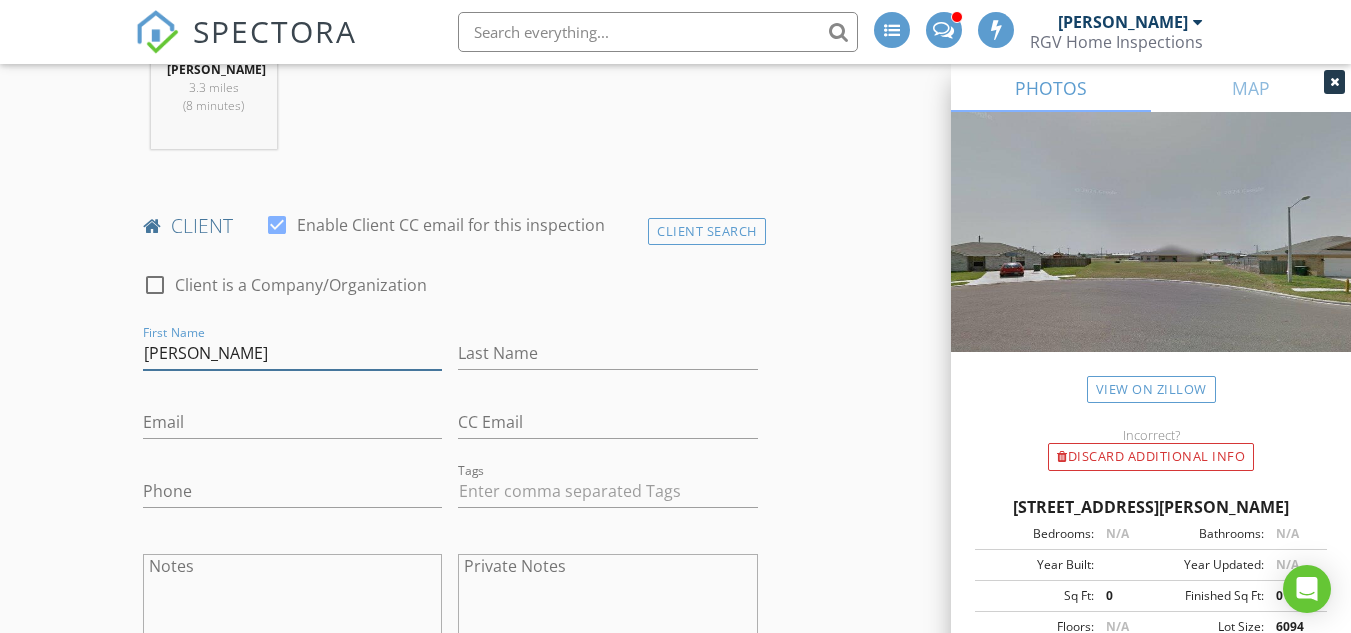 type on "[PERSON_NAME]" 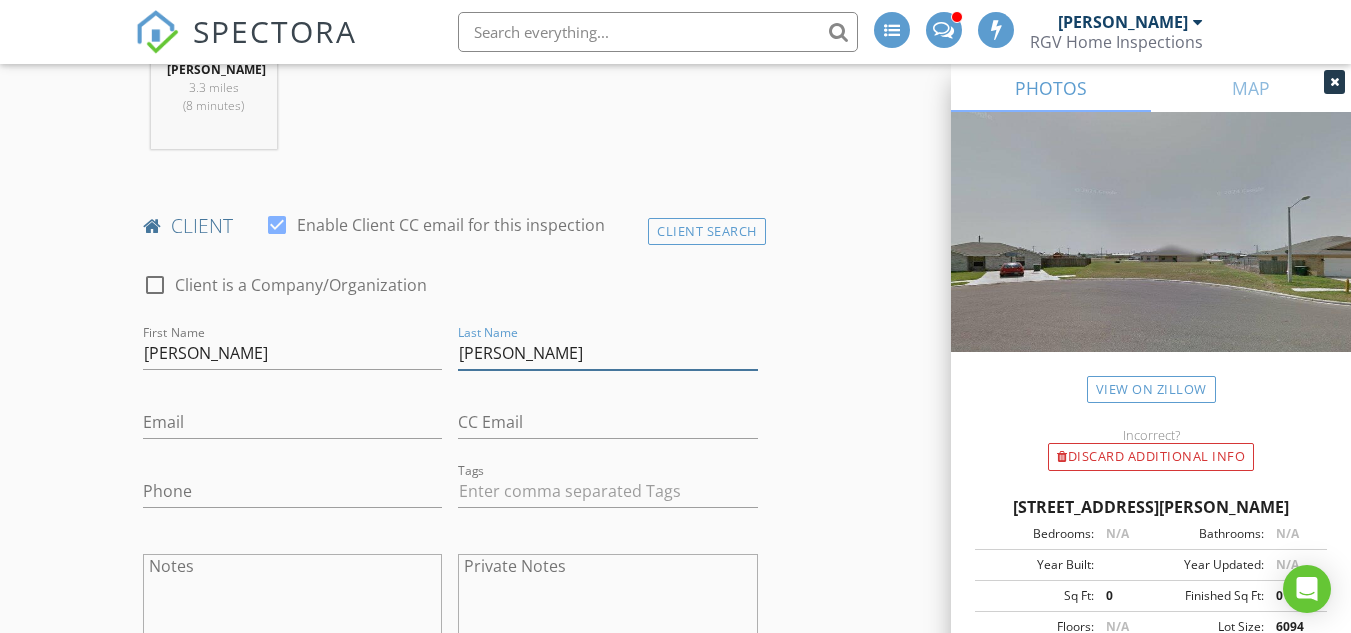 type on "[PERSON_NAME]" 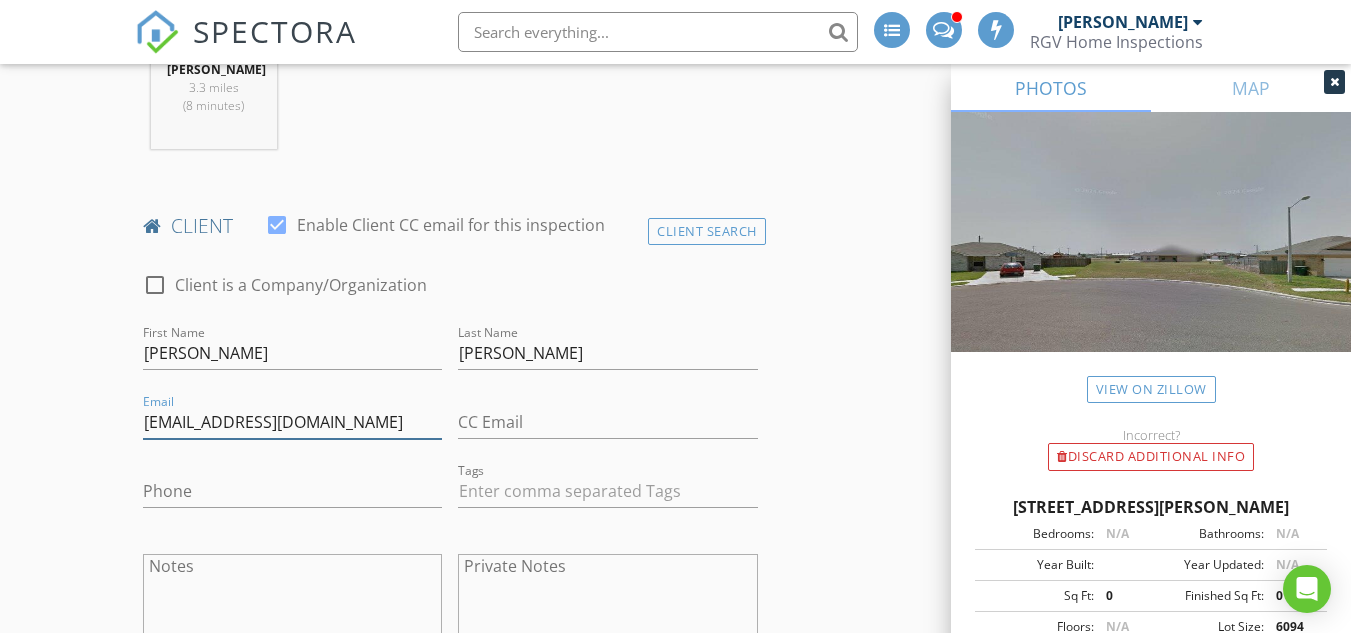 type on "[EMAIL_ADDRESS][DOMAIN_NAME]" 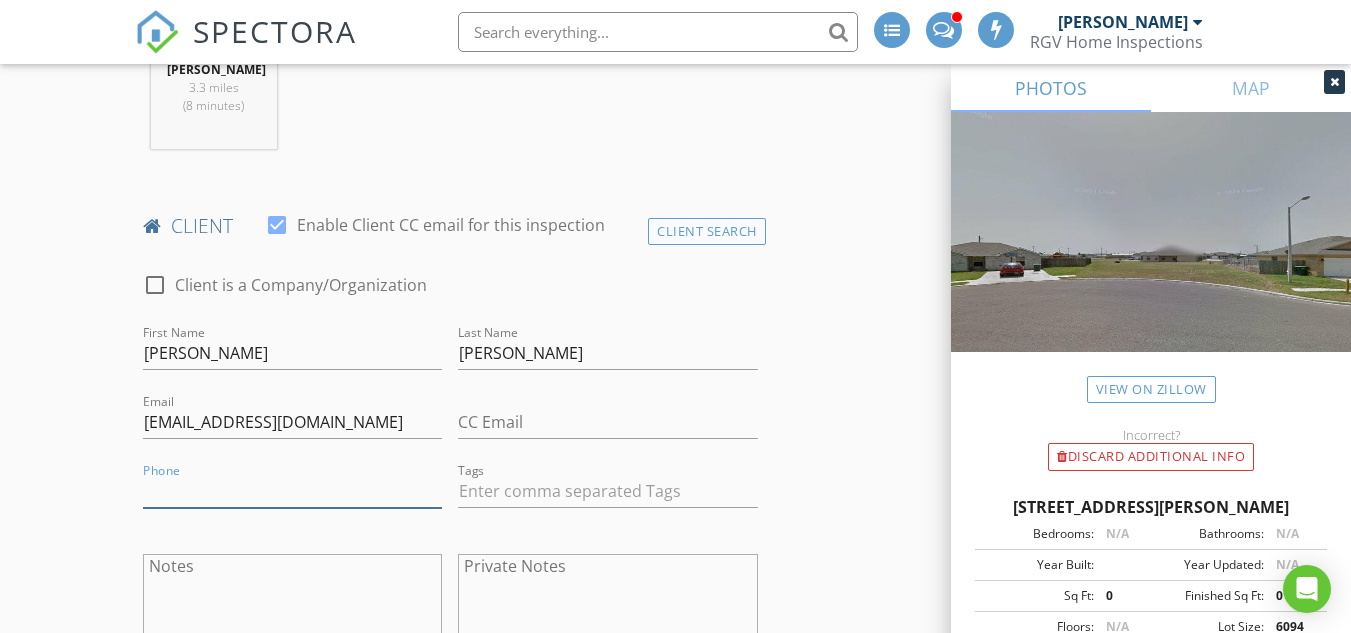 click on "Phone" at bounding box center [292, 491] 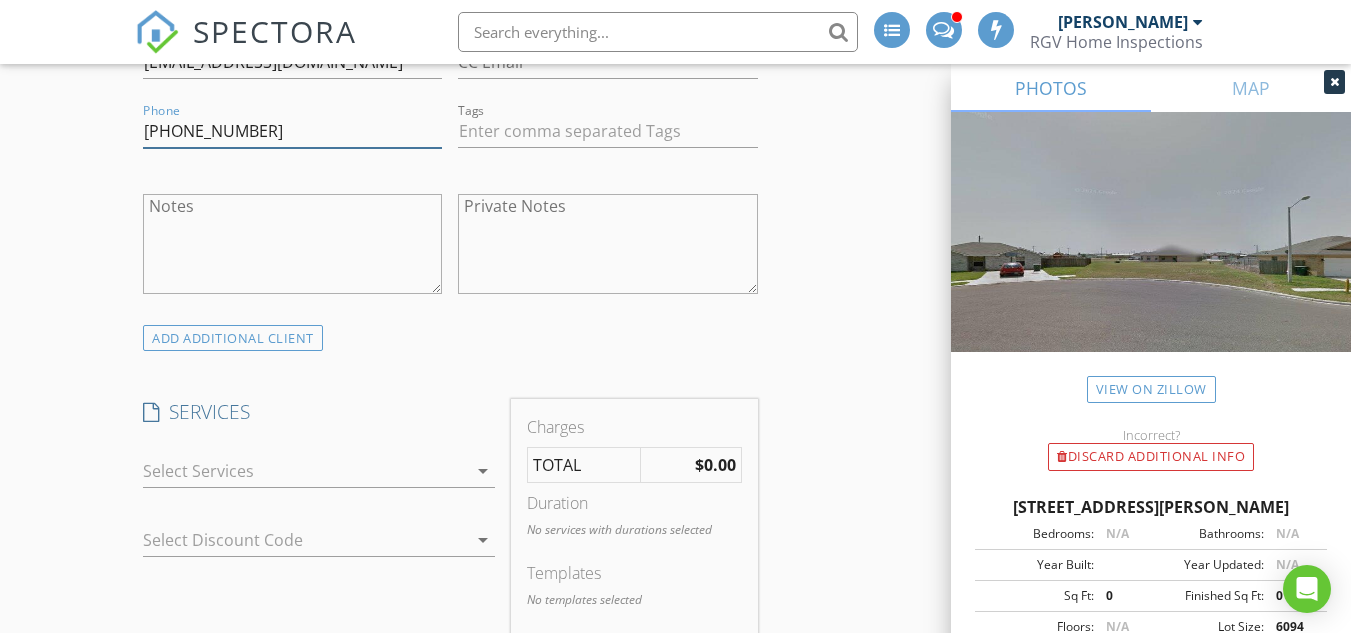 scroll, scrollTop: 1300, scrollLeft: 0, axis: vertical 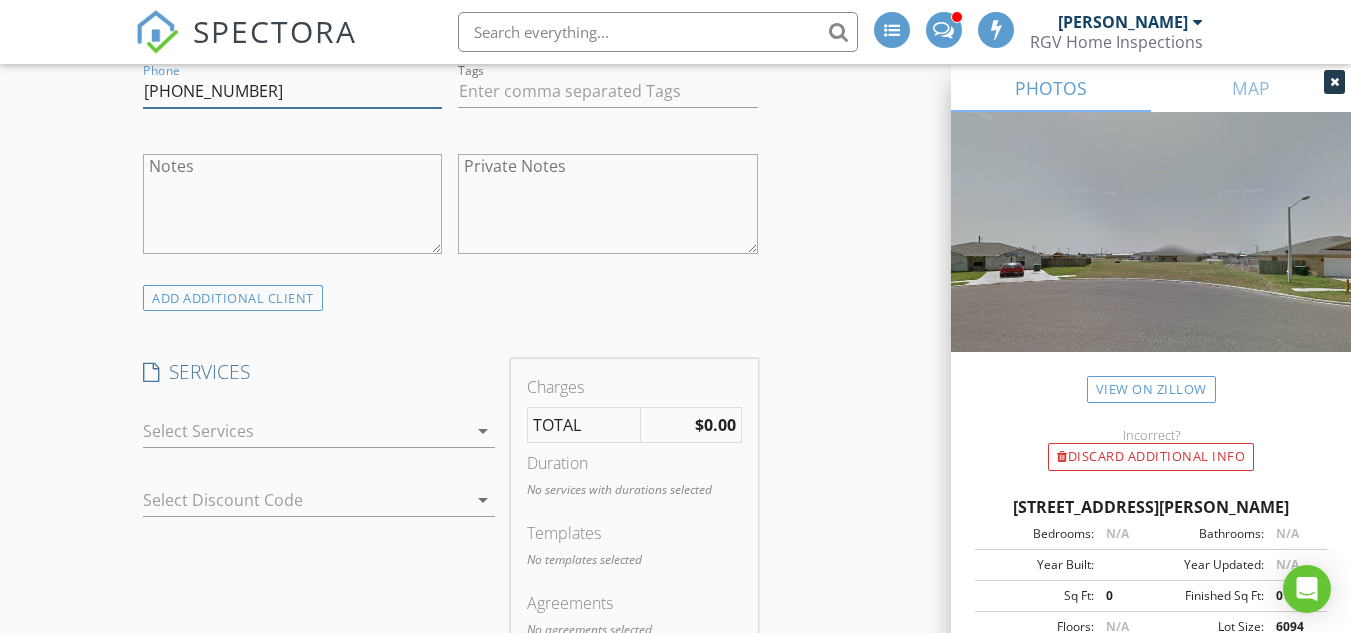 type on "[PHONE_NUMBER]" 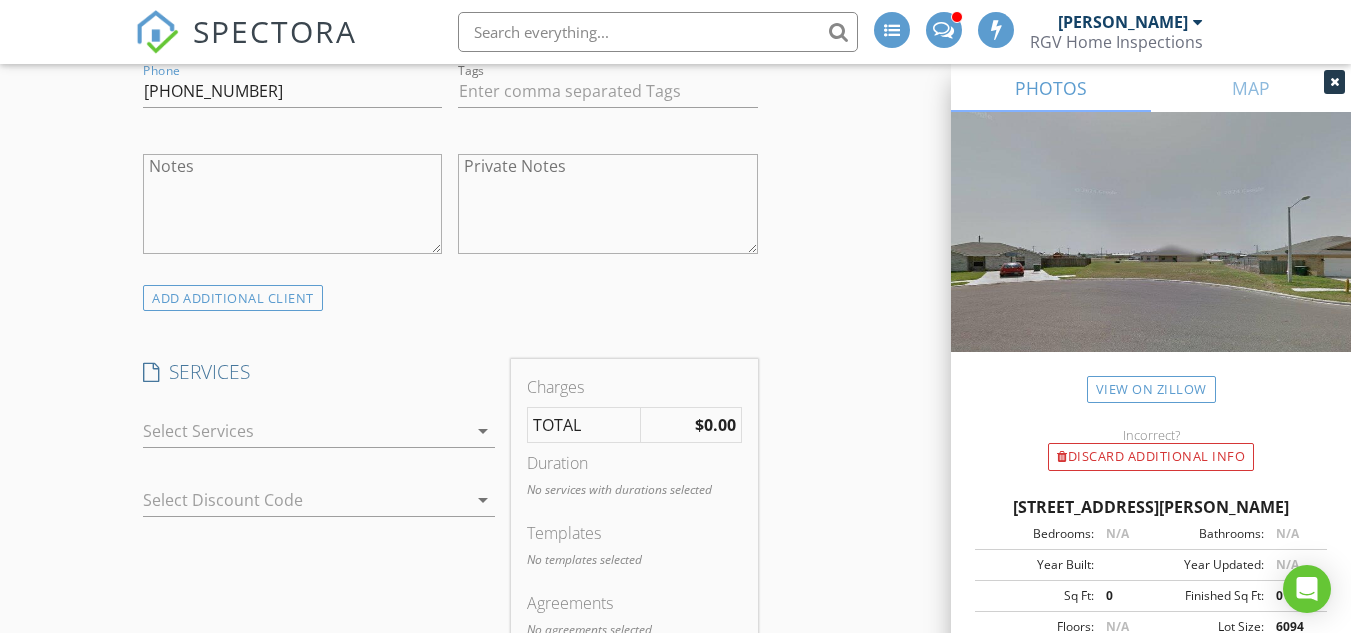 click at bounding box center [305, 431] 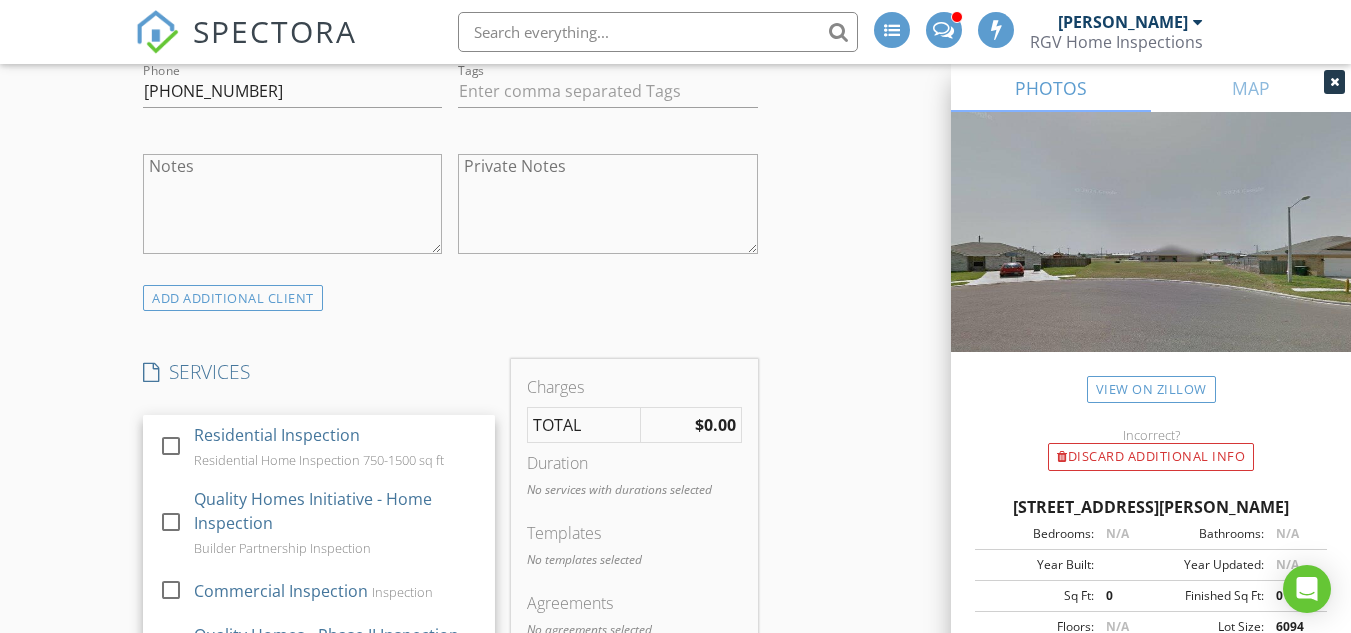 click on "Residential Inspection" at bounding box center [277, 435] 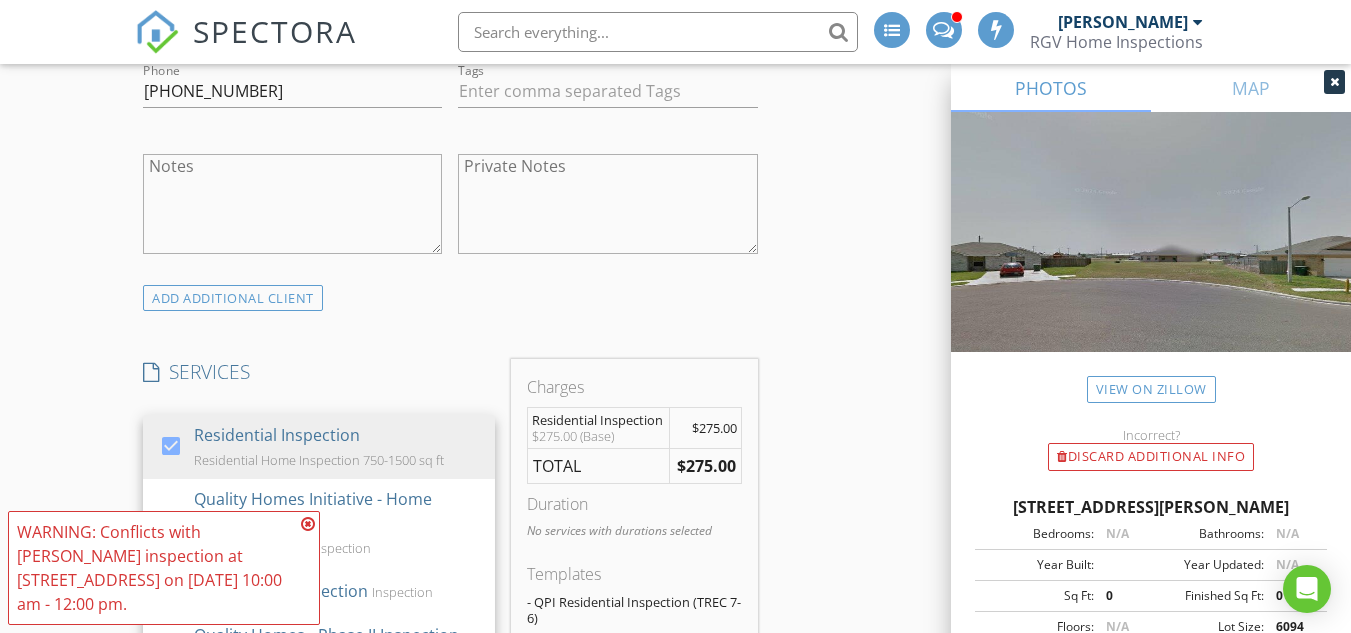 click at bounding box center [308, 524] 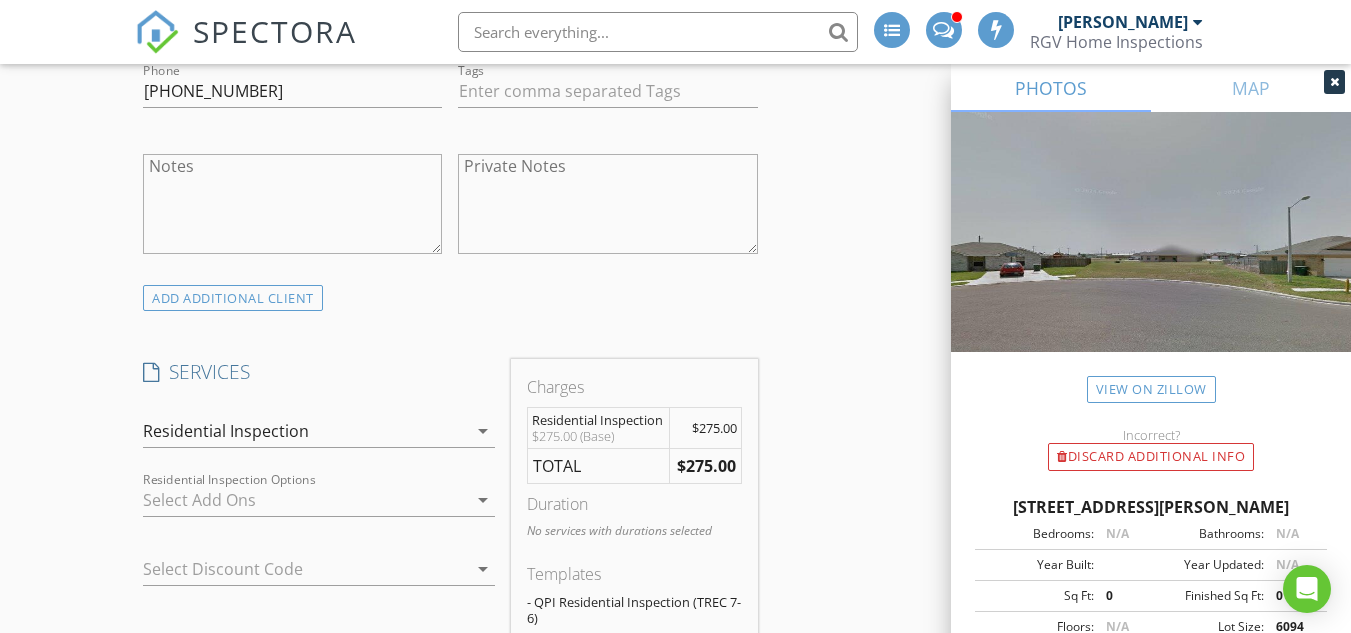 click on "INSPECTOR(S)
check_box   Donnie Quintanilla   PRIMARY   check_box_outline_blank   Fernando Valbuena     check_box_outline_blank   Nick De Santos     Donnie Quintanilla arrow_drop_down   check_box_outline_blank Donnie Quintanilla specifically requested
Date/Time
07/14/2025 8:00 AM   Does Not Repeat arrow_drop_down
Location
Address Search       Address 731 San Martin St   Unit   City San Juan   State TX   Zip 78589   Hidalgo Hidalgo     Square Feet 0   Year Built 2025   Foundation Slab arrow_drop_down     Donnie Quintanilla     3.3 miles     (8 minutes)
client
check_box Enable Client CC email for this inspection   Client Search     check_box_outline_blank Client is a Company/Organization     First Name Audrey   Last Name Galvan   Email dreyg717@gmail.com   CC Email   Phone 956-720-8984         Tags         Notes   Private Notes          check_box" at bounding box center (675, 832) 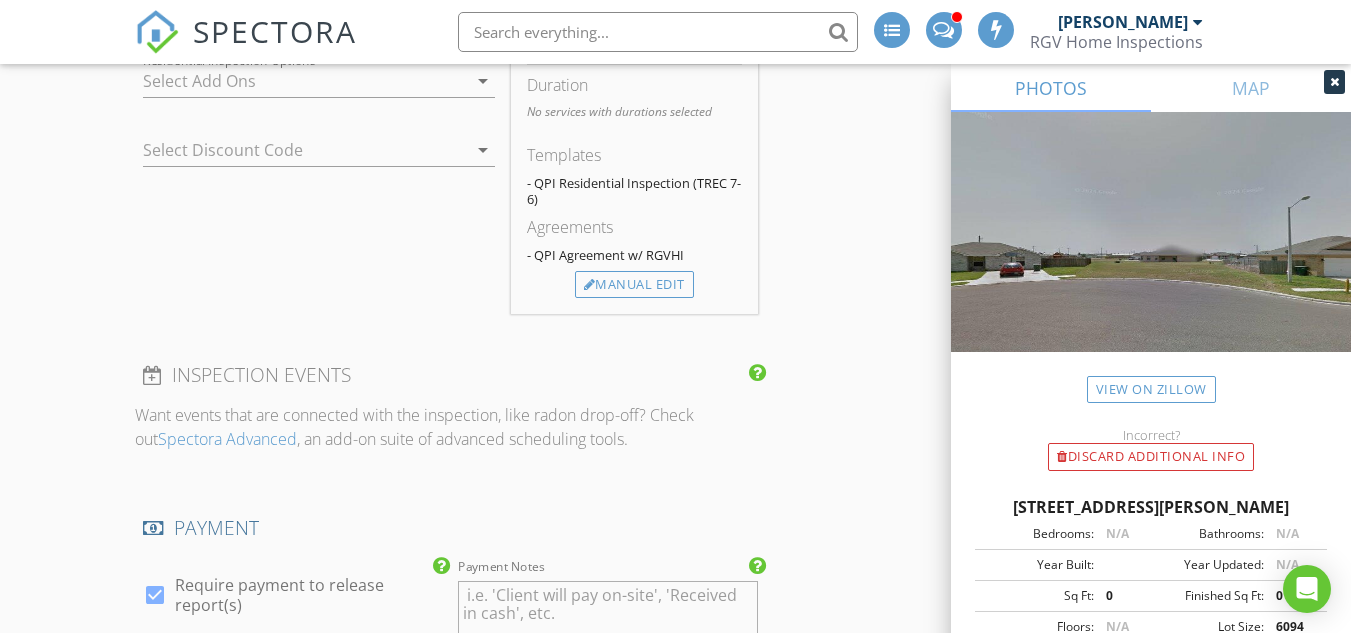 scroll, scrollTop: 1700, scrollLeft: 0, axis: vertical 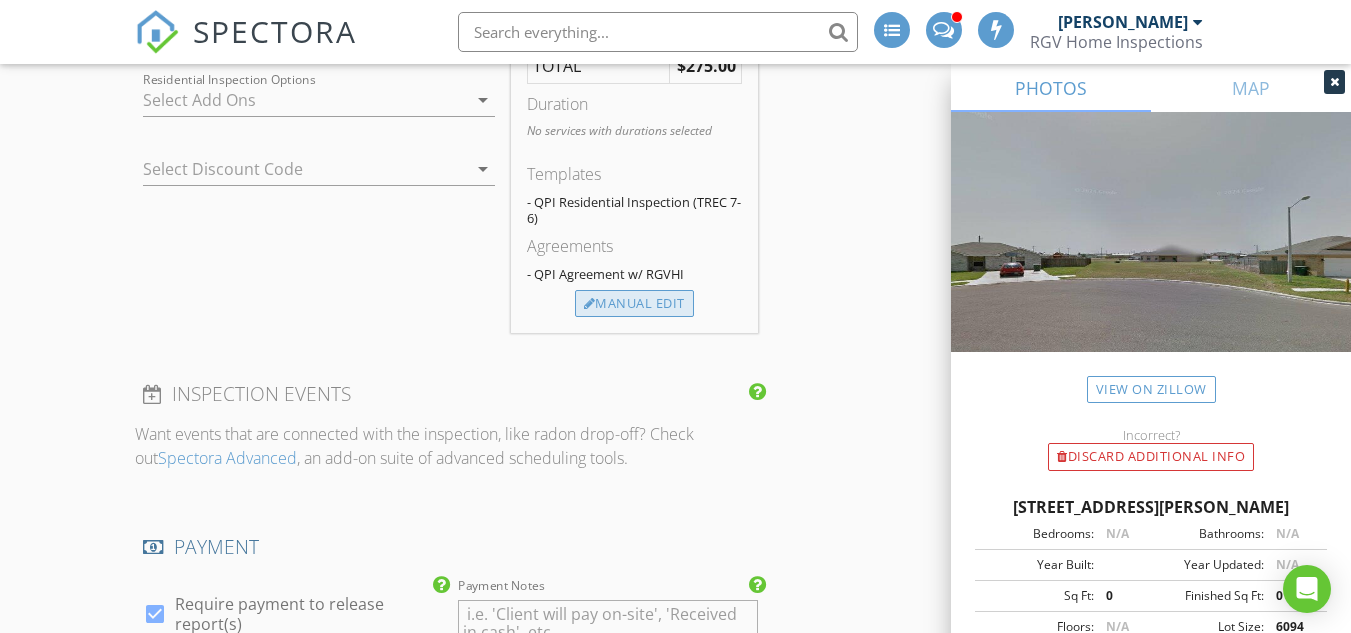 click on "Manual Edit" at bounding box center (634, 304) 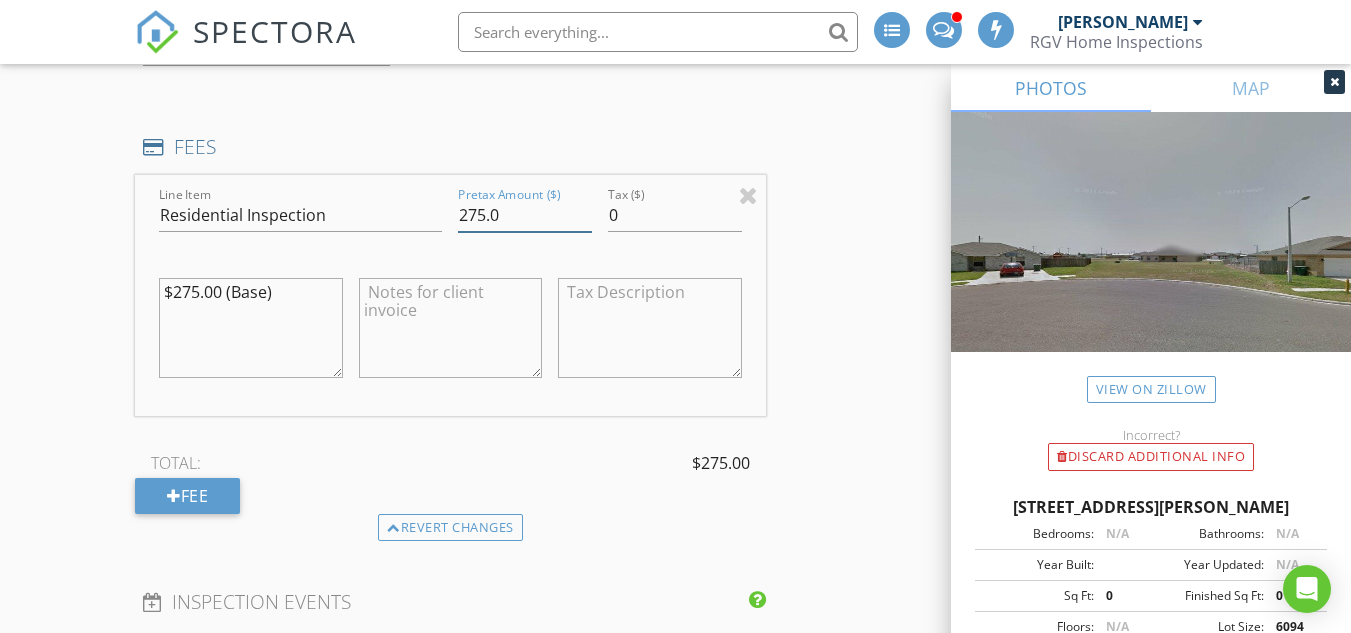 drag, startPoint x: 530, startPoint y: 211, endPoint x: 394, endPoint y: 186, distance: 138.2787 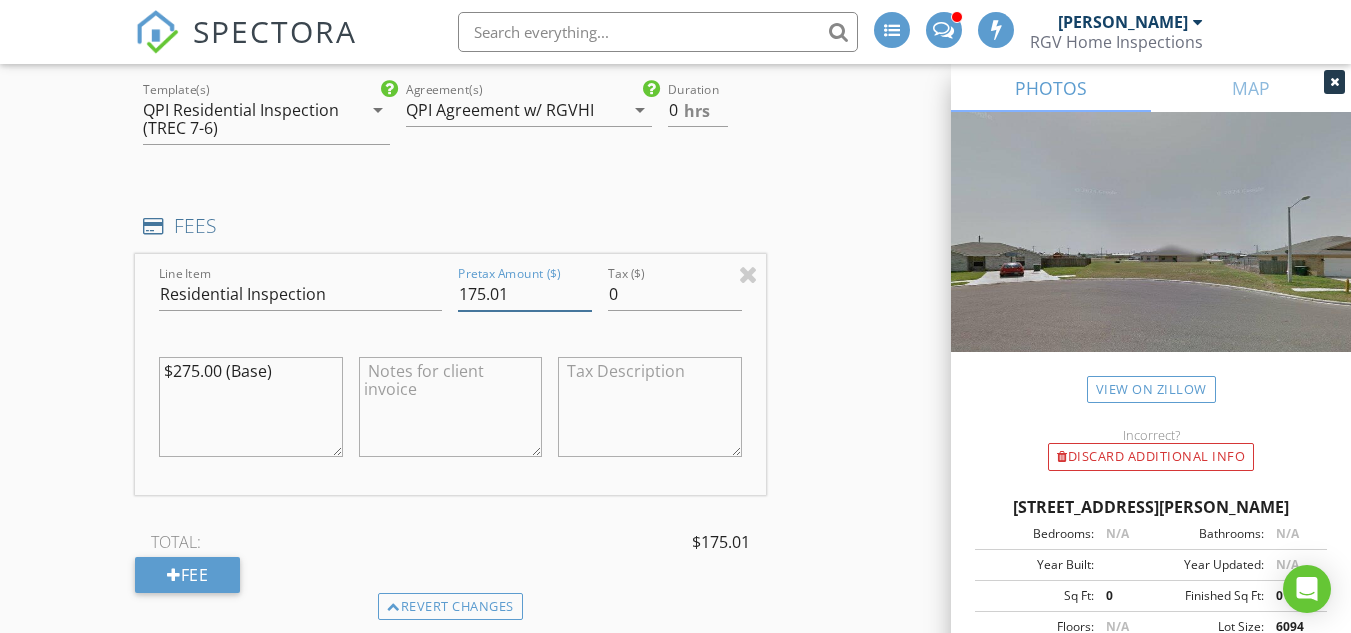 scroll, scrollTop: 1500, scrollLeft: 0, axis: vertical 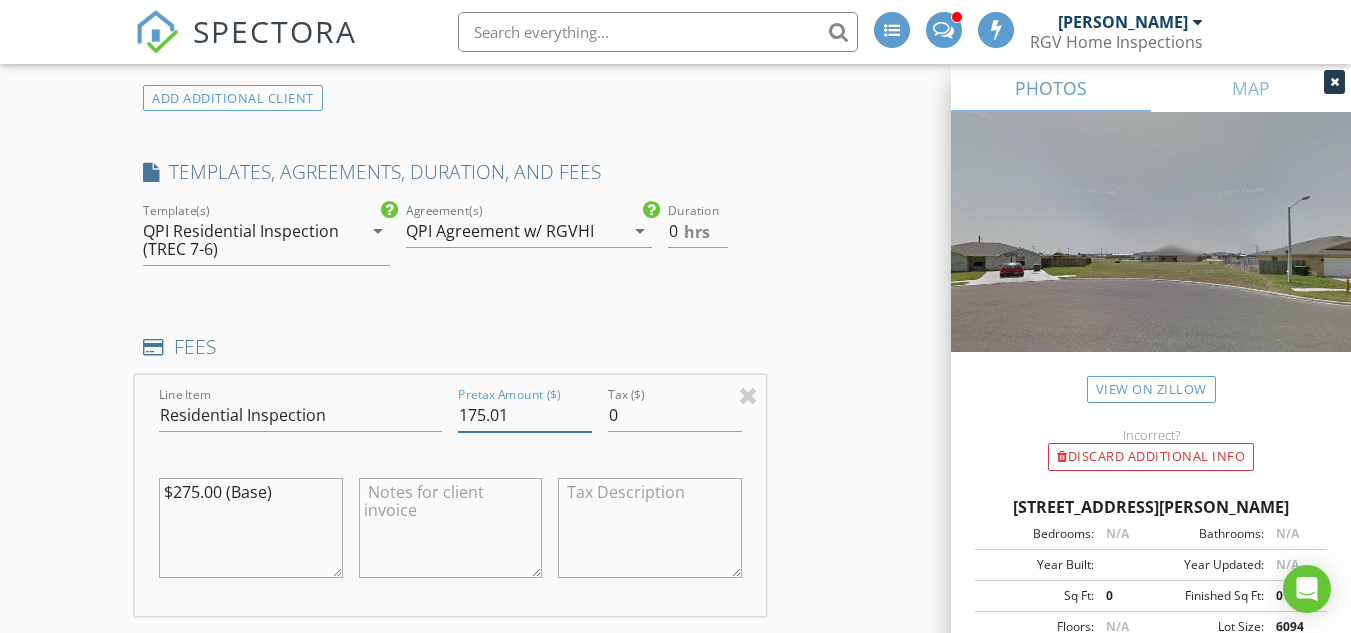 type on "175.01" 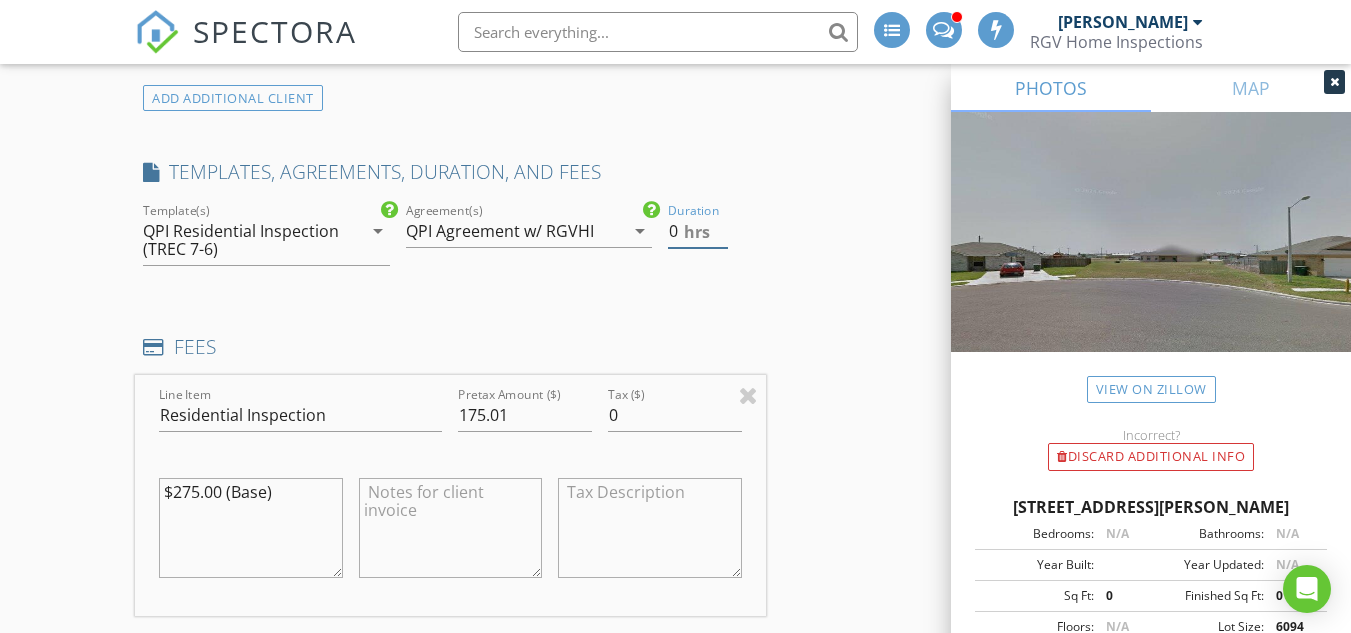 click on "0" at bounding box center [697, 231] 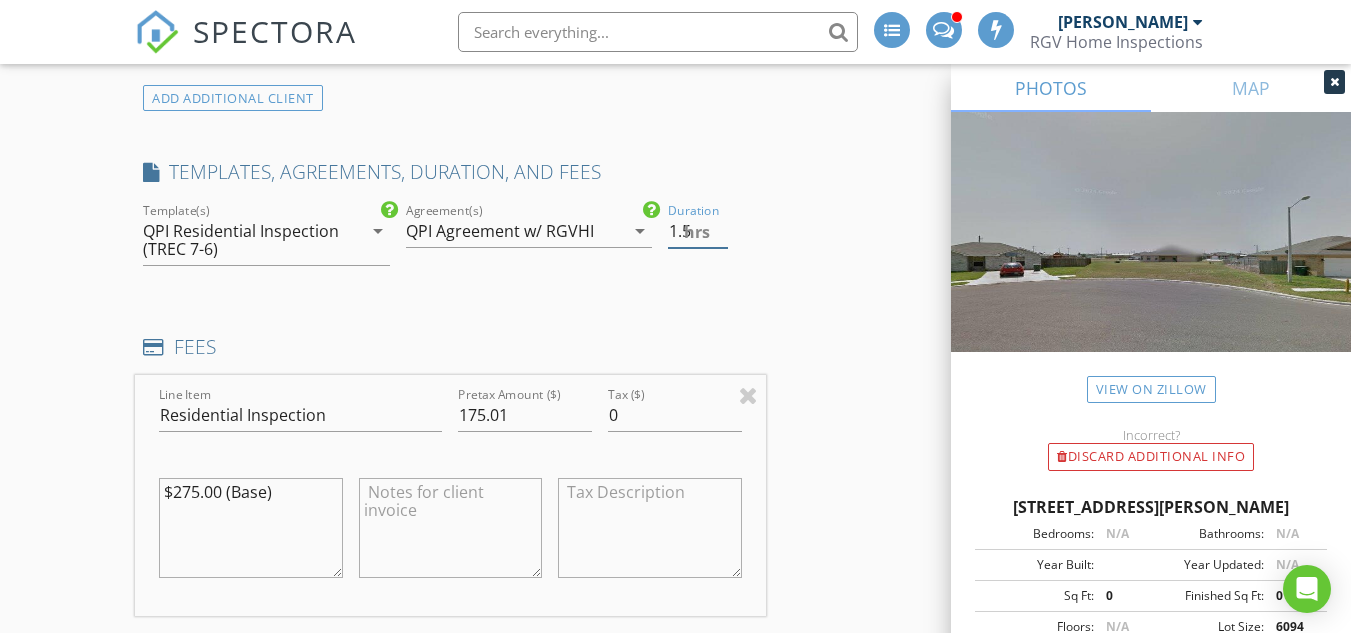 type on "1.5" 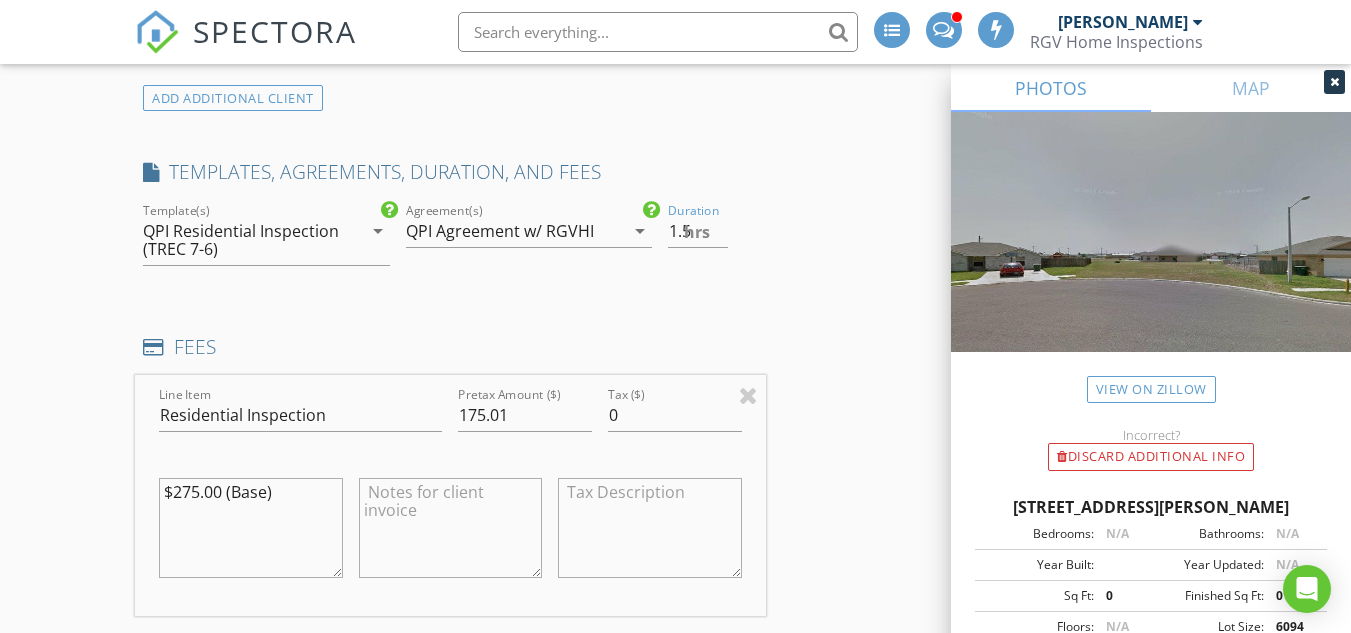 drag, startPoint x: 855, startPoint y: 342, endPoint x: 815, endPoint y: 358, distance: 43.081318 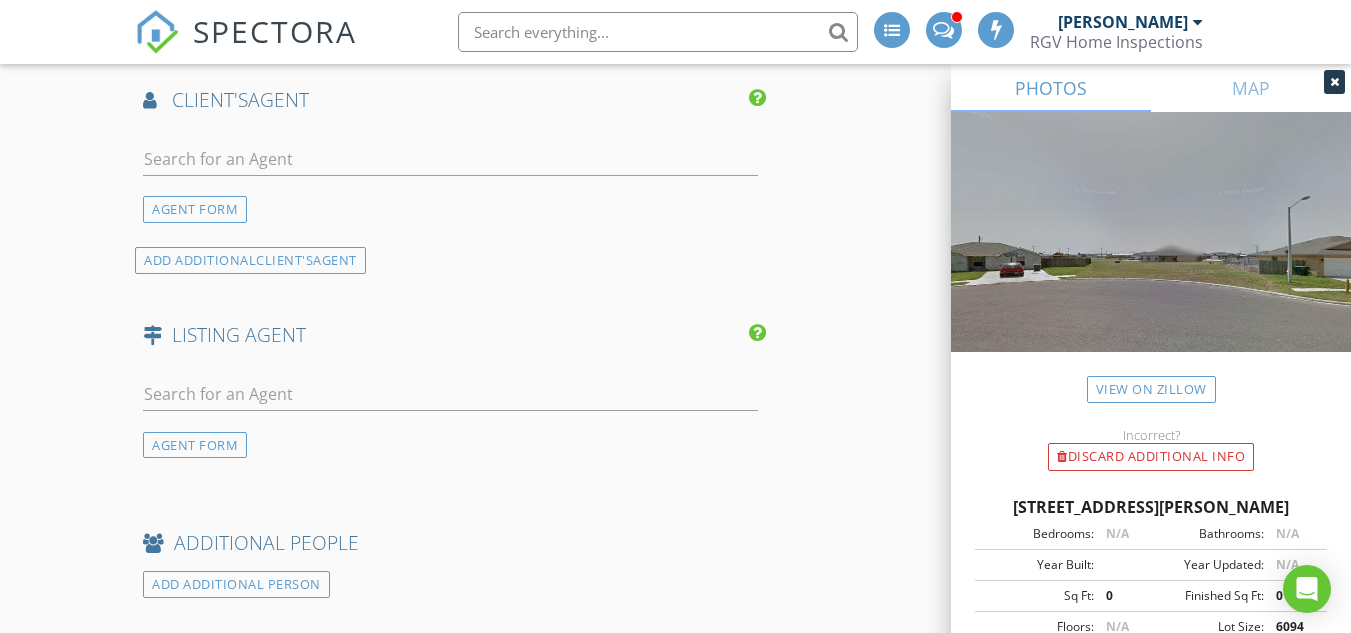 scroll, scrollTop: 2600, scrollLeft: 0, axis: vertical 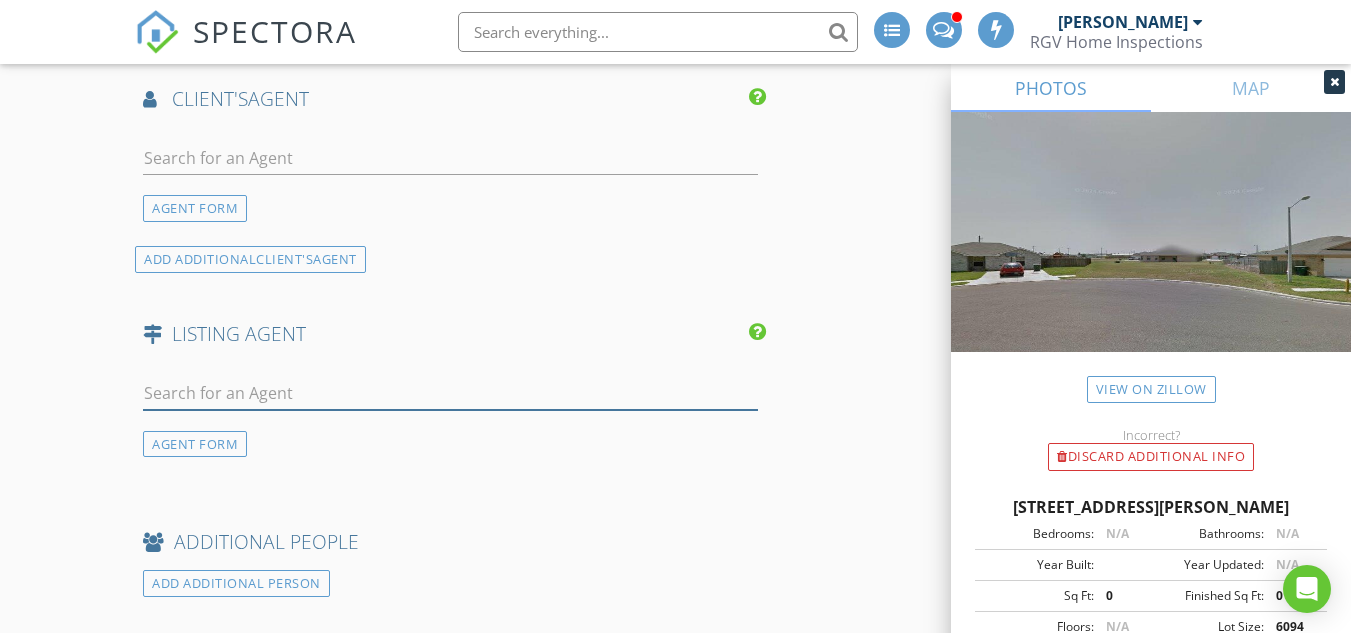click at bounding box center (450, 393) 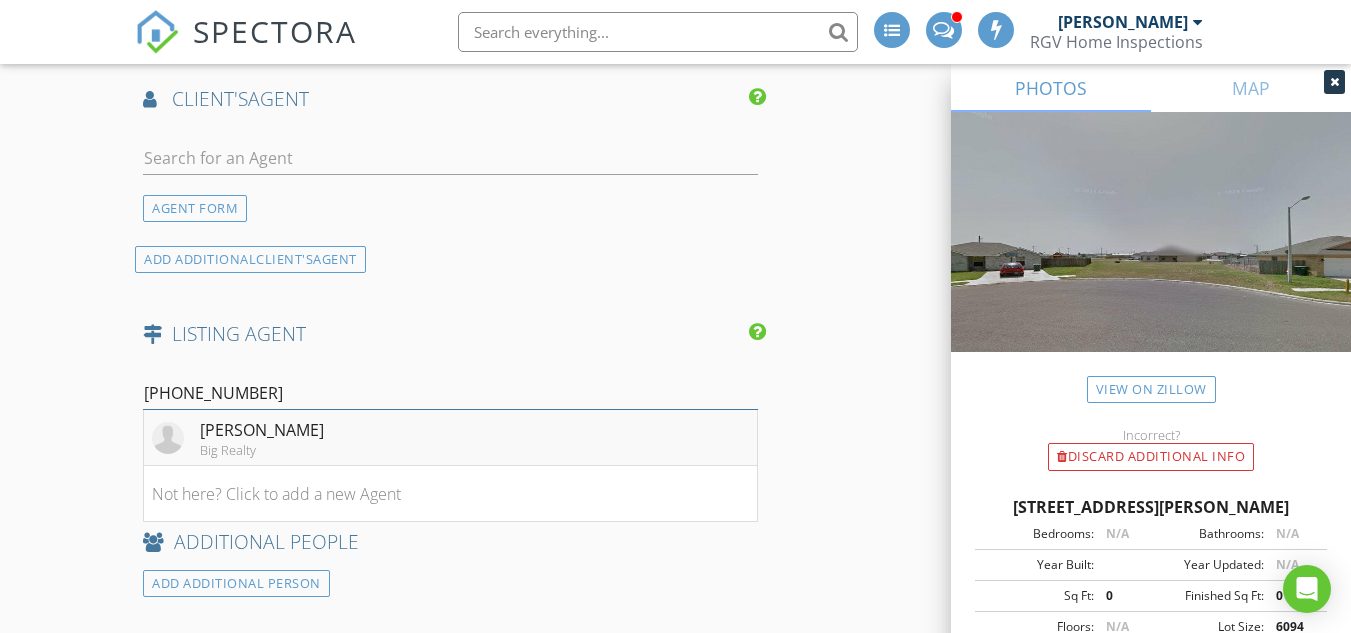 type on "[PHONE_NUMBER]" 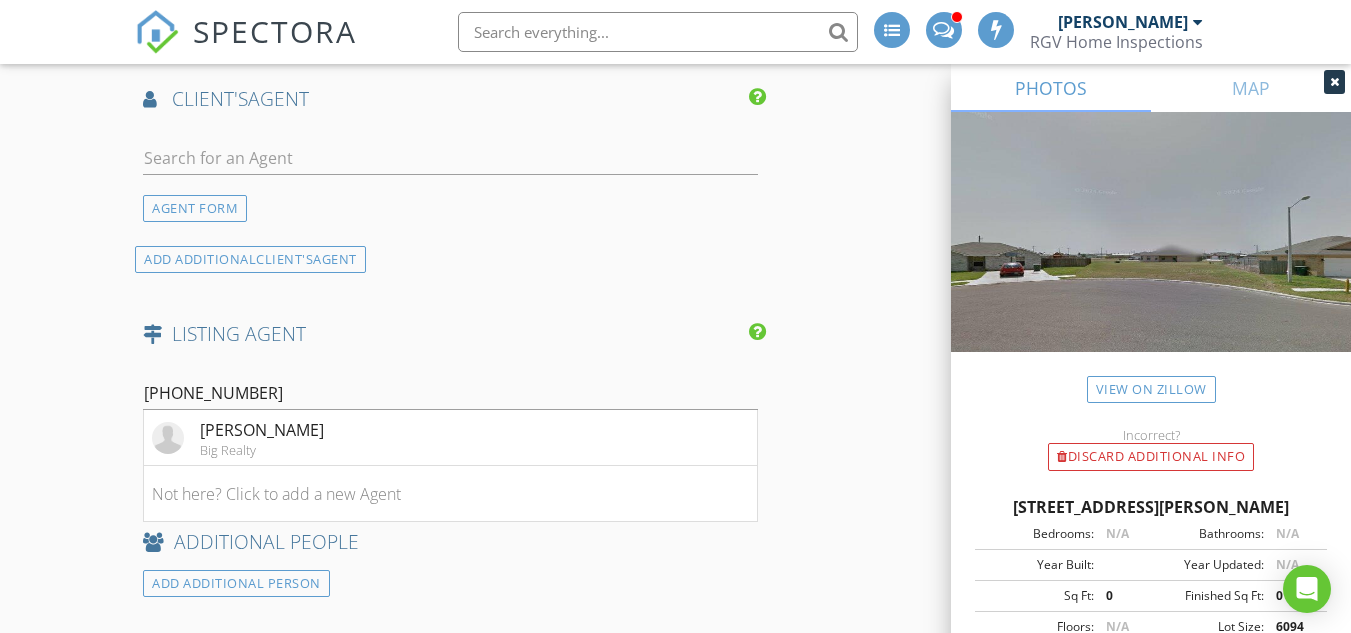 click on "Jose Aranda
Big Realty" at bounding box center (450, 438) 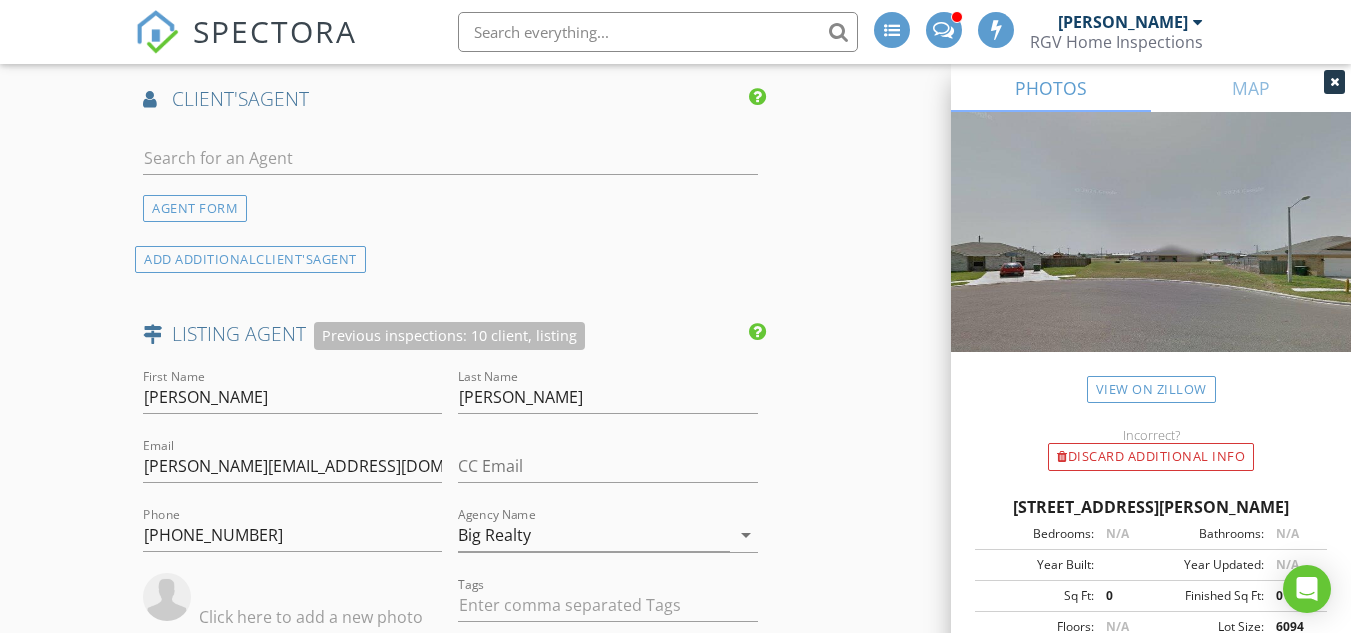 click on "INSPECTOR(S)
check_box   Donnie Quintanilla   PRIMARY   check_box_outline_blank   Fernando Valbuena     check_box_outline_blank   Nick De Santos     Donnie Quintanilla arrow_drop_down   check_box_outline_blank Donnie Quintanilla specifically requested
Date/Time
07/14/2025 8:00 AM   Does Not Repeat arrow_drop_down
Location
Address Search       Address 731 San Martin St   Unit   City San Juan   State TX   Zip 78589   Hidalgo Hidalgo     Square Feet 0   Year Built 2025   Foundation Slab arrow_drop_down     Donnie Quintanilla     3.3 miles     (8 minutes)
client
check_box Enable Client CC email for this inspection   Client Search     check_box_outline_blank Client is a Company/Organization     First Name Audrey   Last Name Galvan   Email dreyg717@gmail.com   CC Email   Phone 956-720-8984         Tags         Notes   Private Notes          check_box" at bounding box center (675, -160) 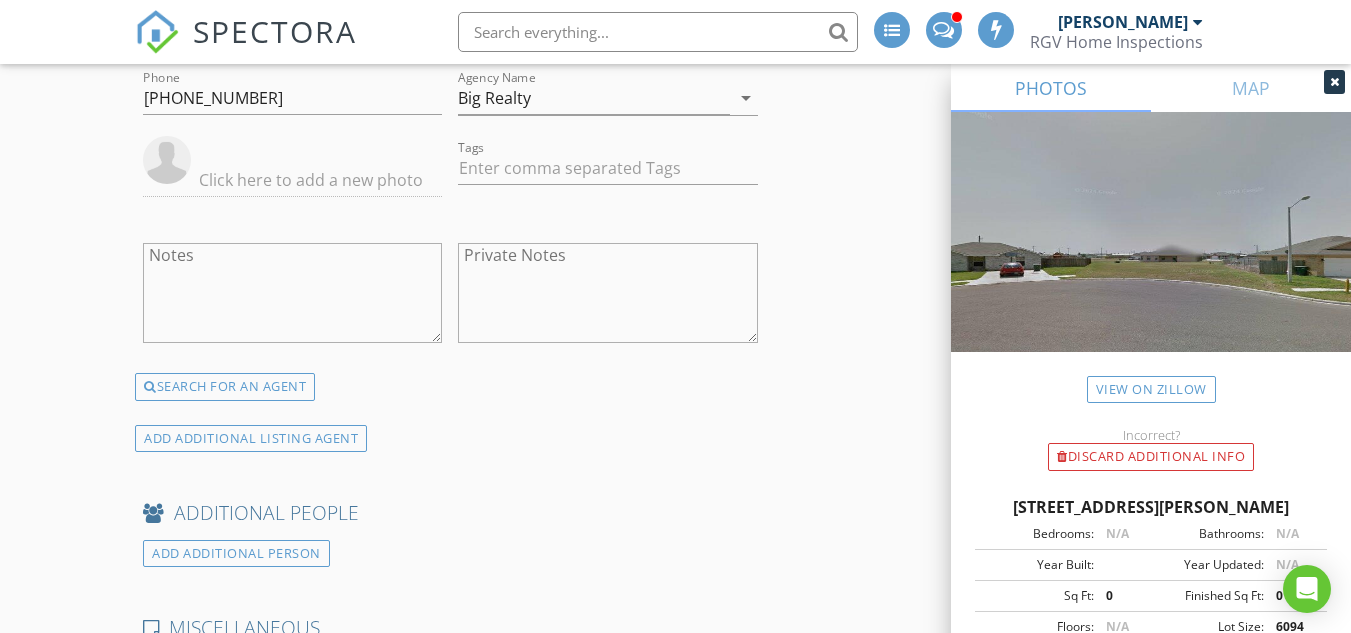 scroll, scrollTop: 3300, scrollLeft: 0, axis: vertical 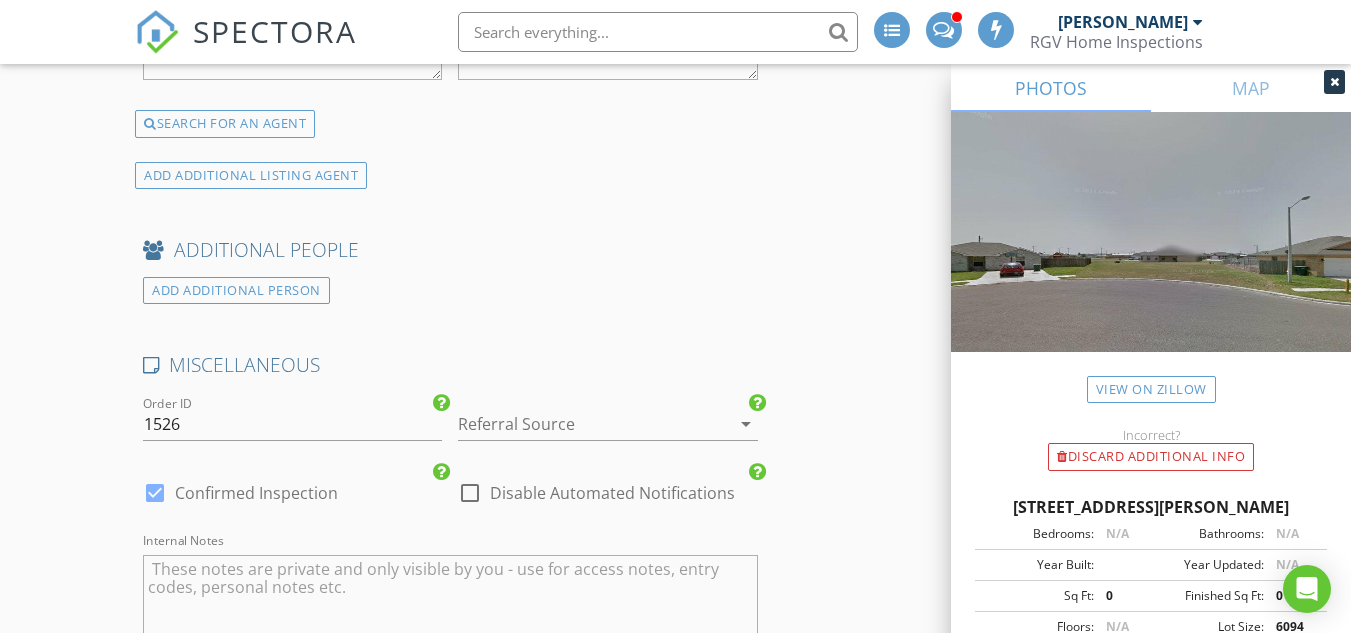 click at bounding box center (1334, 82) 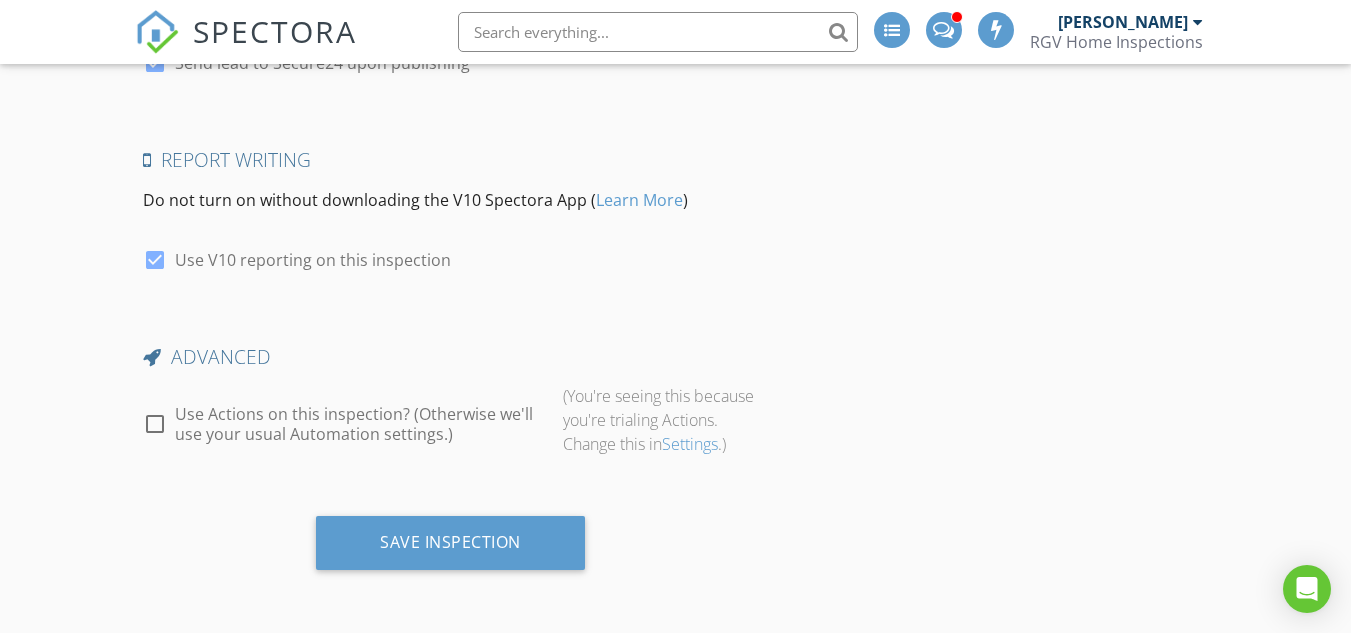 click at bounding box center [155, 424] 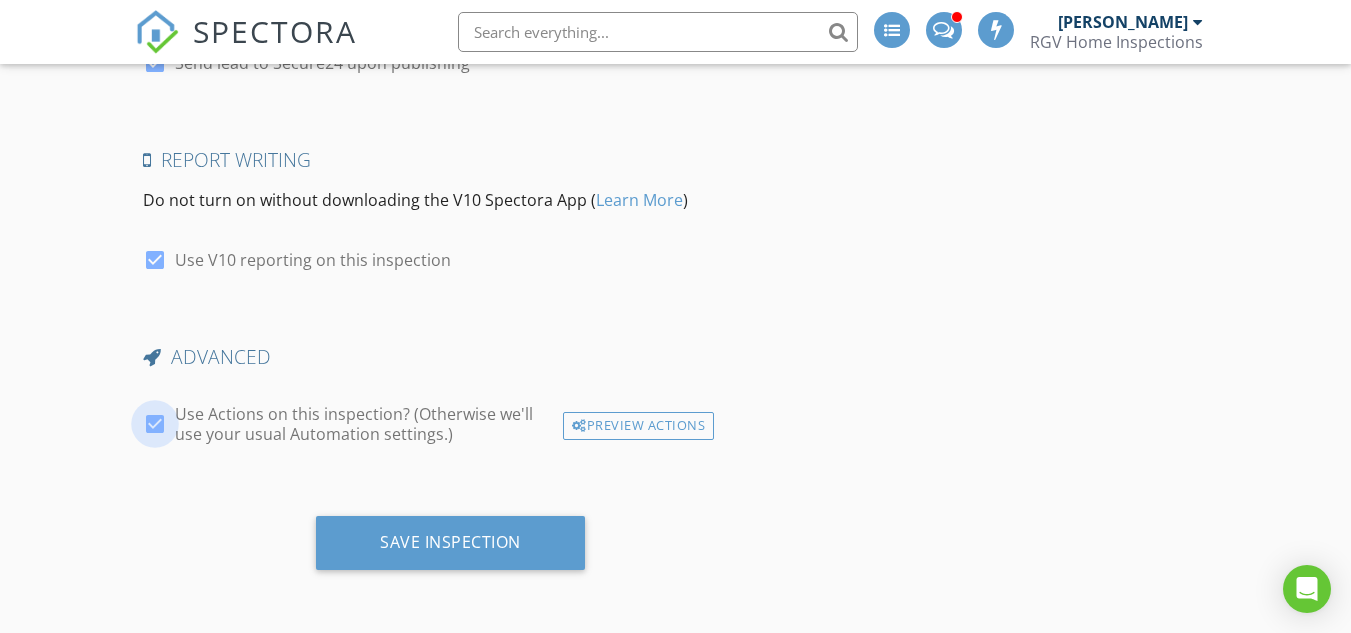 scroll, scrollTop: 4040, scrollLeft: 0, axis: vertical 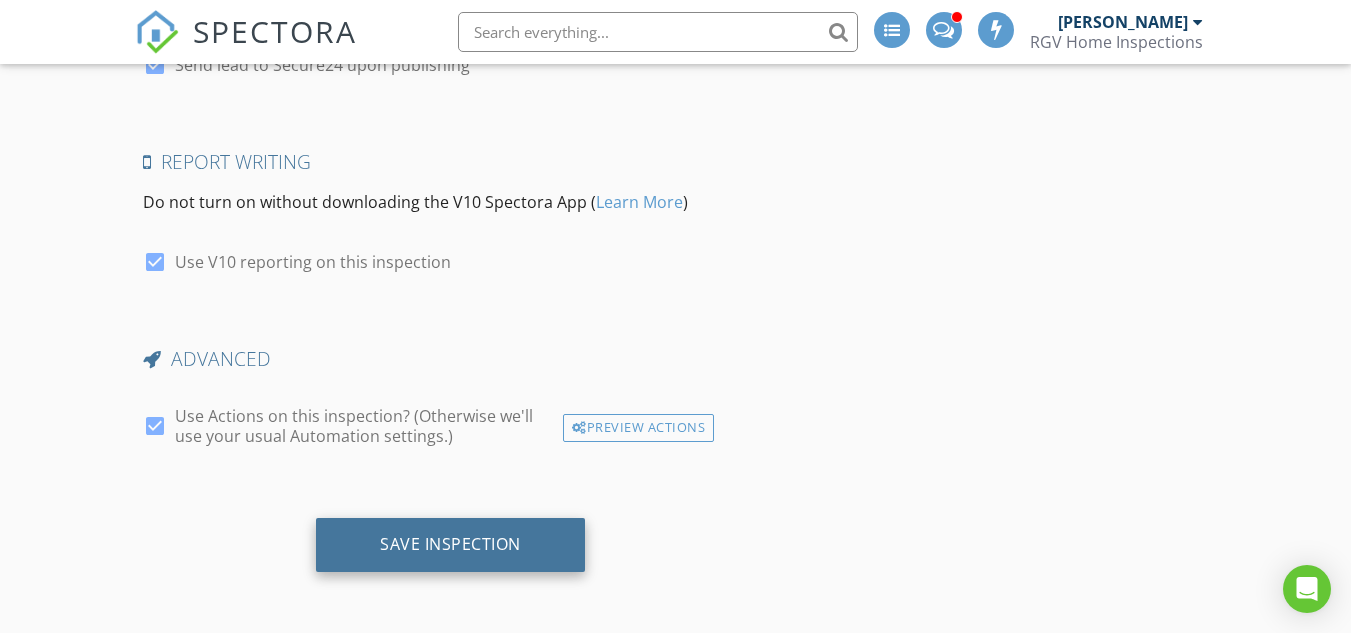 click on "Save Inspection" at bounding box center [450, 544] 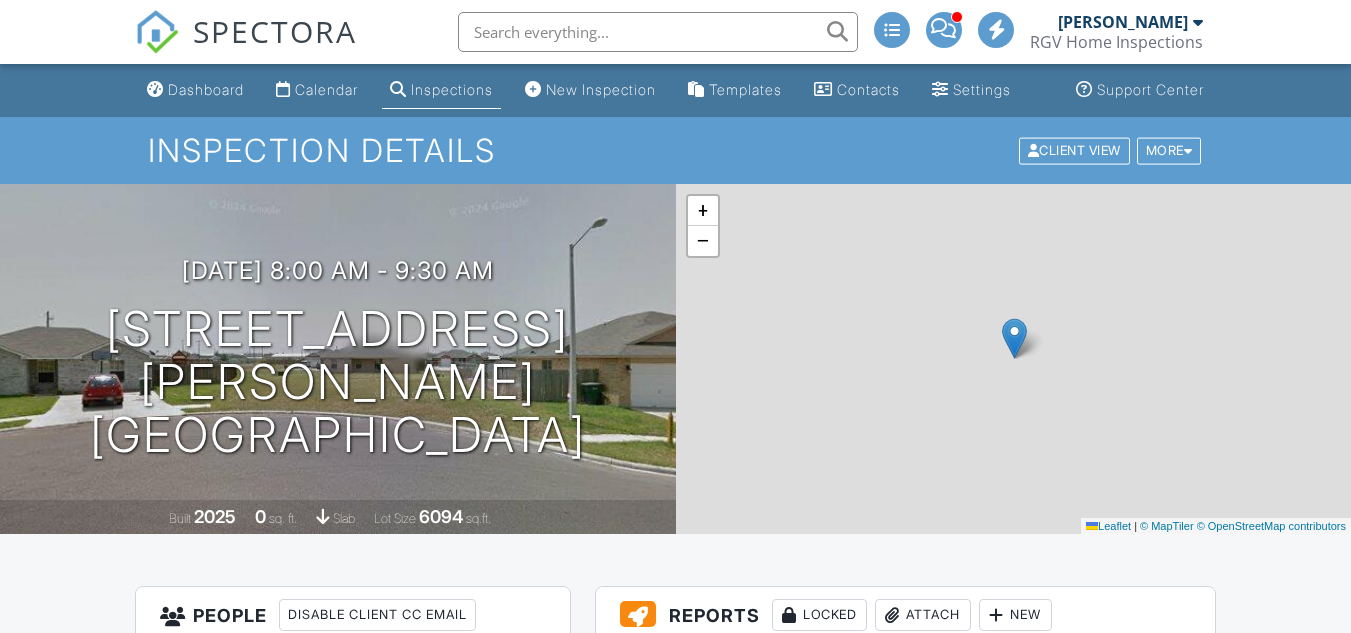 scroll, scrollTop: 0, scrollLeft: 0, axis: both 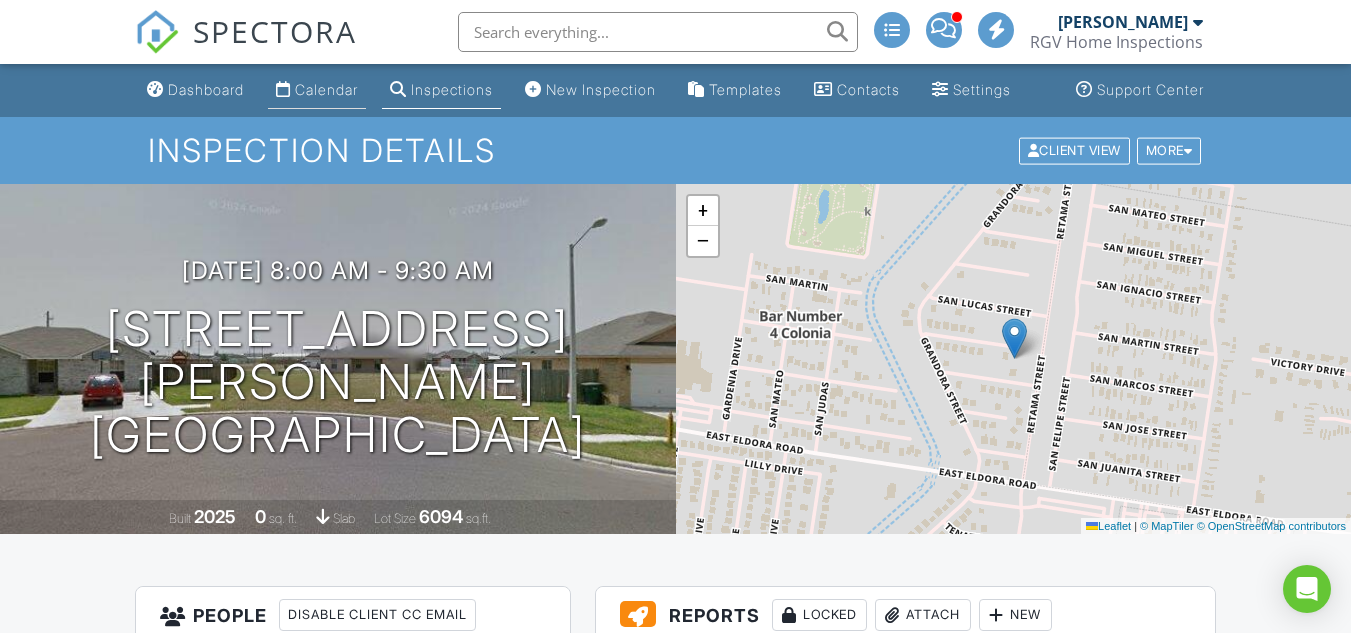 click on "Calendar" at bounding box center [326, 89] 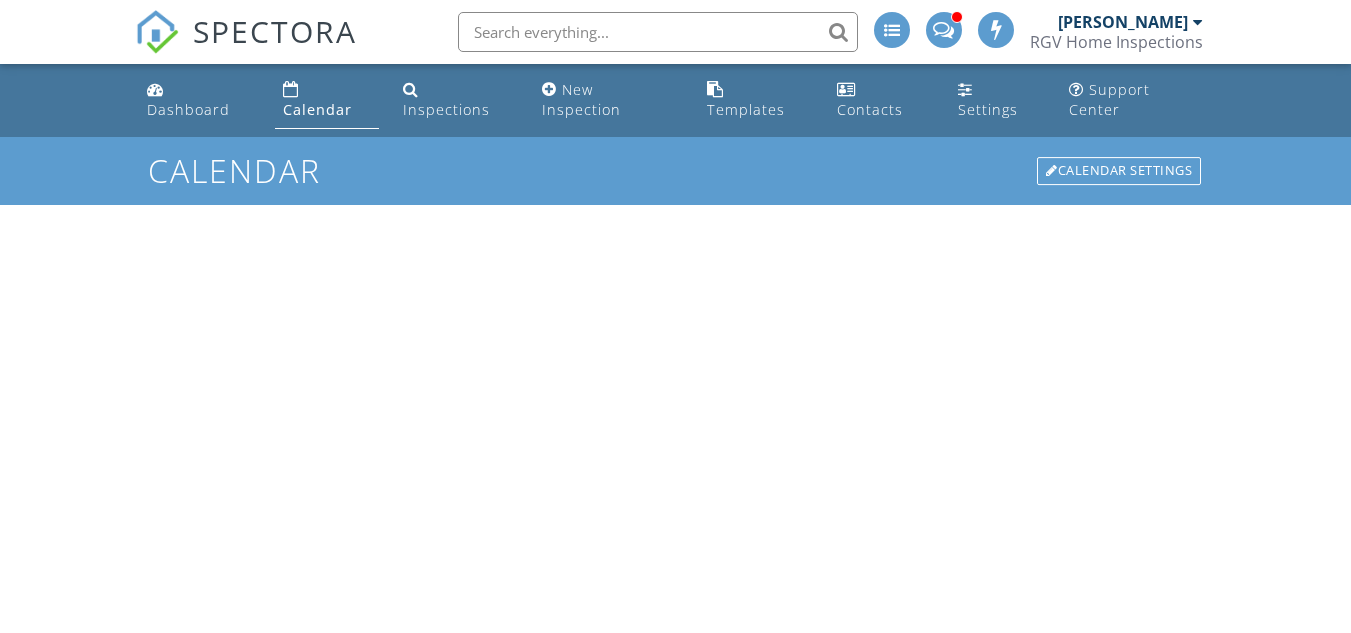 scroll, scrollTop: 0, scrollLeft: 0, axis: both 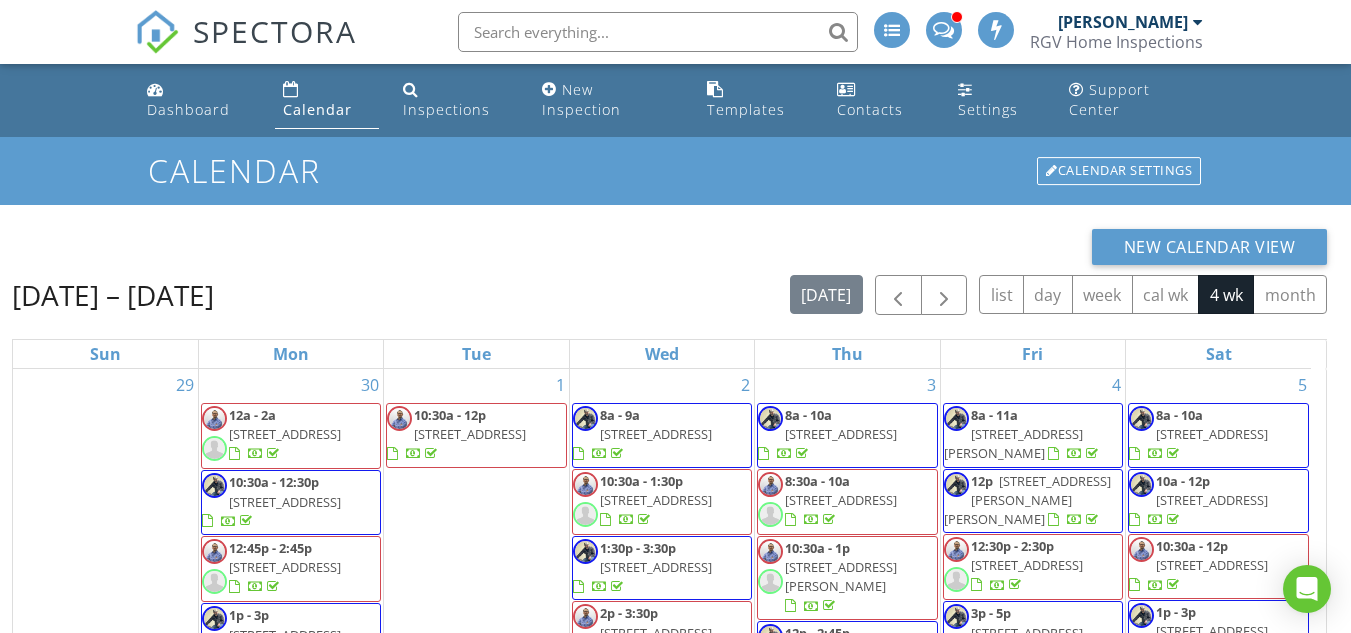 click at bounding box center [943, 28] 